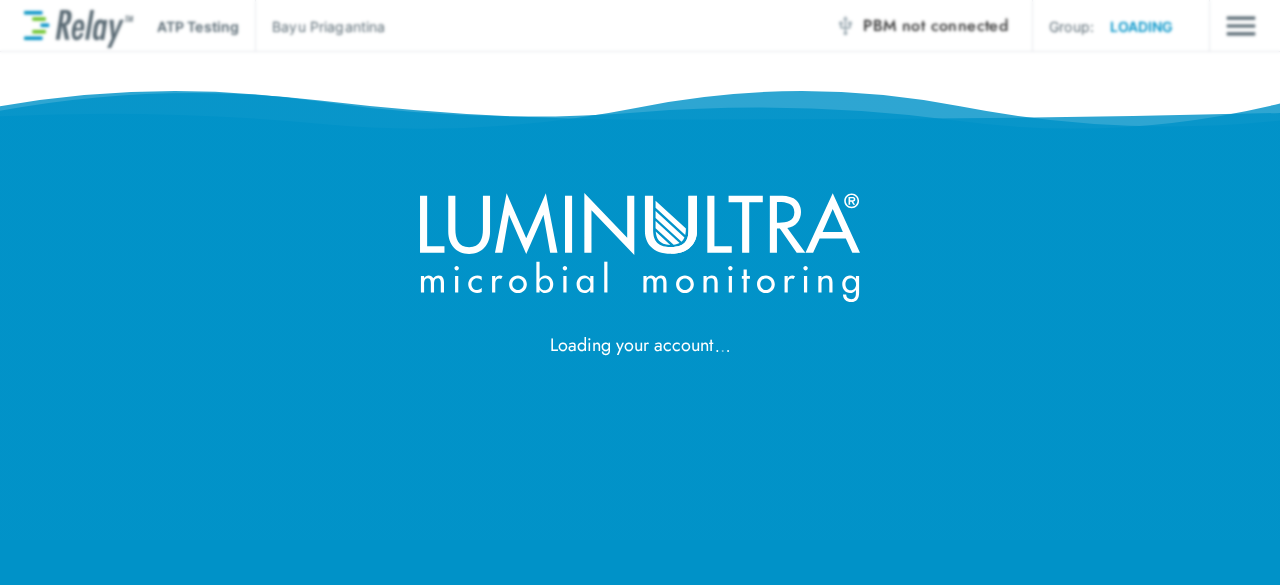 scroll, scrollTop: 0, scrollLeft: 0, axis: both 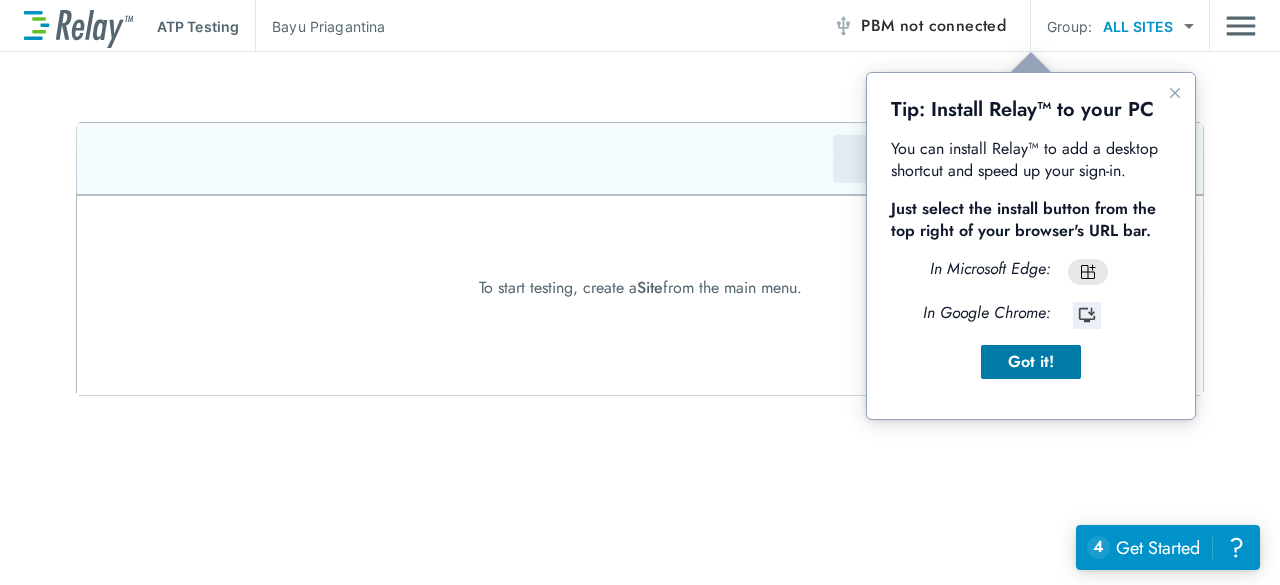 click on "Got it!" at bounding box center [1031, 362] 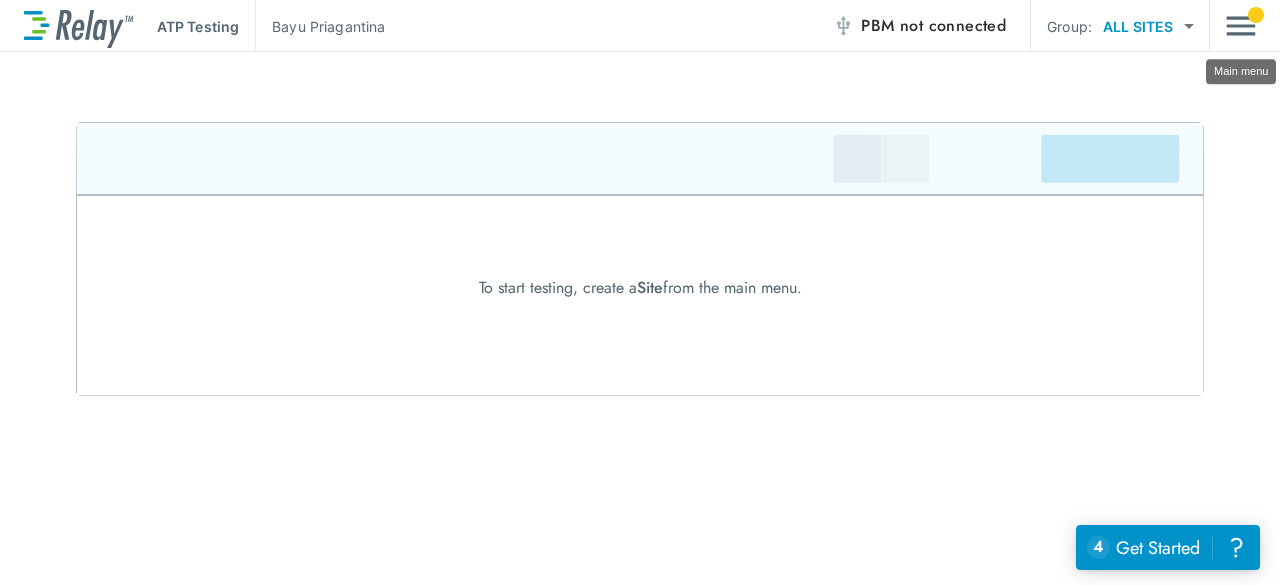 click at bounding box center [1241, 26] 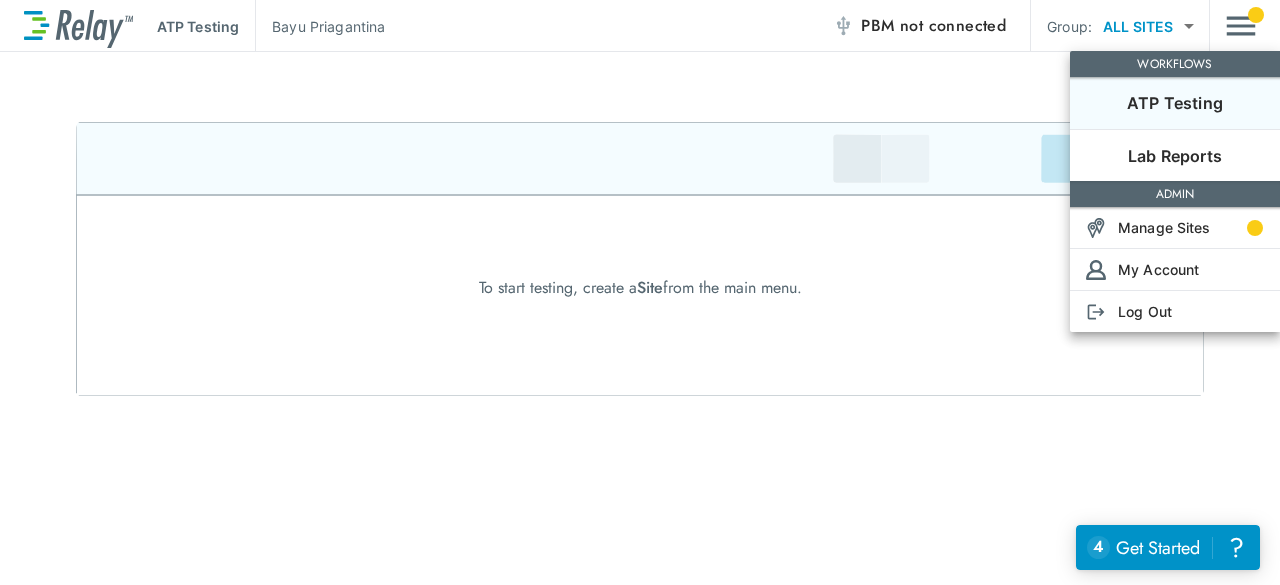 click at bounding box center (640, 292) 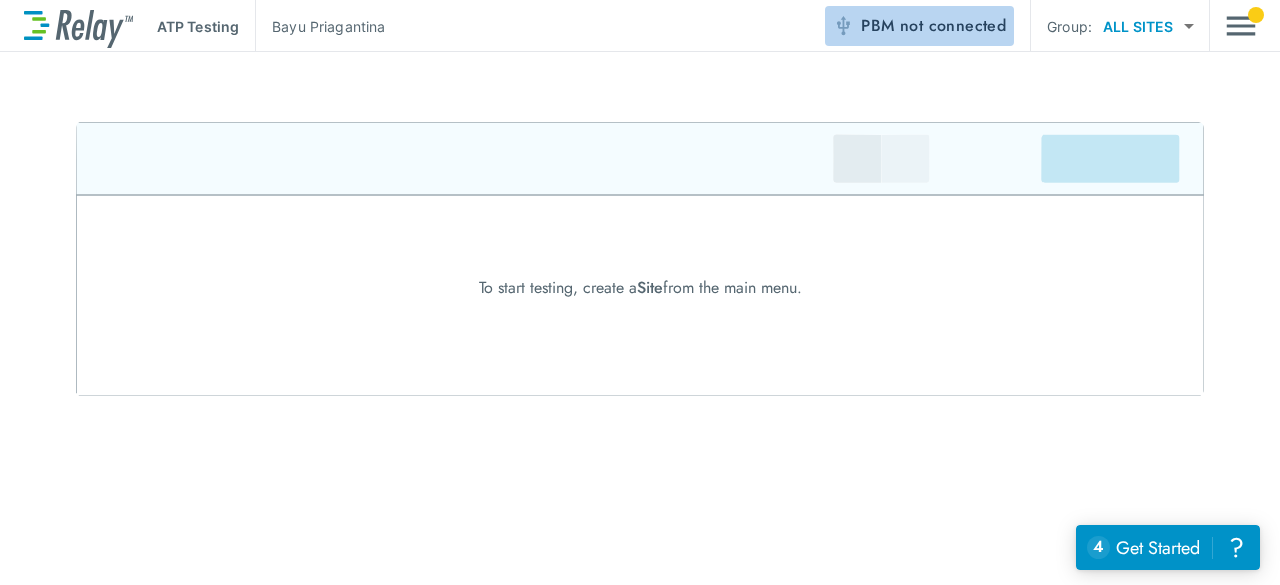 click on "not connected" at bounding box center (953, 25) 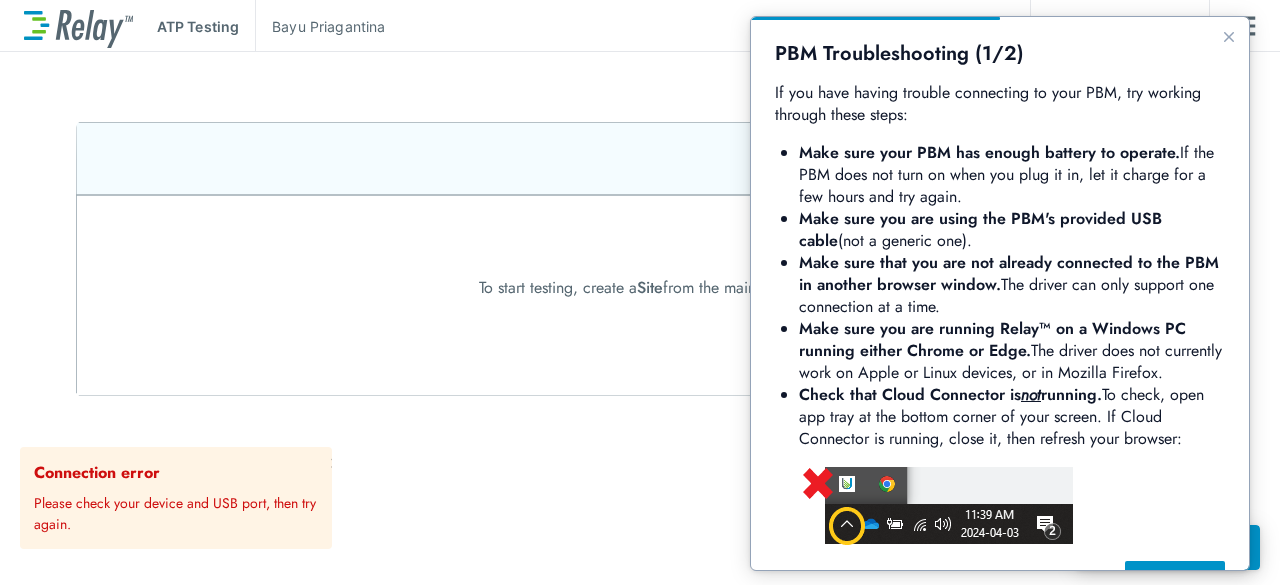 scroll, scrollTop: 0, scrollLeft: 0, axis: both 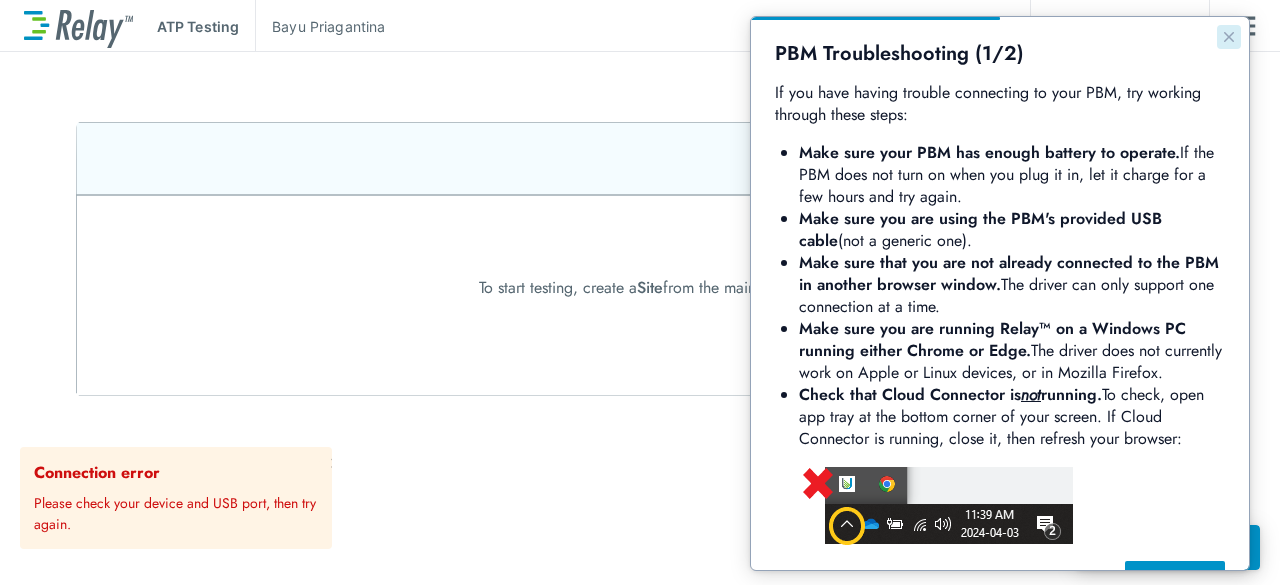 click 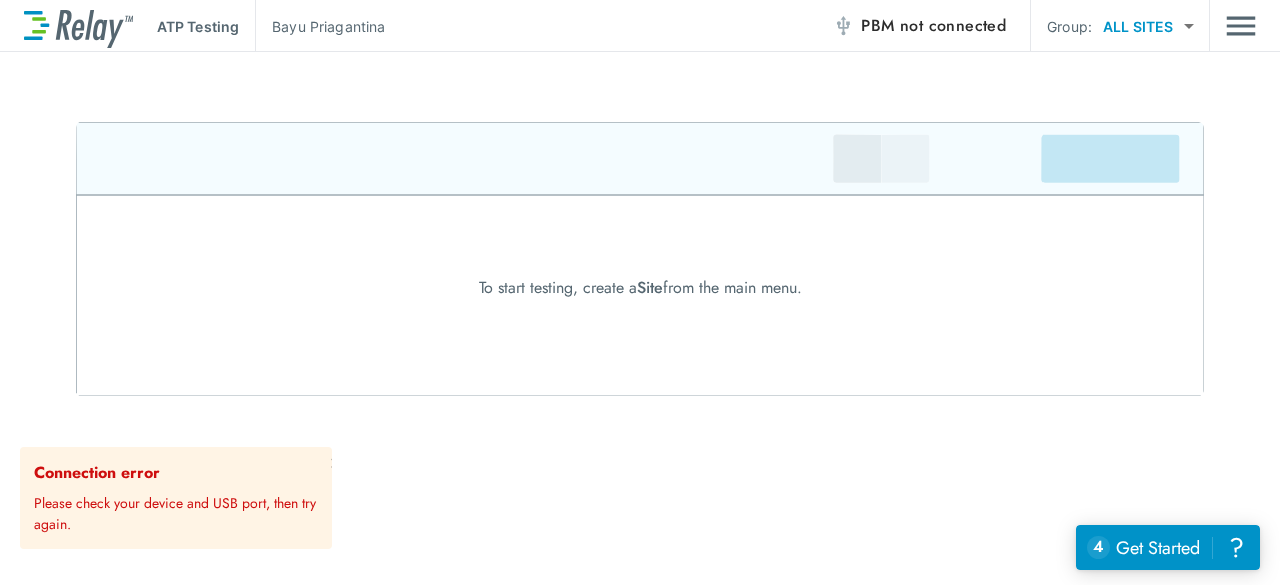 click on "PBM   not connected" at bounding box center [933, 26] 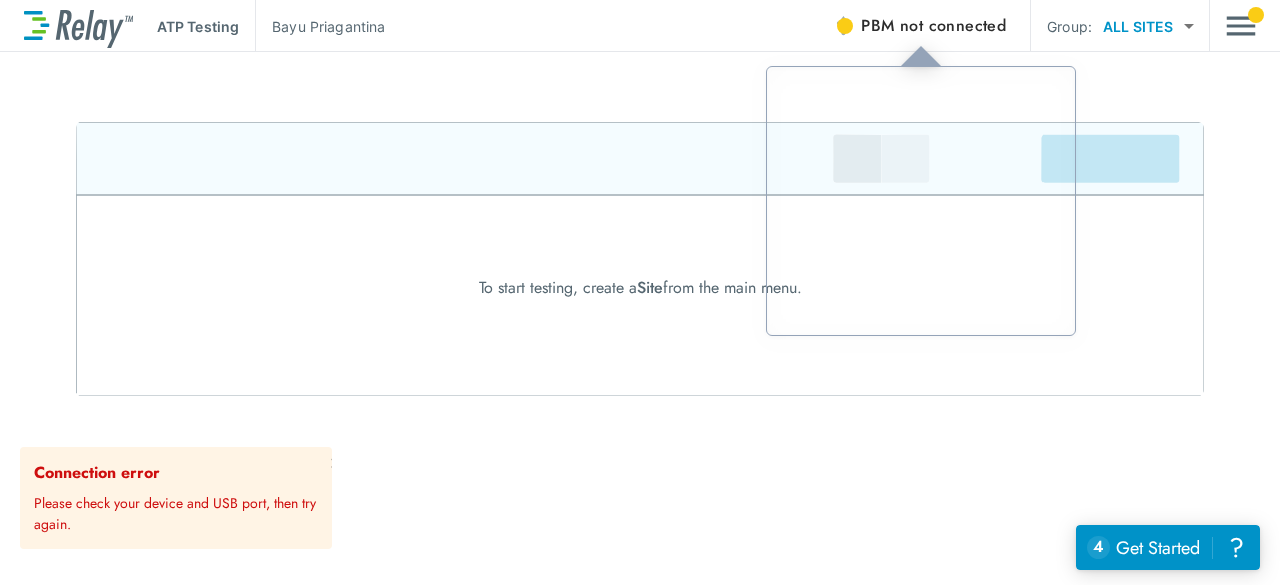 click at bounding box center (845, 26) 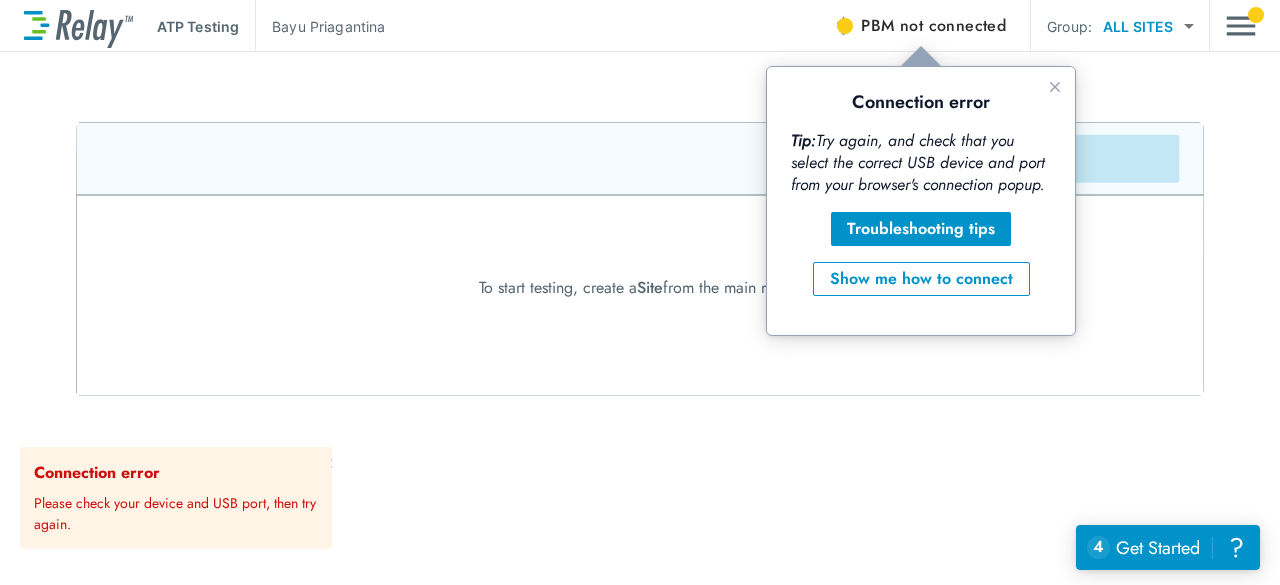 scroll, scrollTop: 0, scrollLeft: 0, axis: both 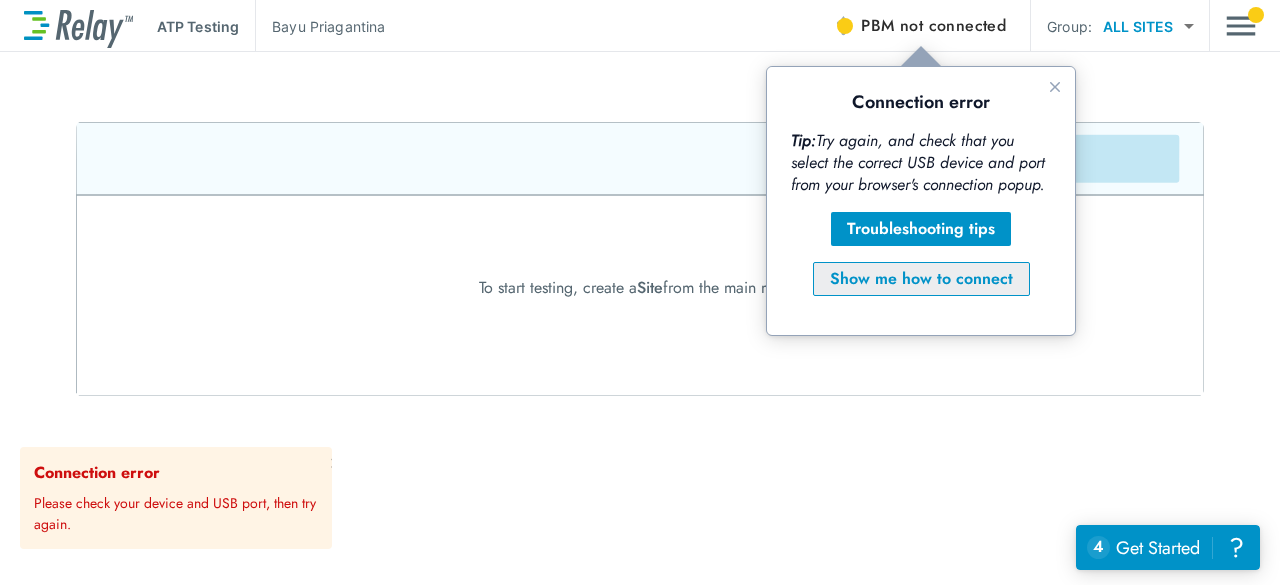 click on "Show me how to connect" at bounding box center (921, 279) 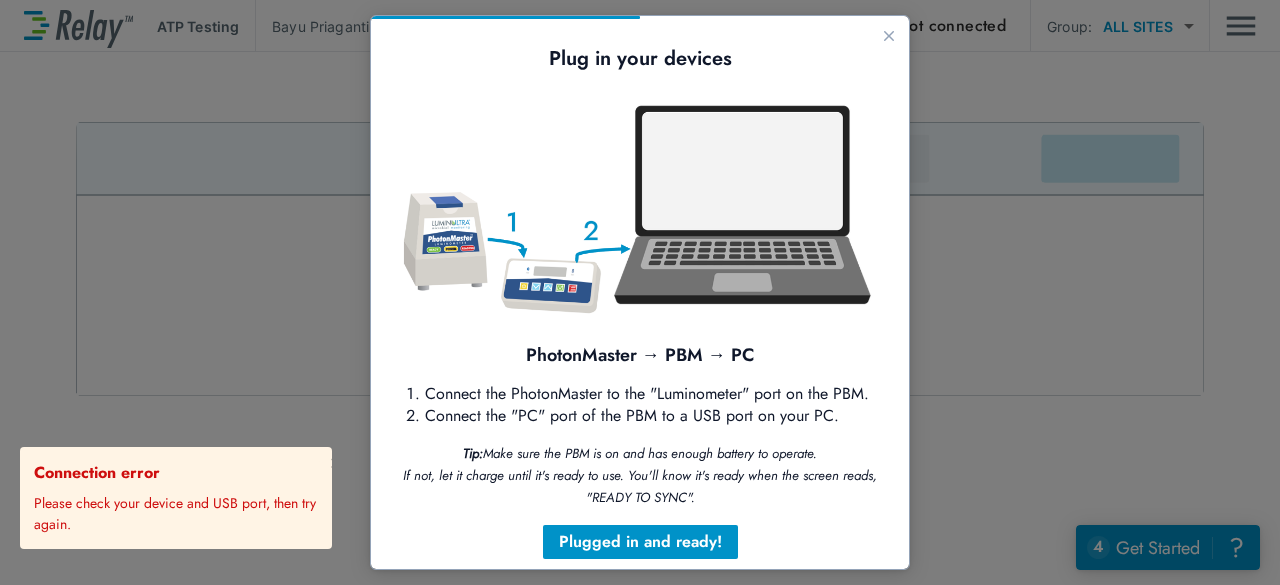 scroll, scrollTop: 50, scrollLeft: 0, axis: vertical 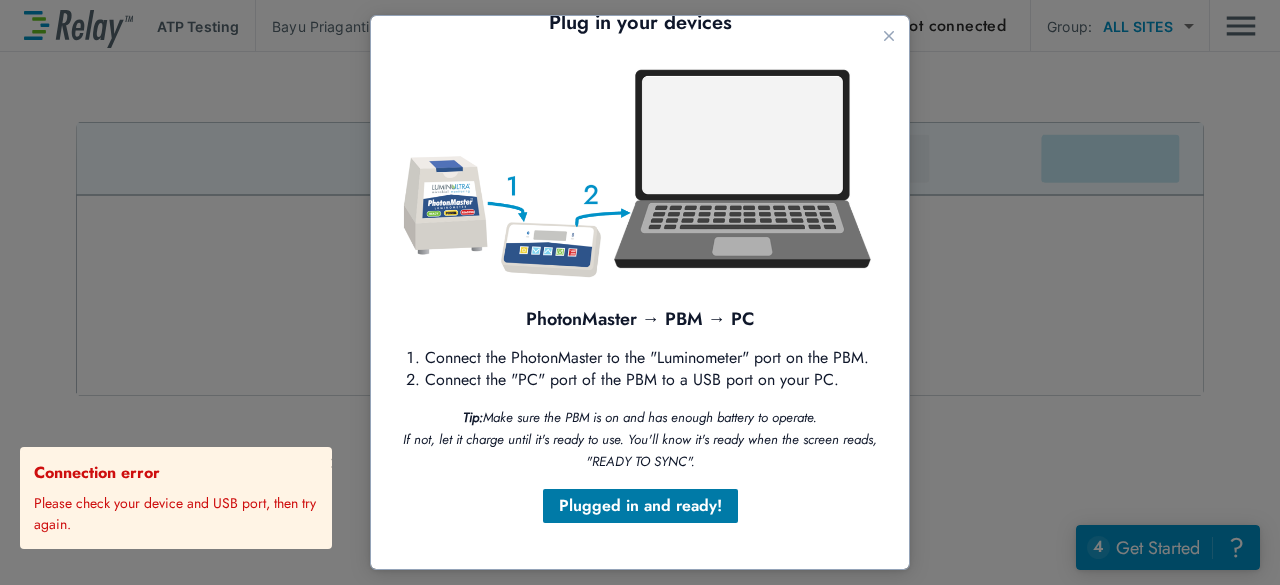 click on "Plugged in and ready!" at bounding box center [640, 506] 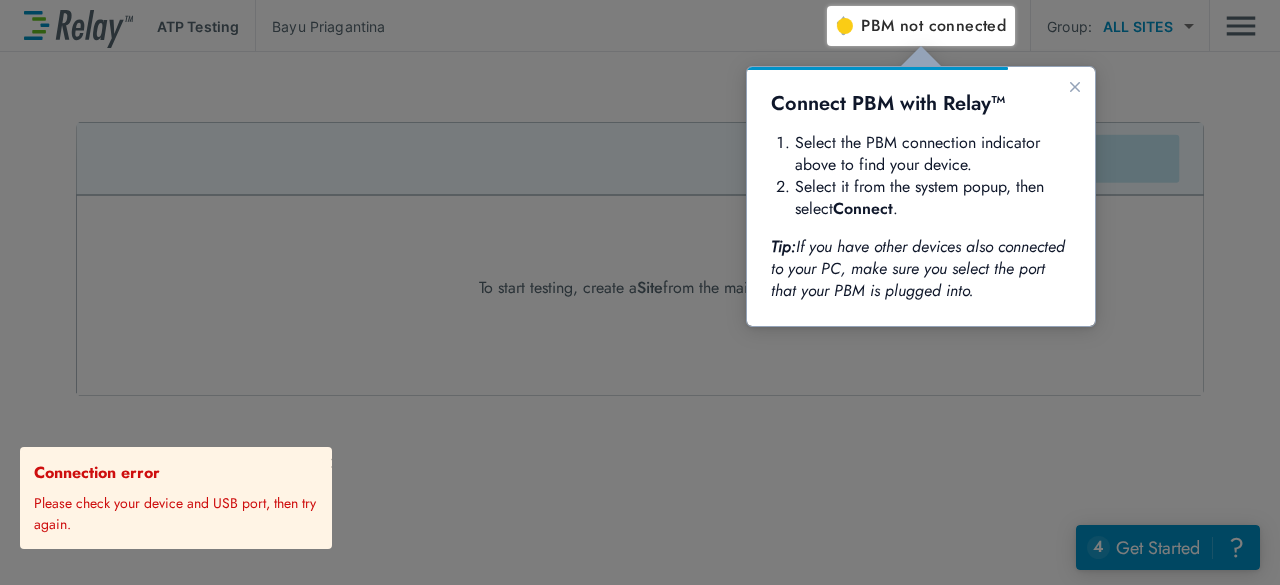 scroll, scrollTop: 0, scrollLeft: 0, axis: both 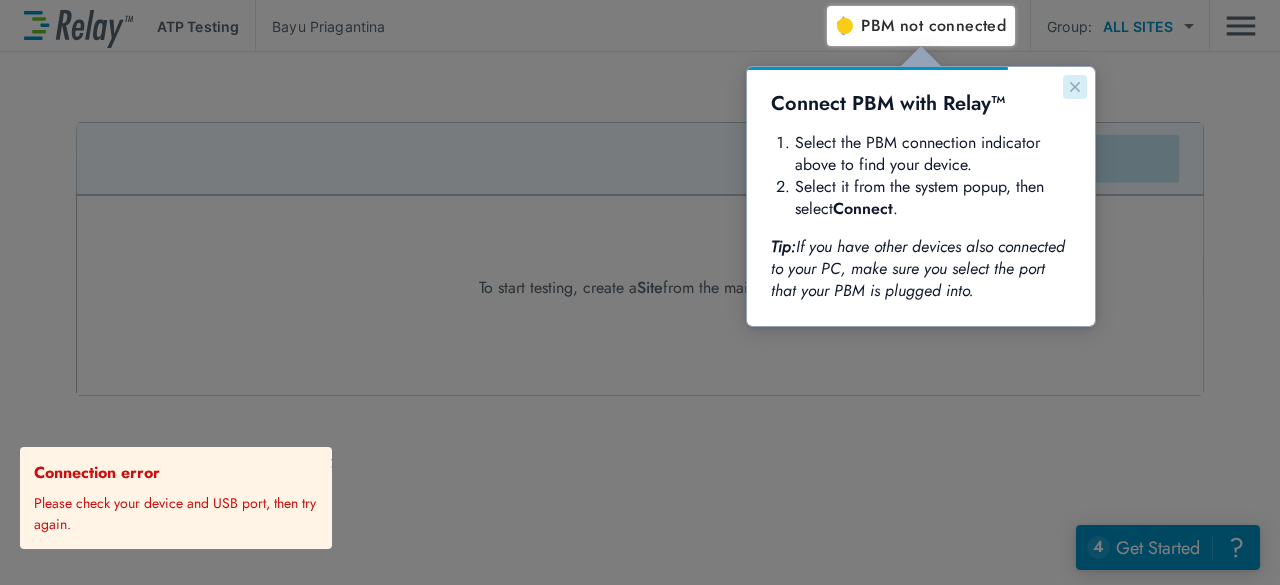 click at bounding box center [1075, 87] 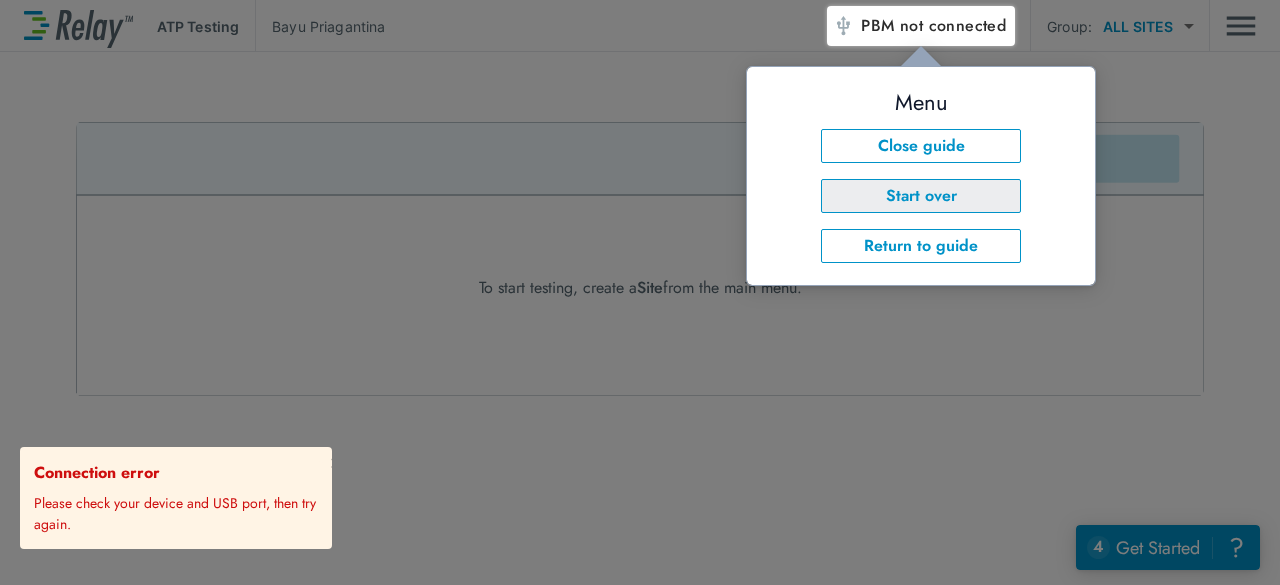 click on "Start over" at bounding box center [921, 196] 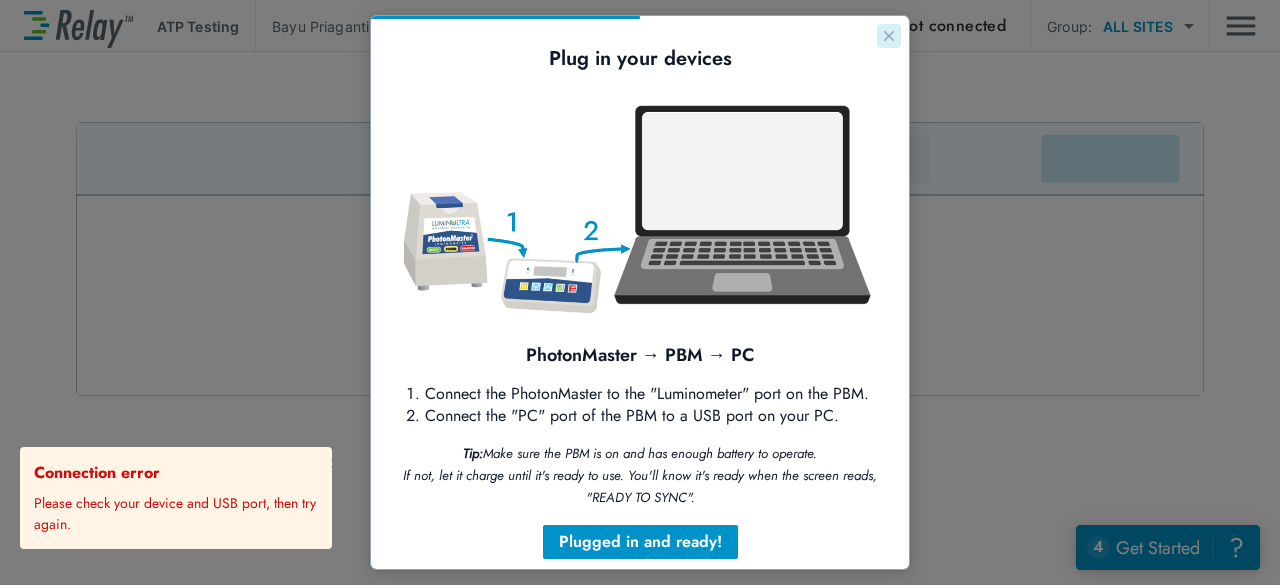 click at bounding box center [889, 36] 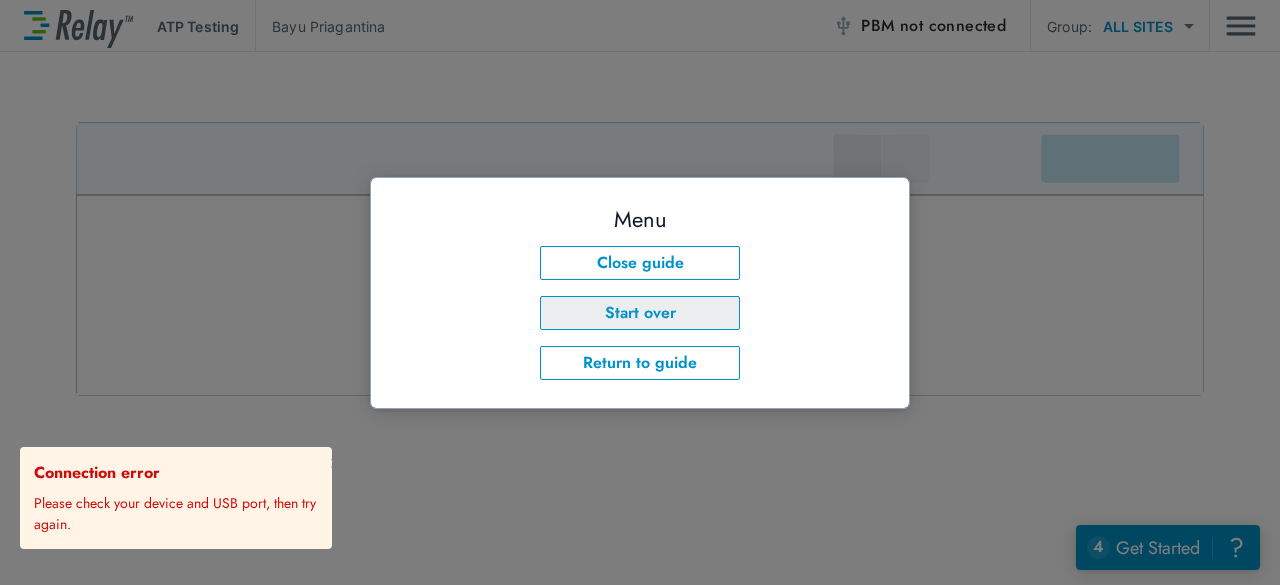 click on "Start over" at bounding box center [640, 313] 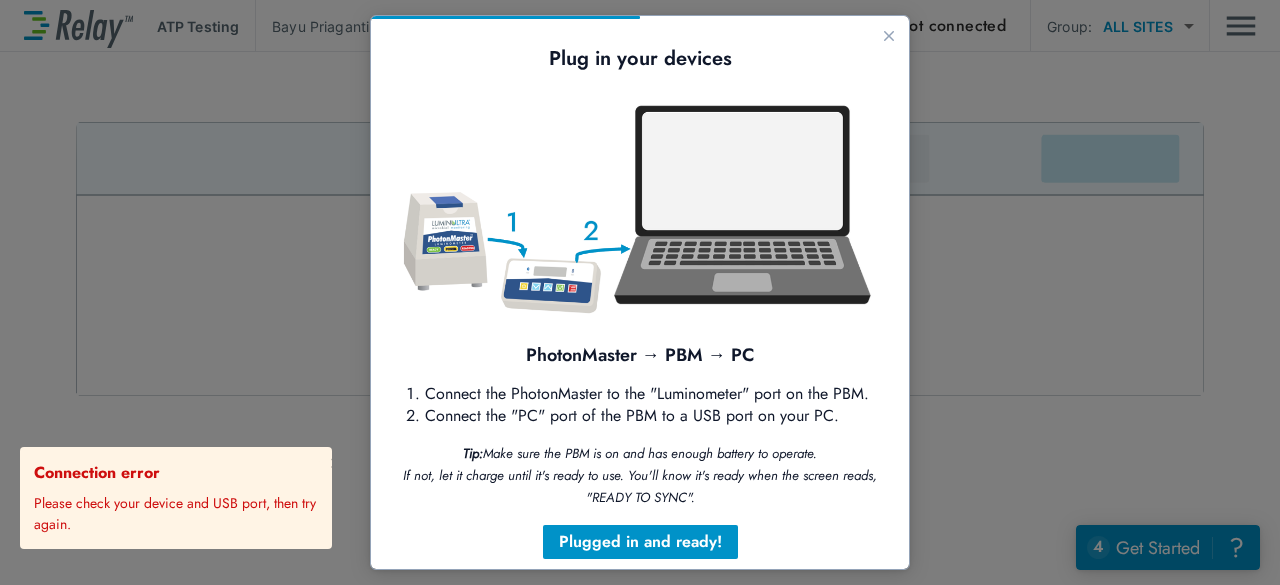 scroll, scrollTop: 50, scrollLeft: 0, axis: vertical 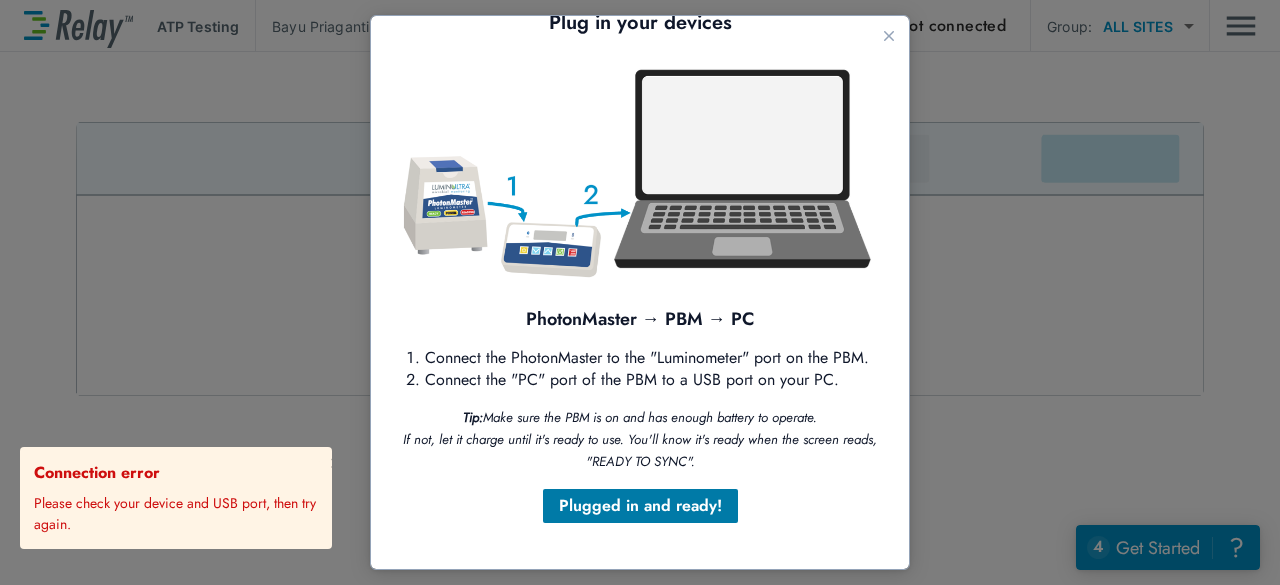 click on "Plugged in and ready!" at bounding box center [640, 506] 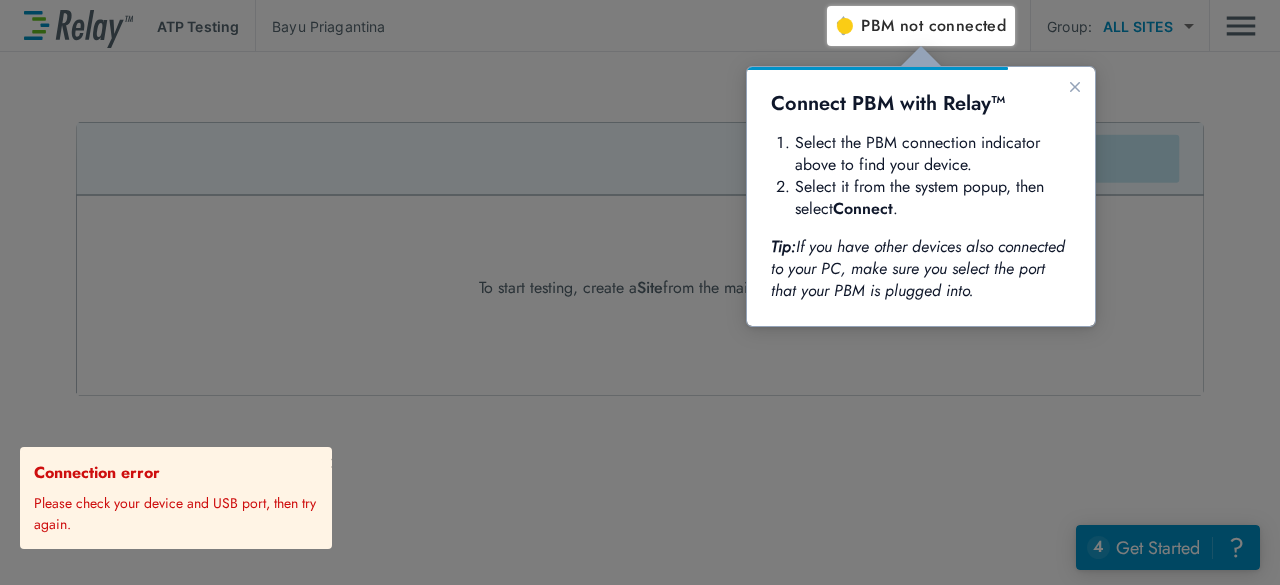 click on "Connect" at bounding box center (863, 208) 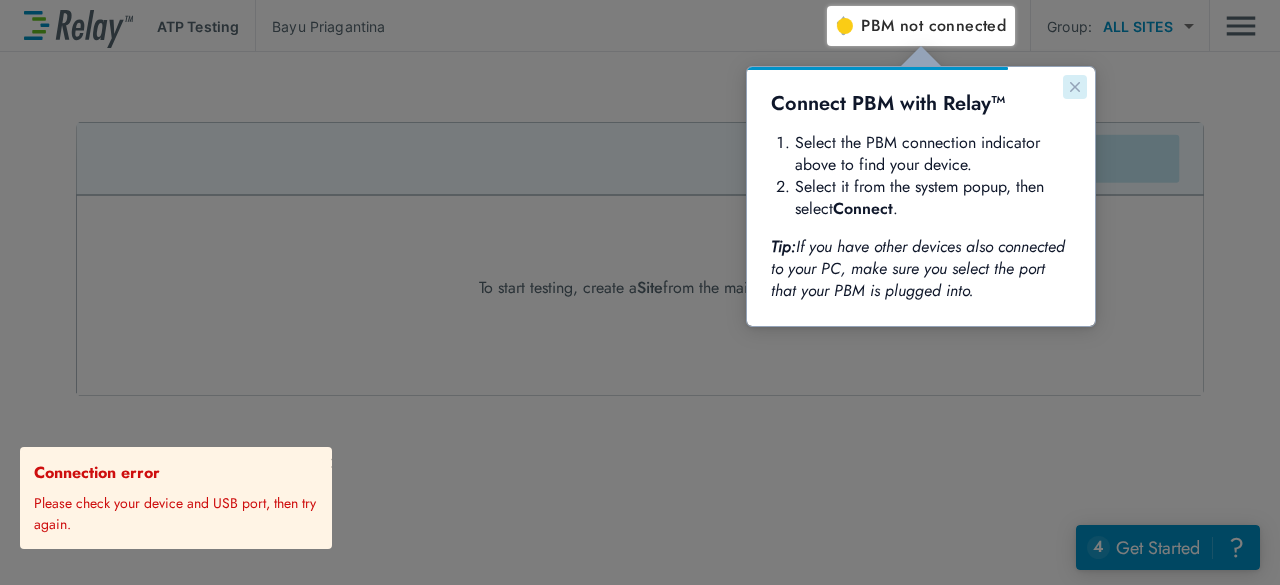 click 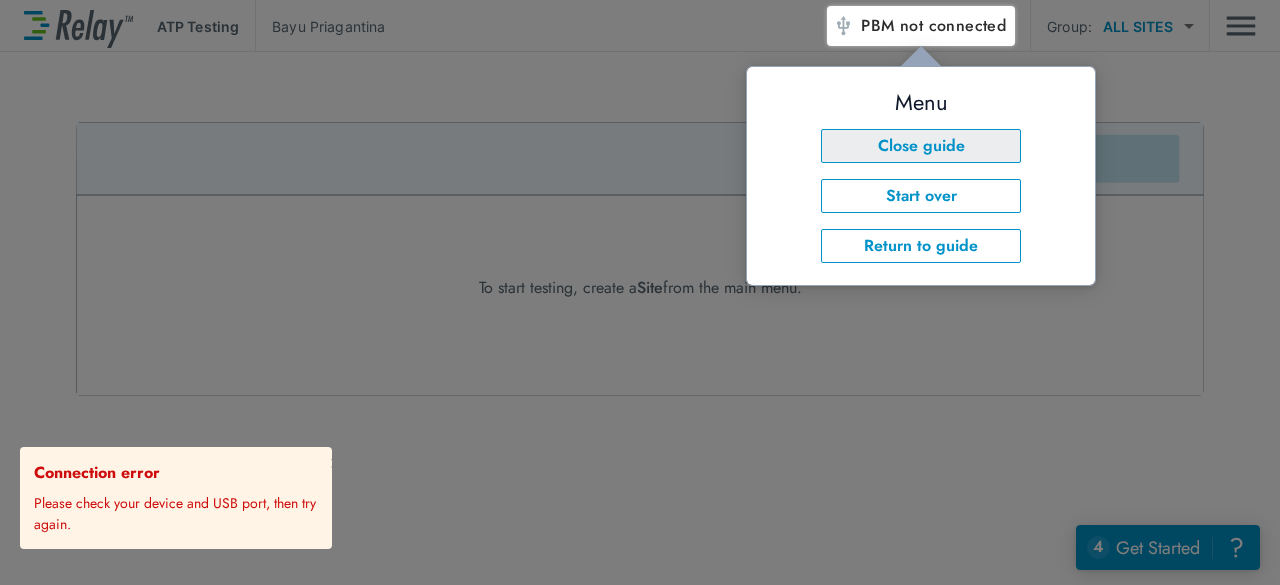click on "Close guide" at bounding box center (921, 146) 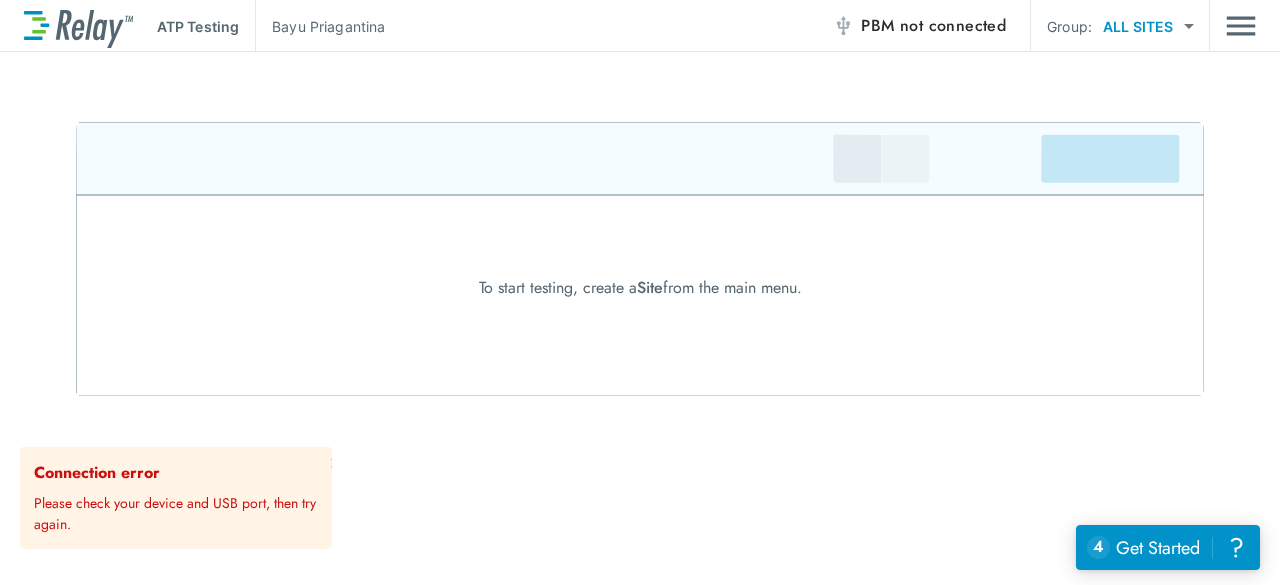 click on "not connected" at bounding box center [953, 25] 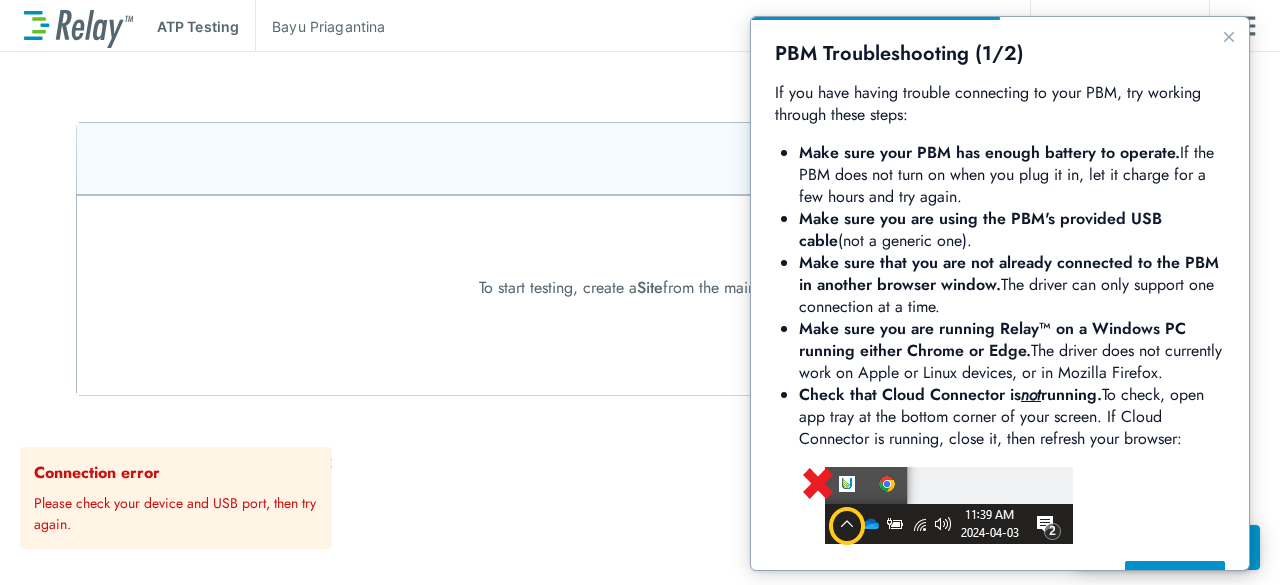 scroll, scrollTop: 0, scrollLeft: 0, axis: both 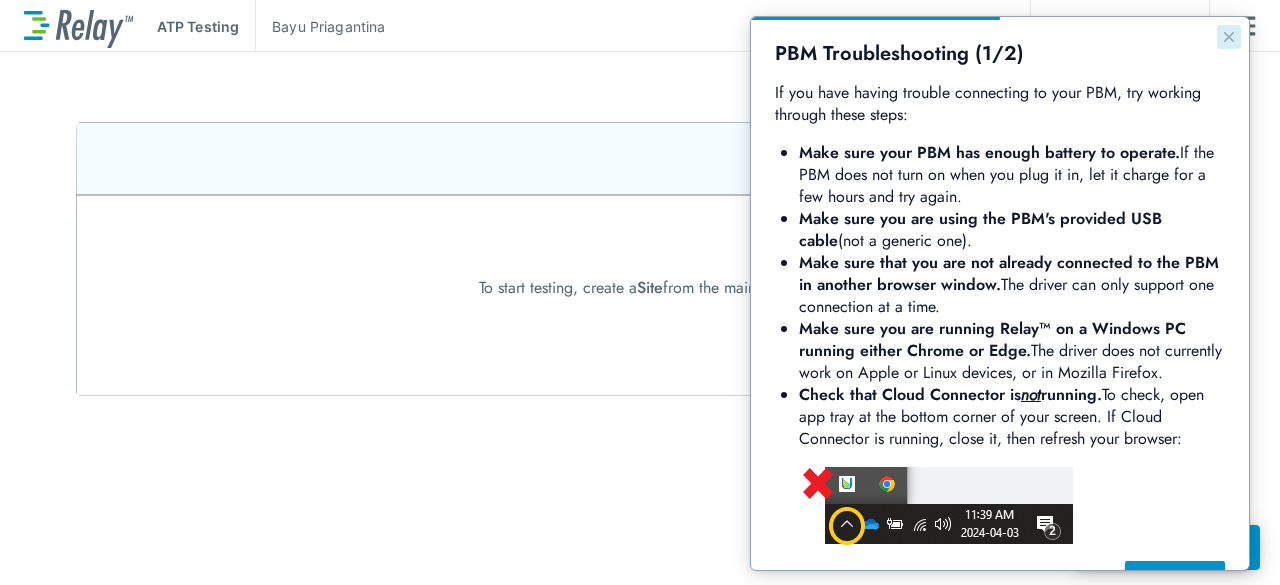 click 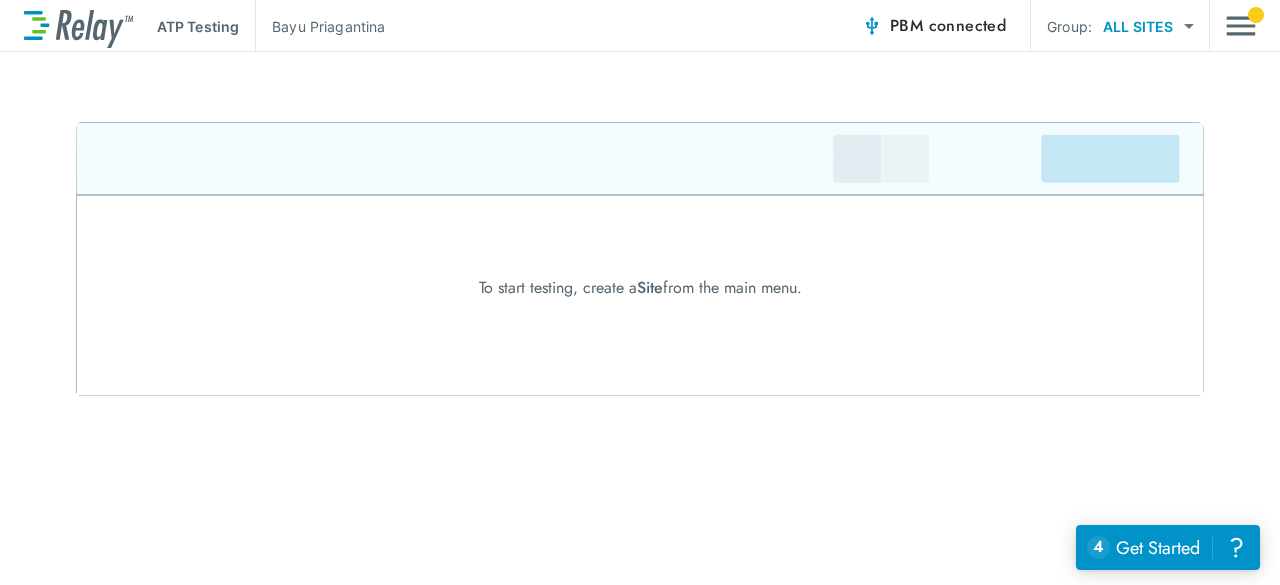 click at bounding box center (640, 259) 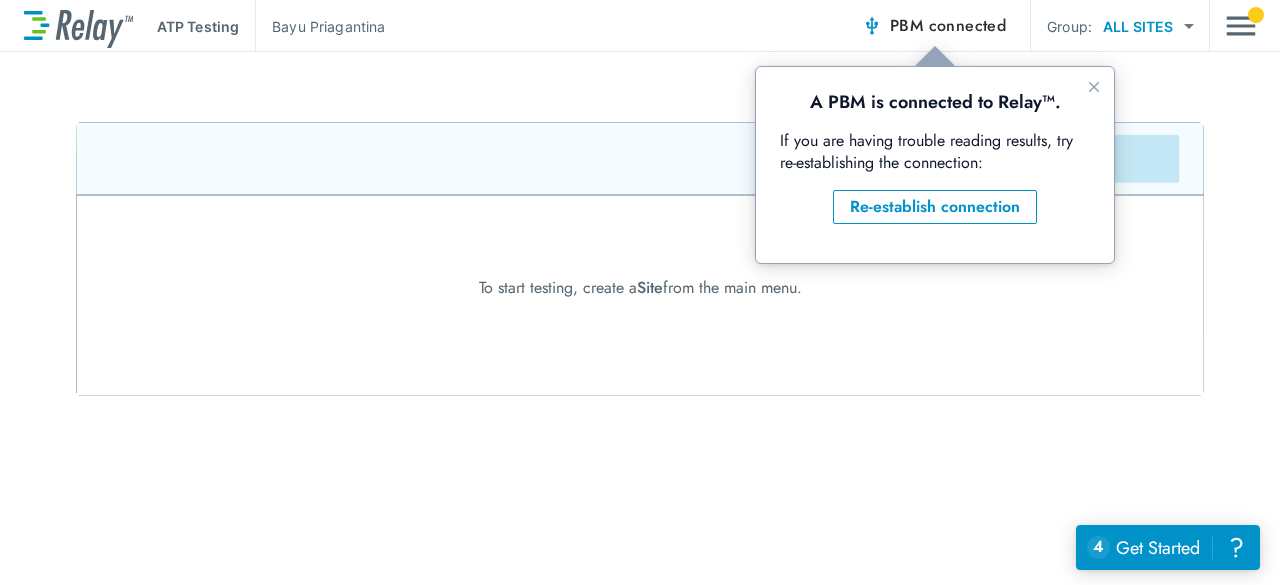 scroll, scrollTop: 0, scrollLeft: 0, axis: both 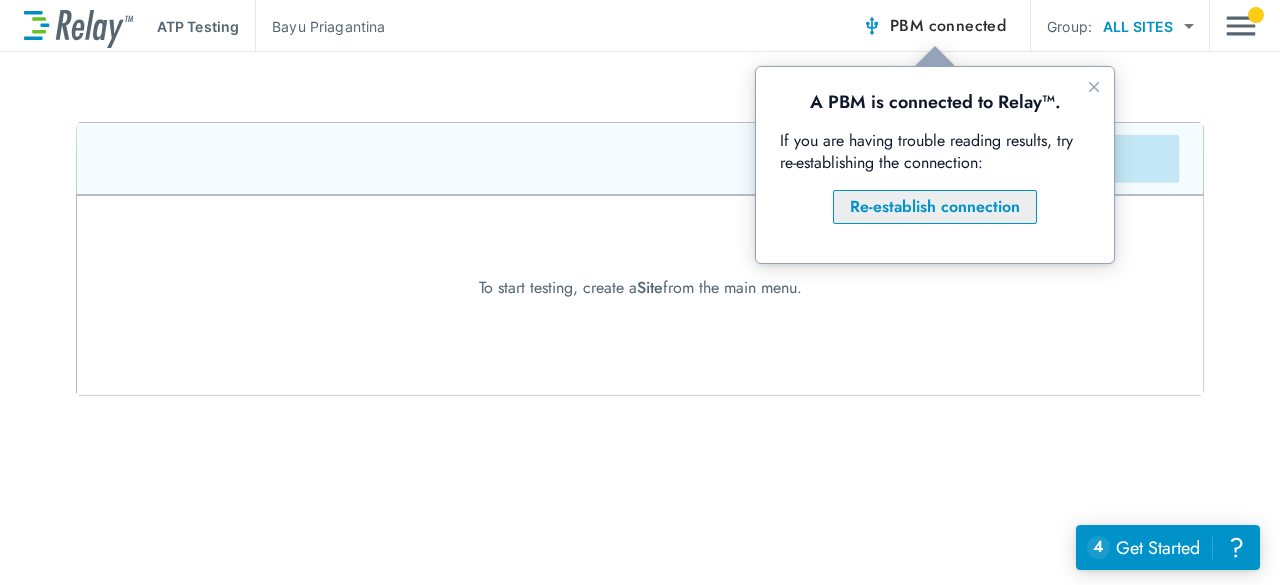 click on "Re-establish connection" at bounding box center [935, 207] 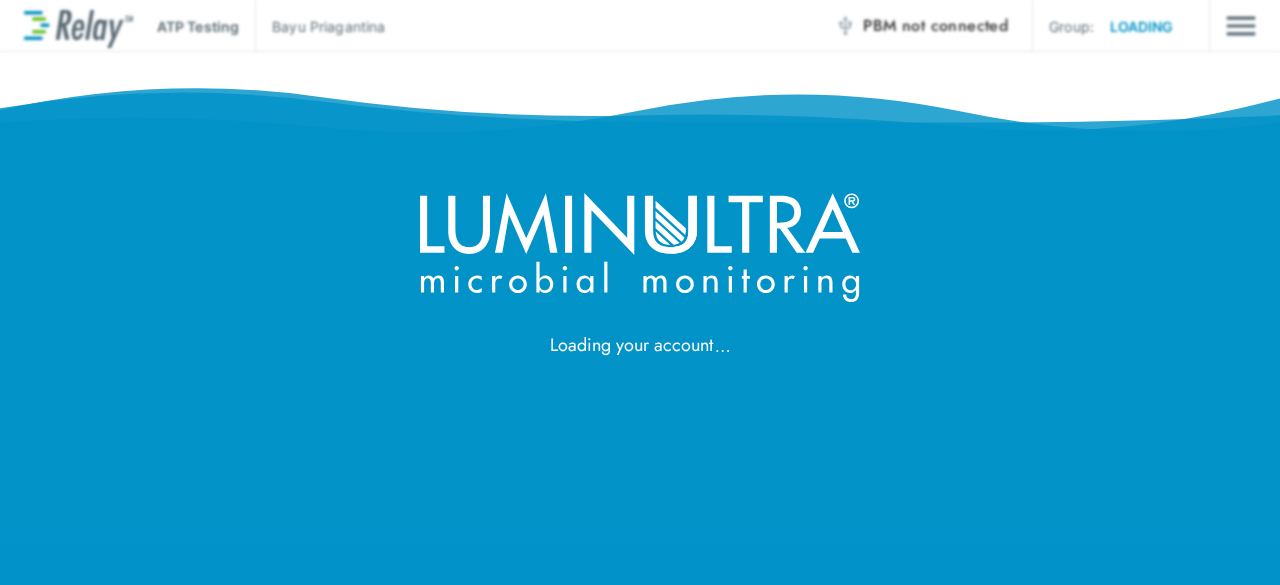 scroll, scrollTop: 0, scrollLeft: 0, axis: both 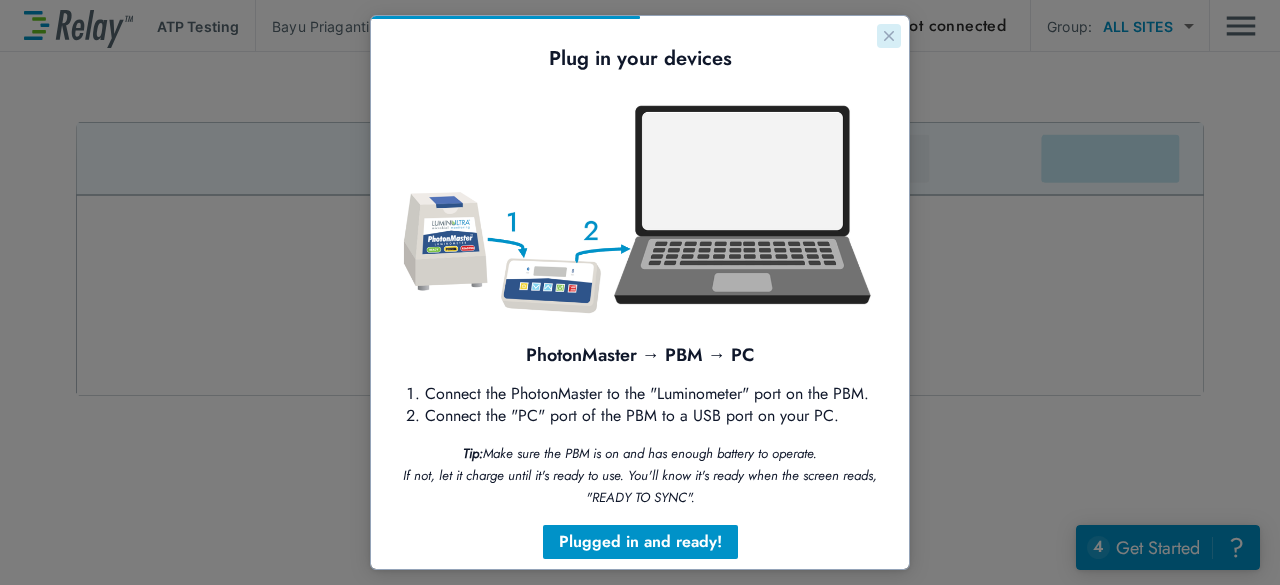 click 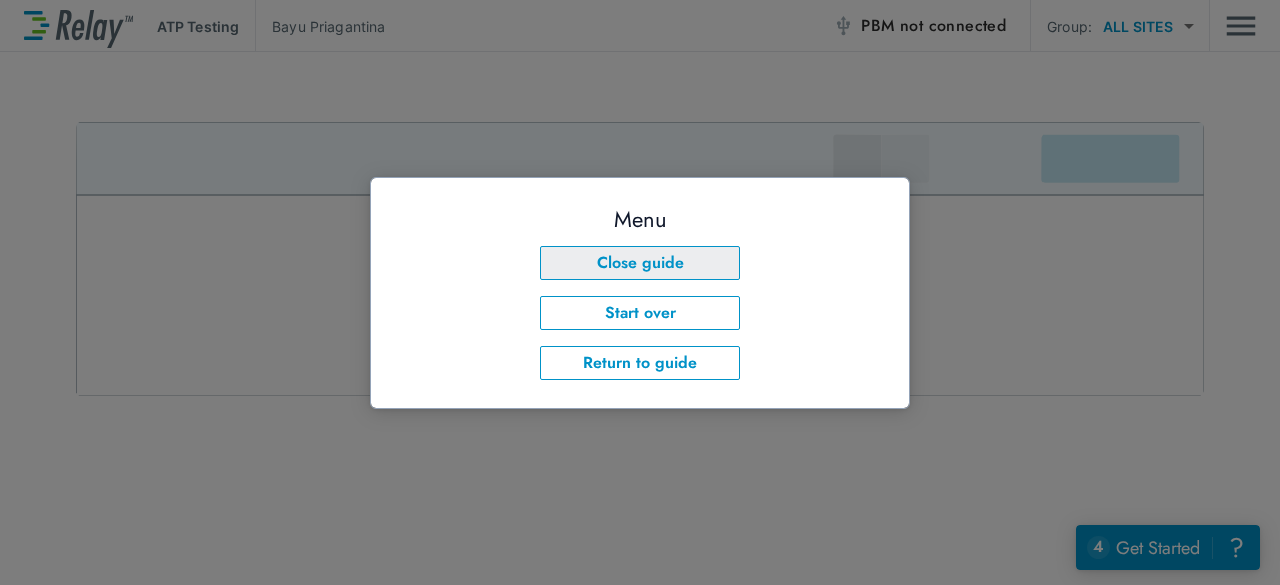 click on "Close guide" at bounding box center [640, 263] 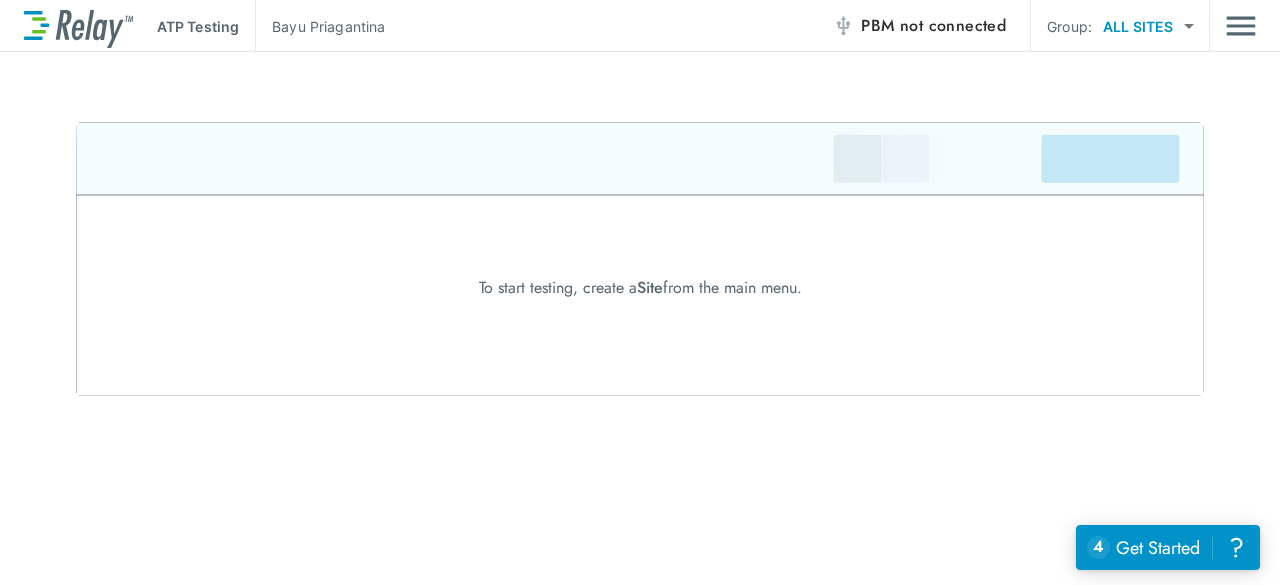 click on "not connected" at bounding box center (953, 25) 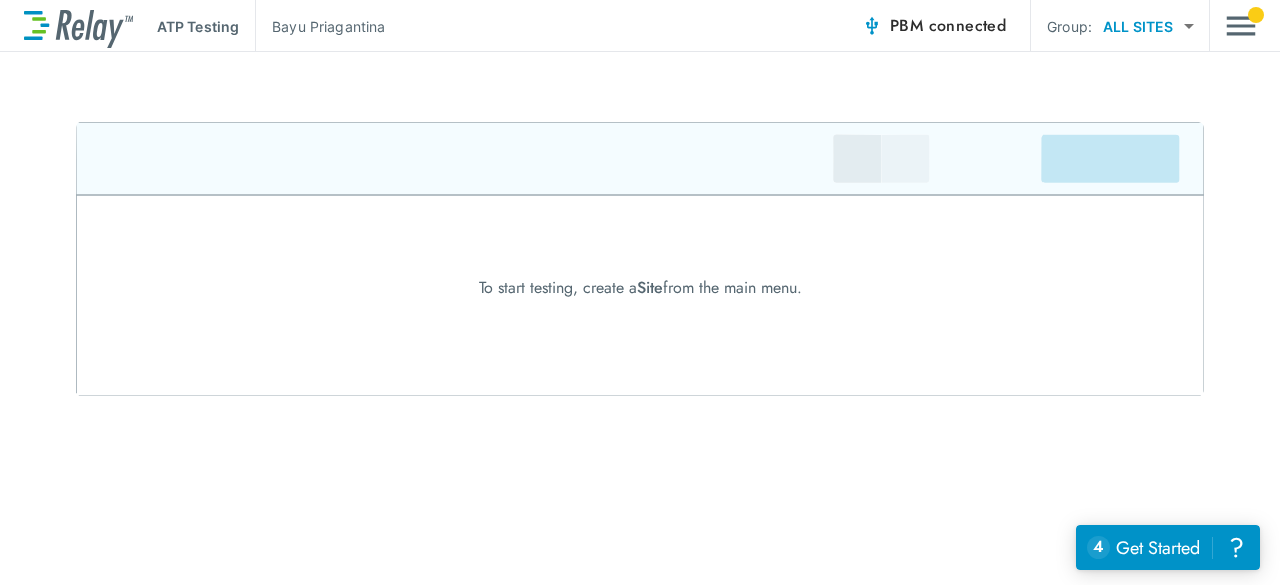 click on "ATP Testing Bayu   Priagantina PBM   connected Group: ALL SITES ********* ​ To start testing, create a    Site    from the main menu.
WORKFLOWS ATP Testing Lab Reports ADMIN Manage Sites My Account Log Out Help with alarm settings" at bounding box center [640, 292] 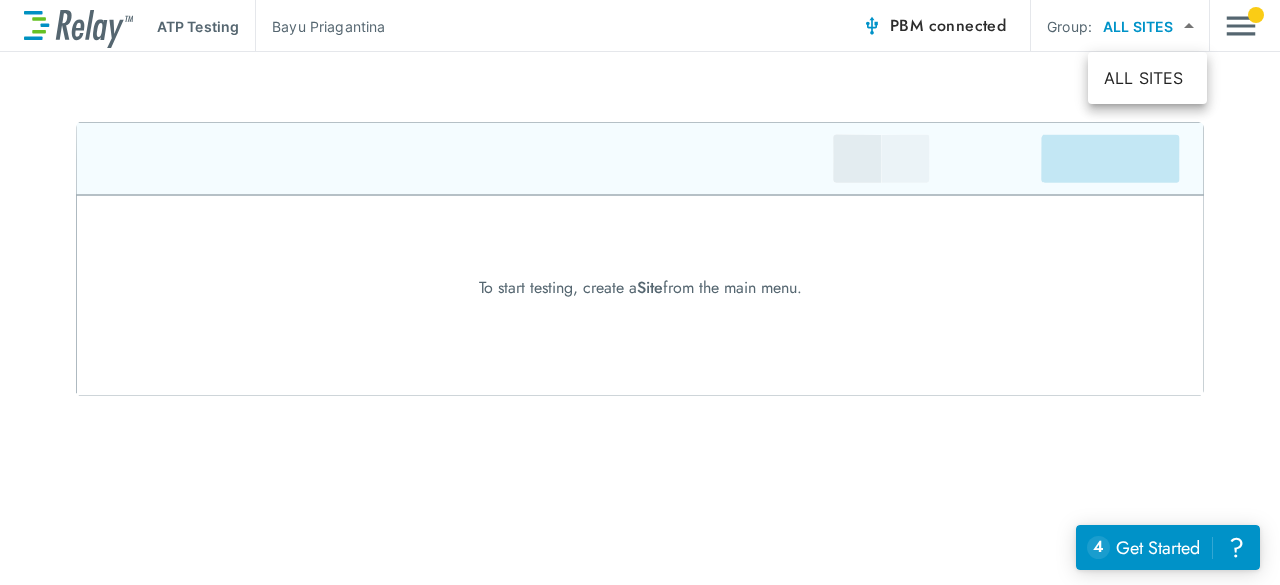 click at bounding box center (640, 292) 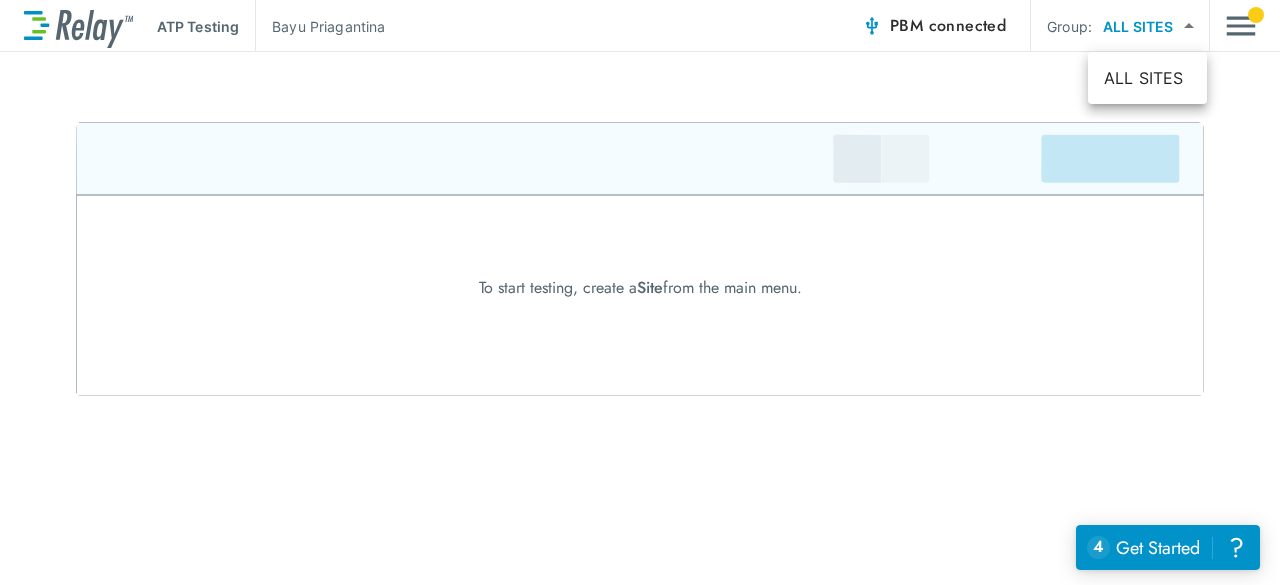 click on "ATP Testing Bayu   Priagantina PBM   connected Group: ALL SITES ********* ​ To start testing, create a    Site    from the main menu.
WORKFLOWS ATP Testing Lab Reports ADMIN Manage Sites My Account Log Out Help with alarm settings ALL SITES" at bounding box center [640, 292] 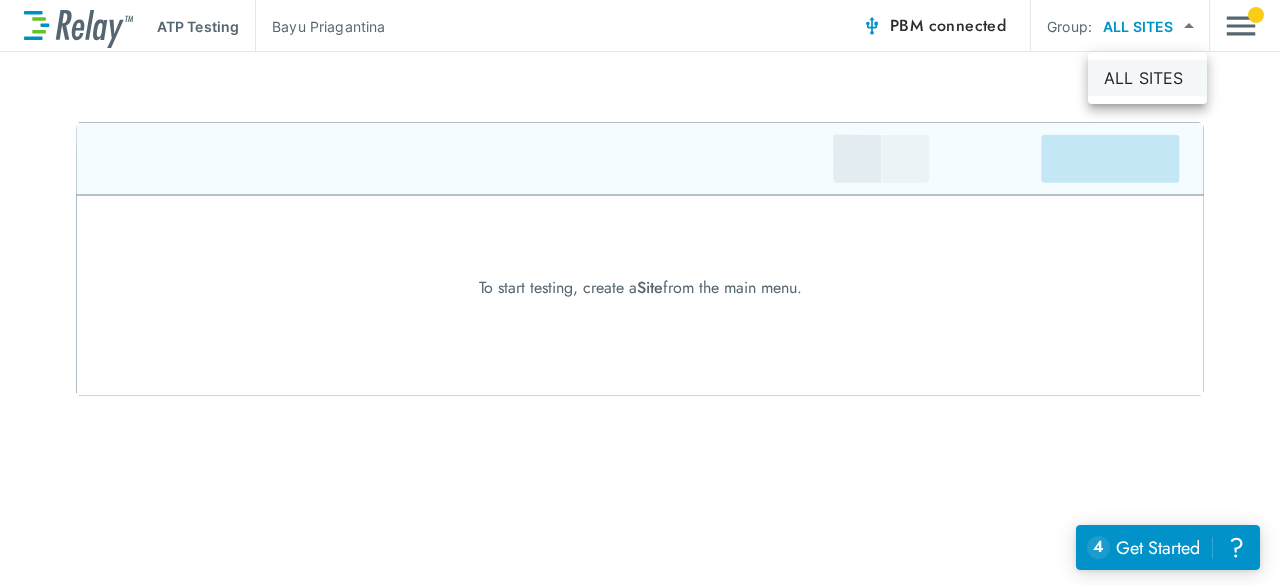click on "ALL SITES" at bounding box center (1147, 78) 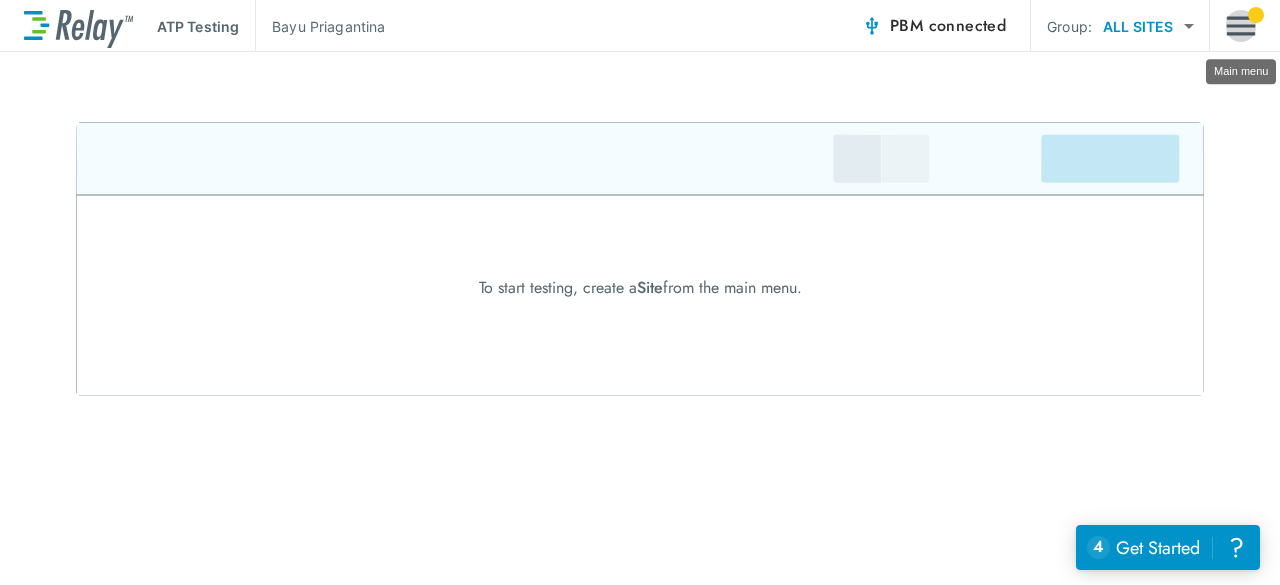 click at bounding box center (1241, 26) 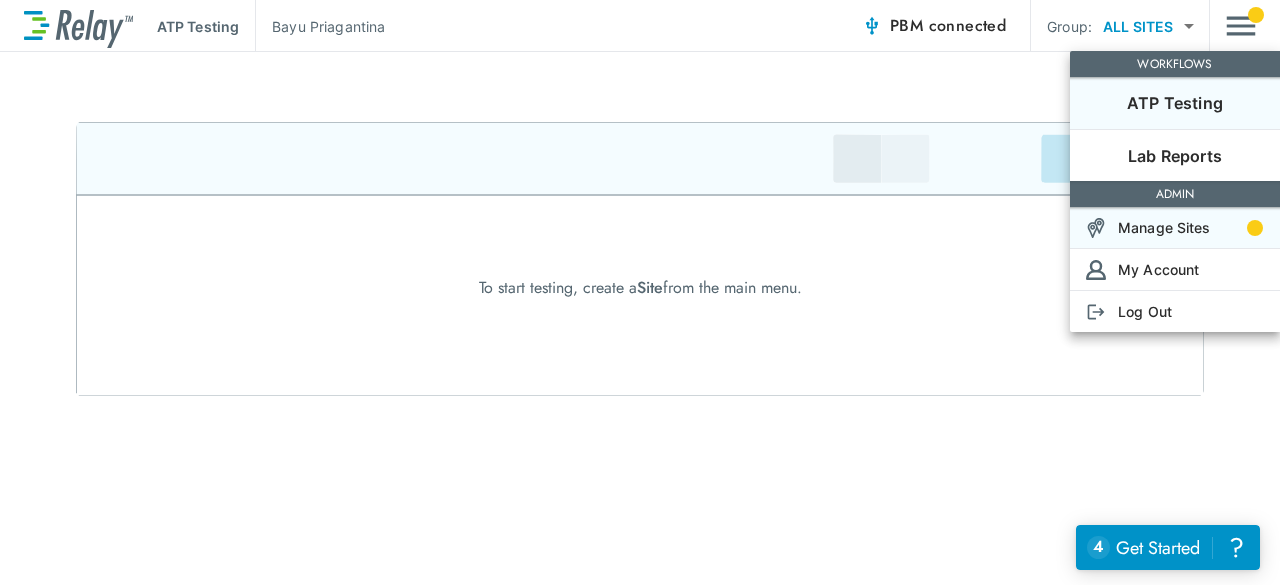 click on "Manage Sites" at bounding box center (1164, 227) 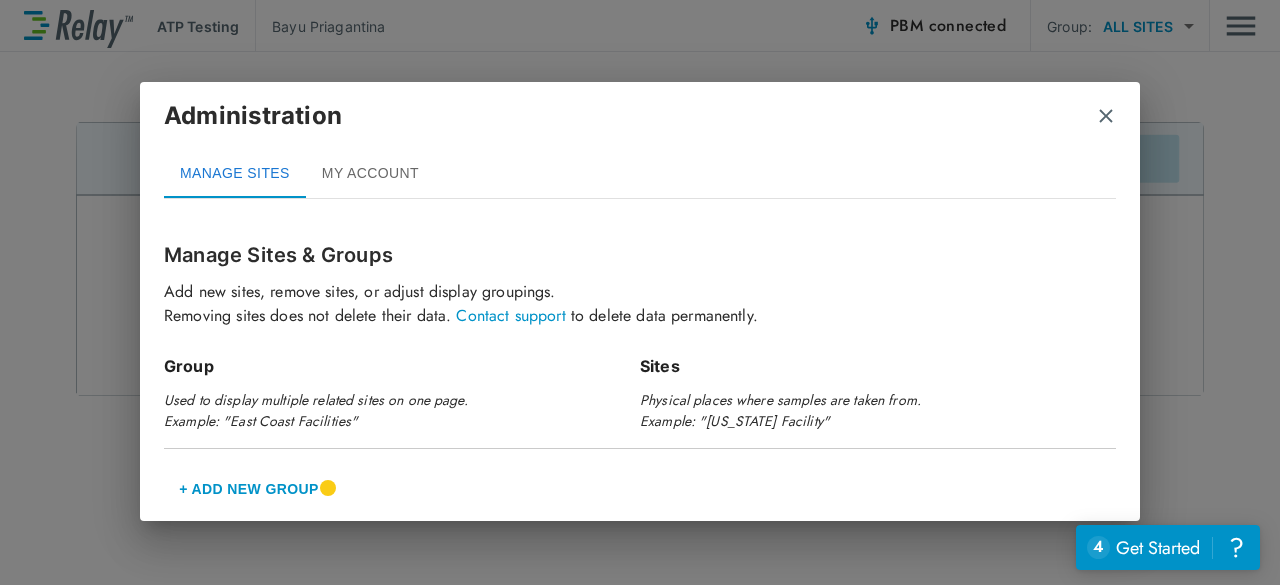 click on "MY ACCOUNT" at bounding box center (370, 174) 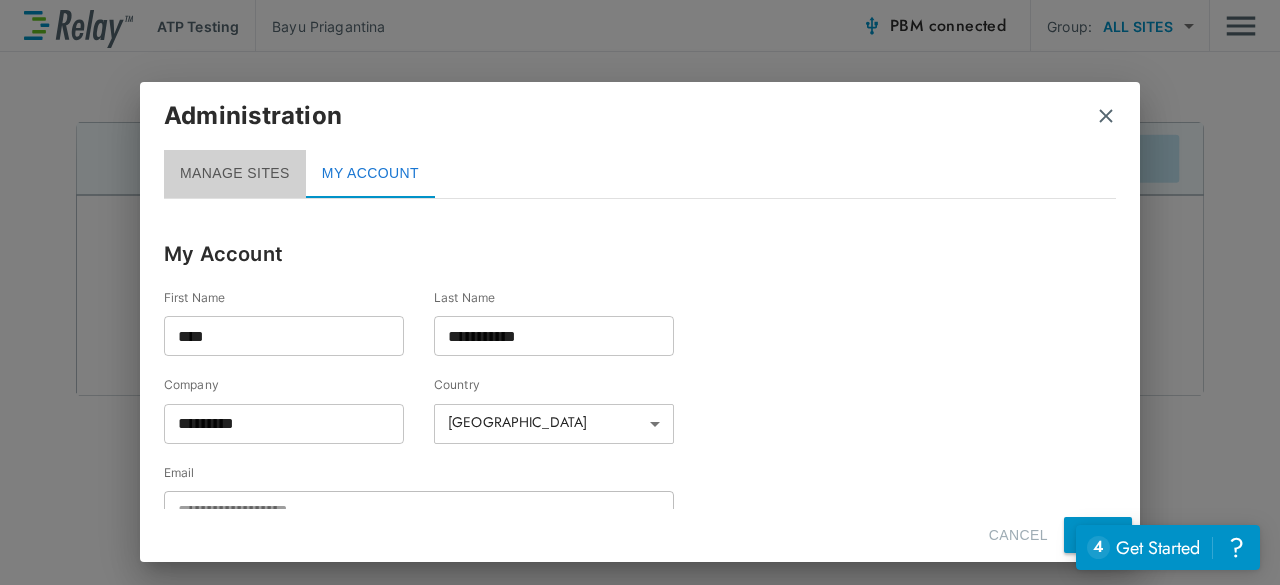 click on "MANAGE SITES" at bounding box center [235, 174] 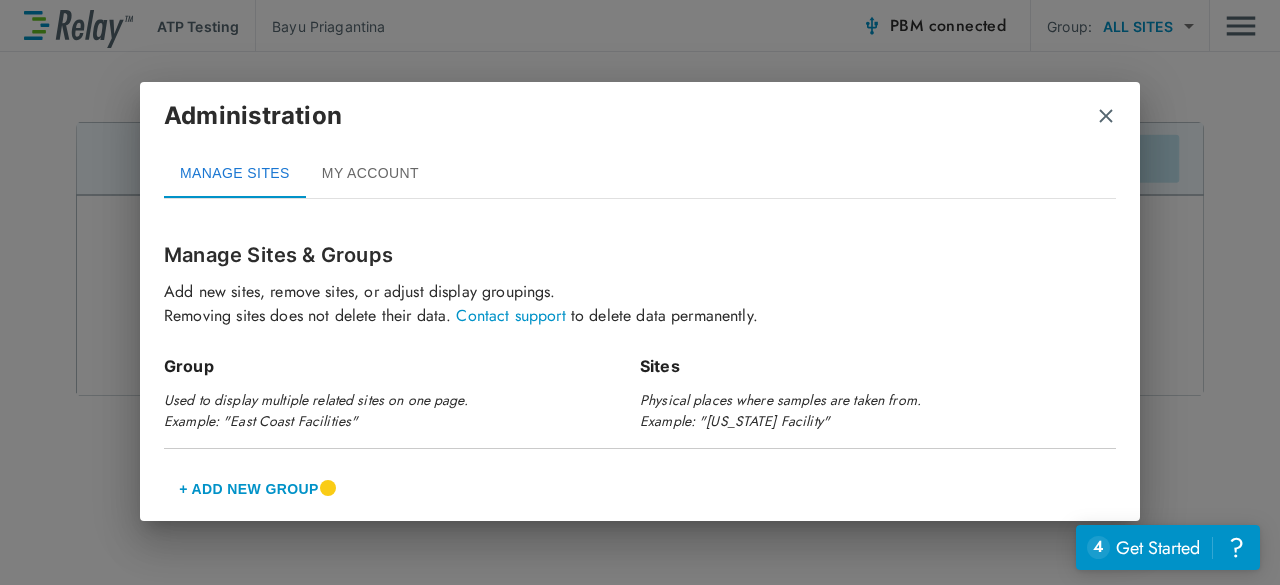 click at bounding box center (1106, 116) 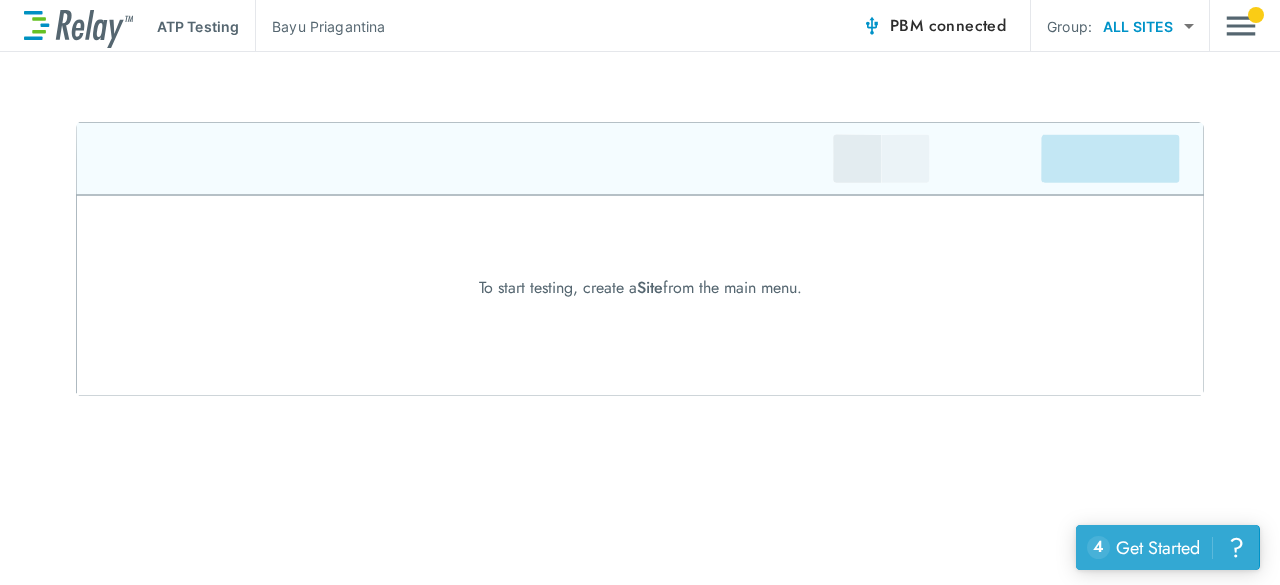 click on "Get Started" at bounding box center (1158, 548) 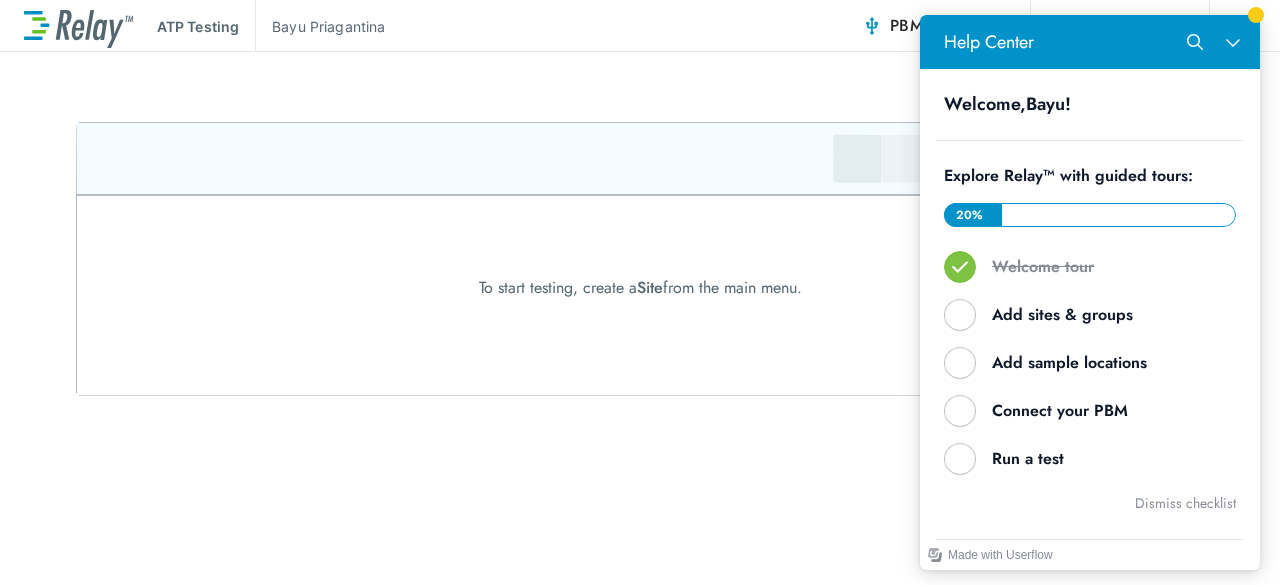 scroll, scrollTop: 245, scrollLeft: 0, axis: vertical 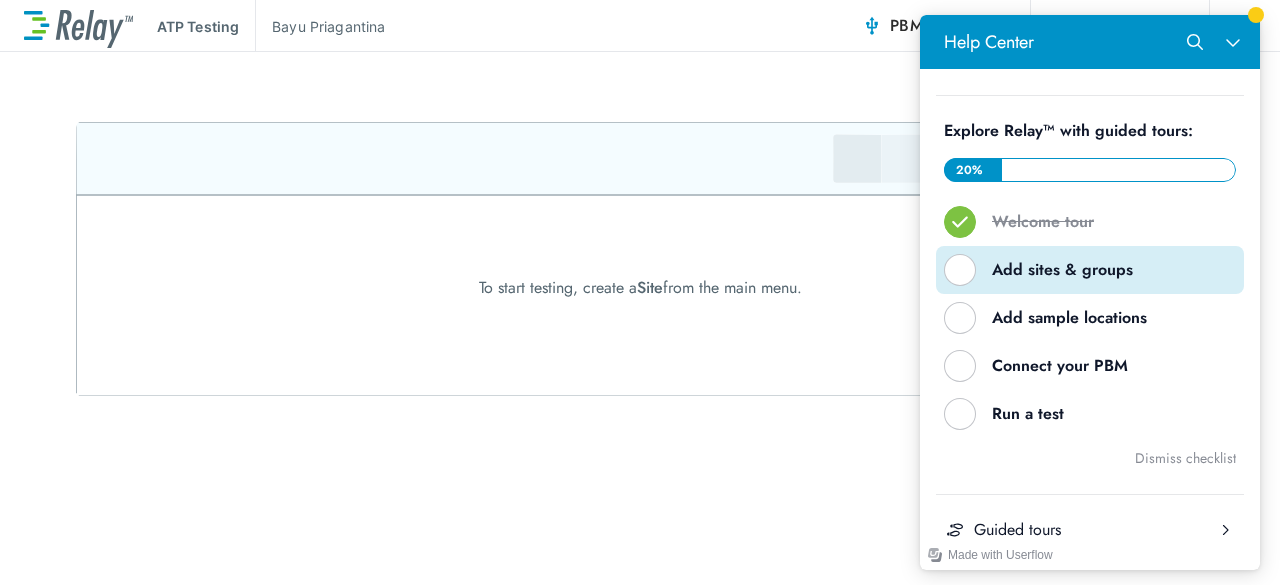 click on "Add sites & groups" at bounding box center (1098, 270) 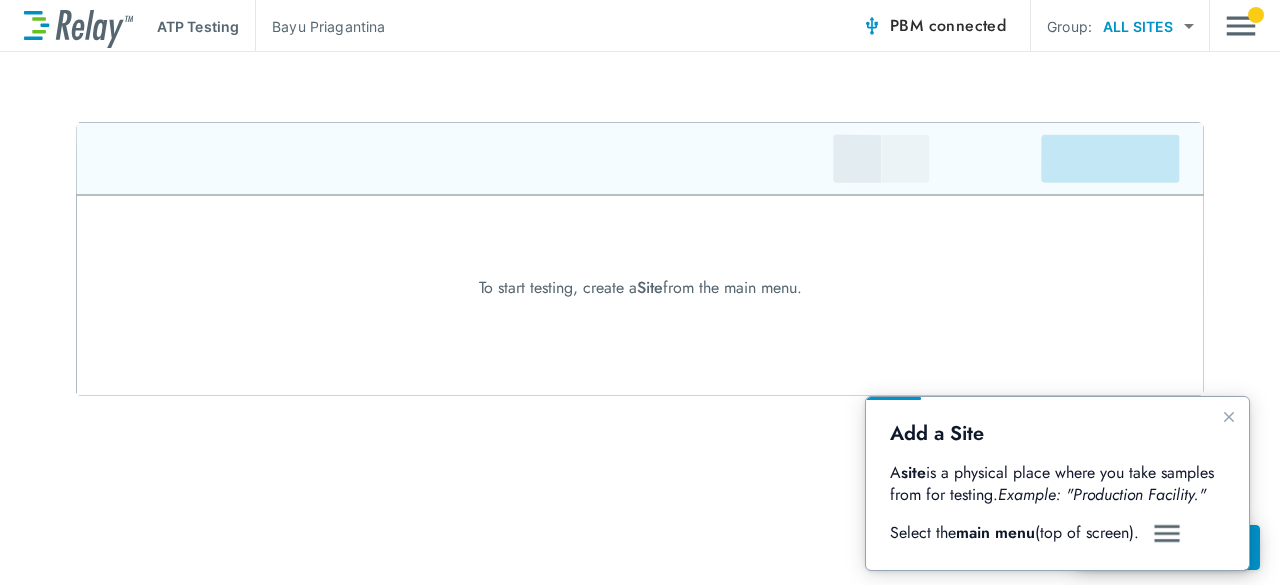 scroll, scrollTop: 0, scrollLeft: 0, axis: both 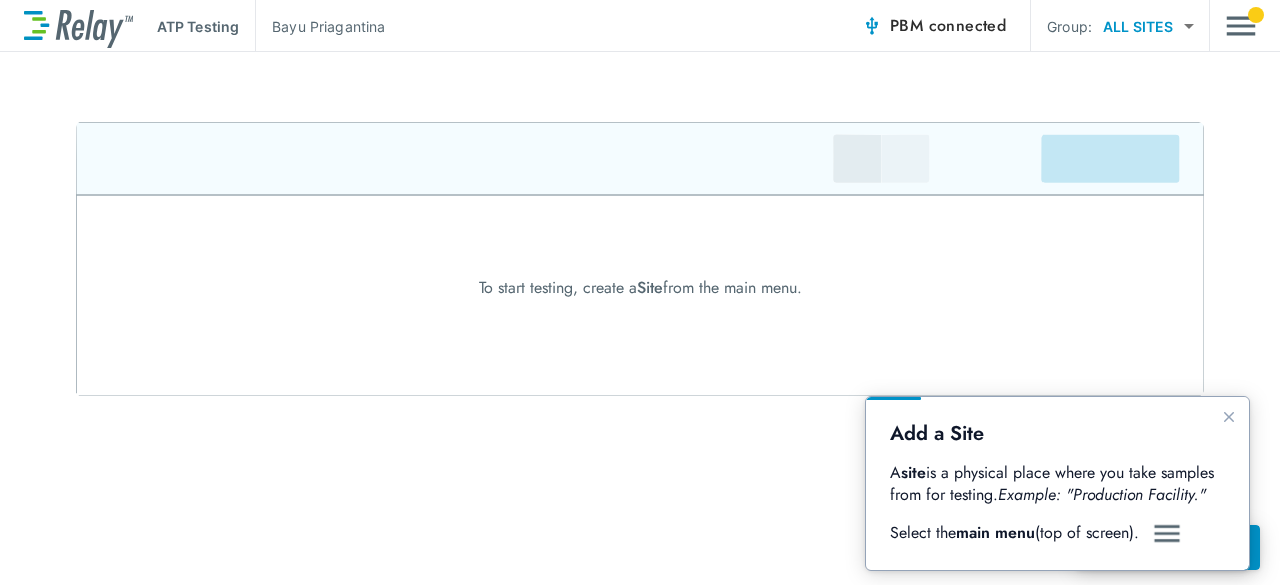 click at bounding box center (640, 259) 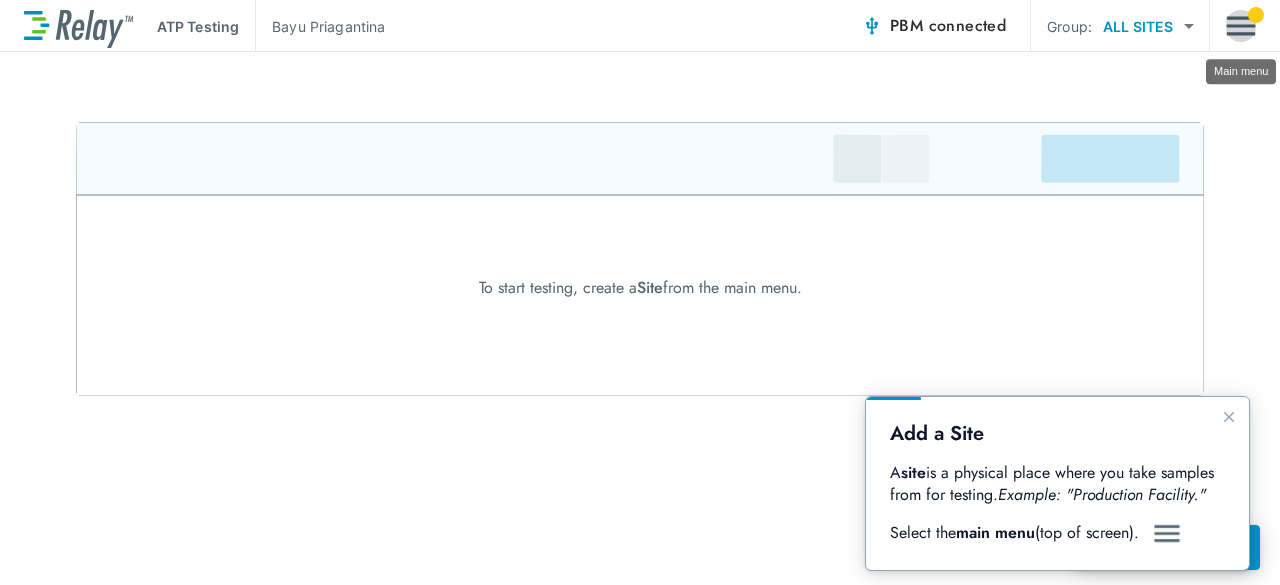 click at bounding box center [1241, 26] 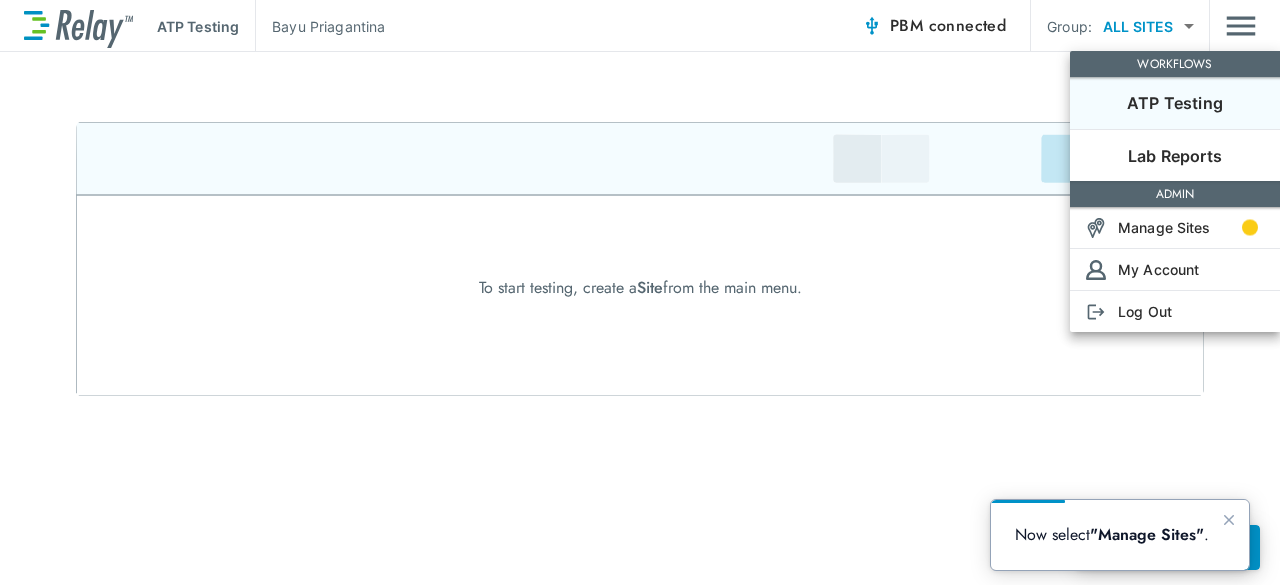 click on "ATP Testing" at bounding box center (1175, 103) 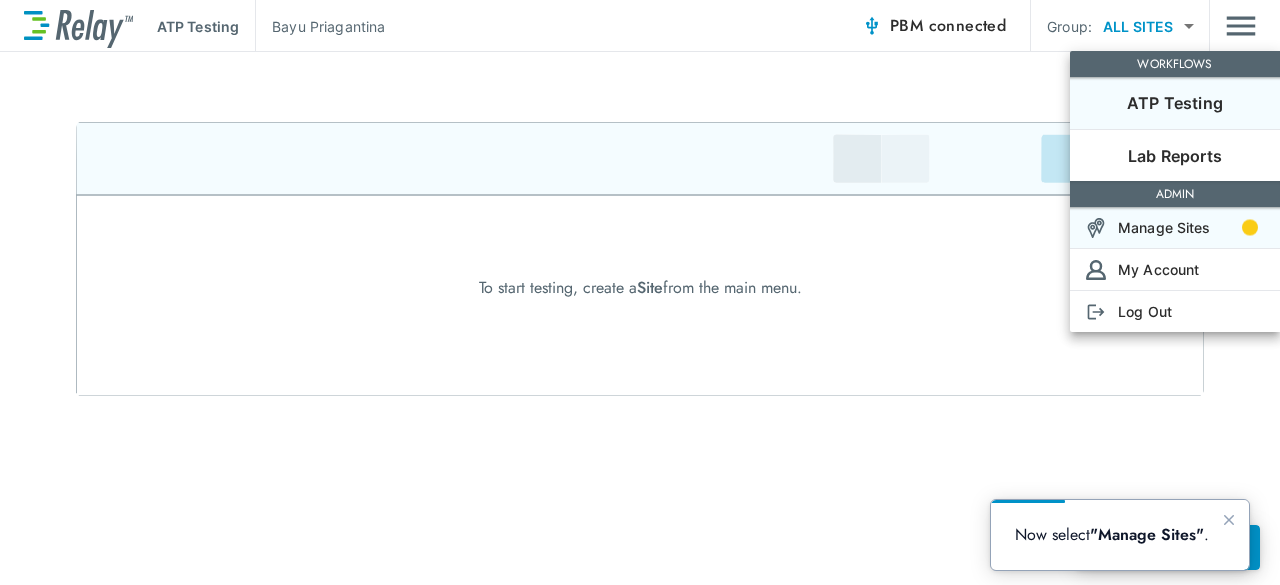click on "Manage Sites" at bounding box center [1164, 227] 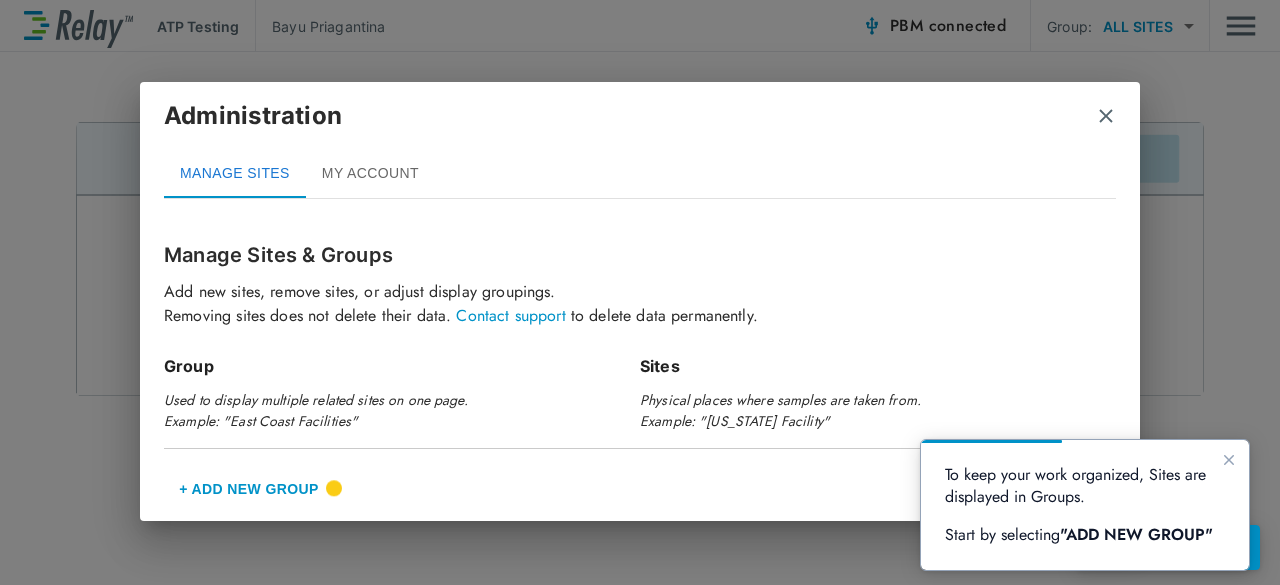 click on "+ Add New Group" at bounding box center [249, 489] 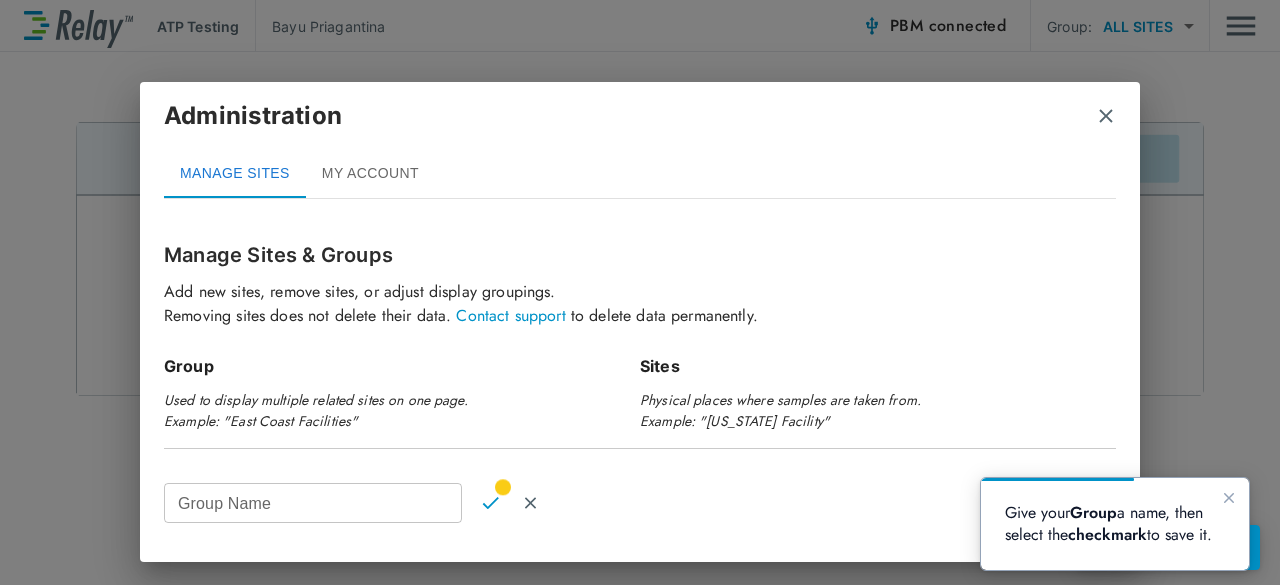 click on "Group Name" at bounding box center [313, 503] 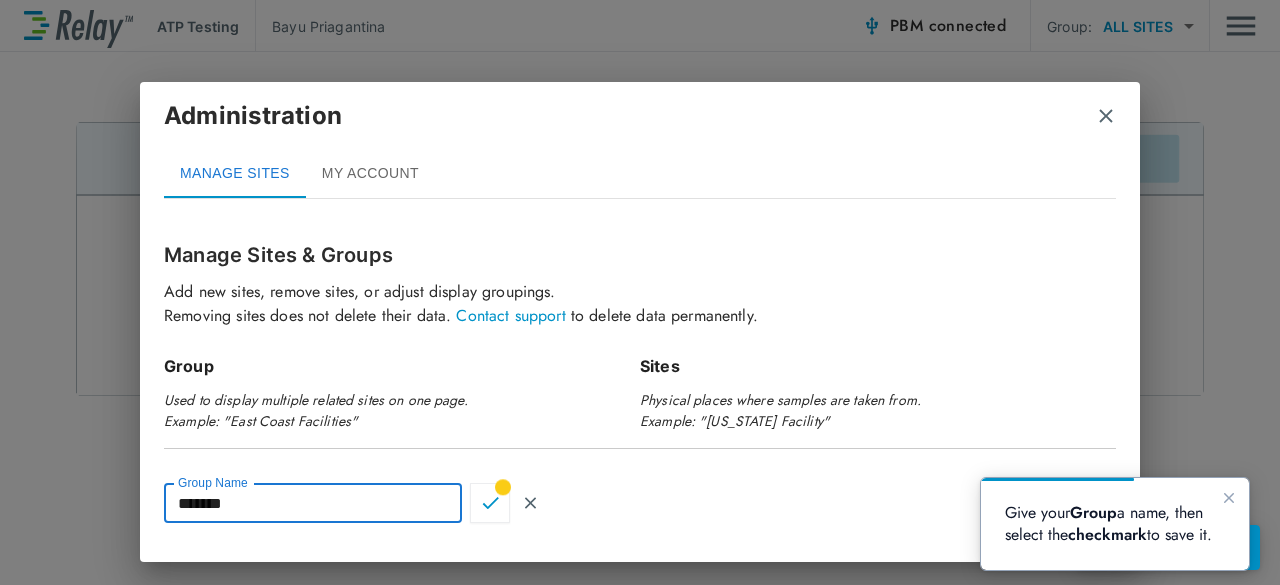 type on "*******" 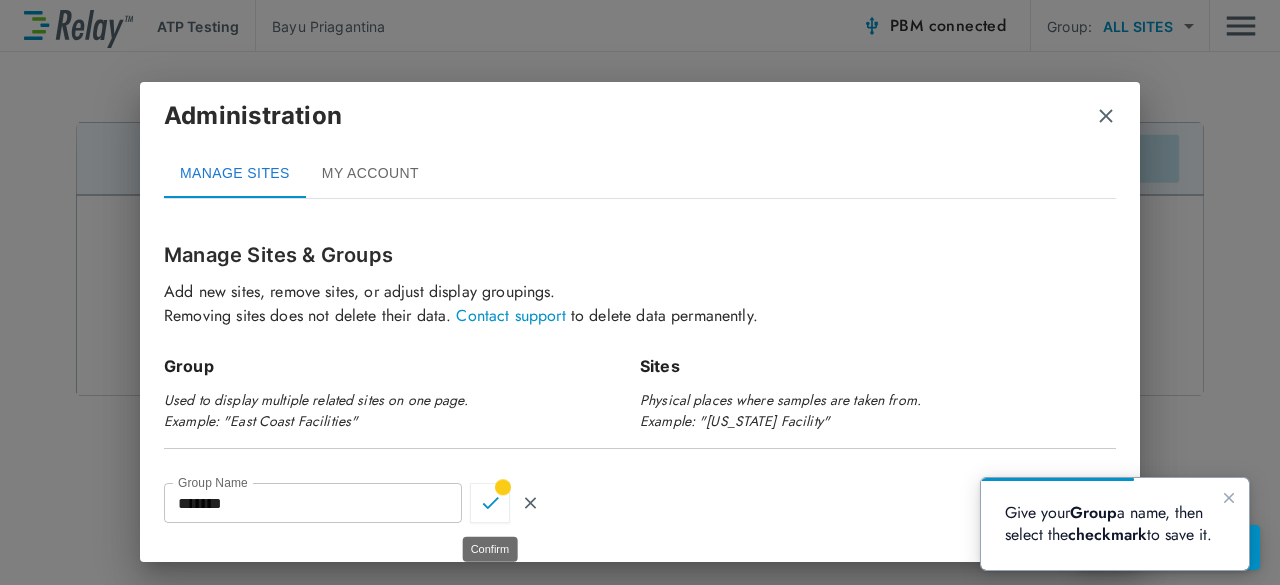 click at bounding box center [490, 503] 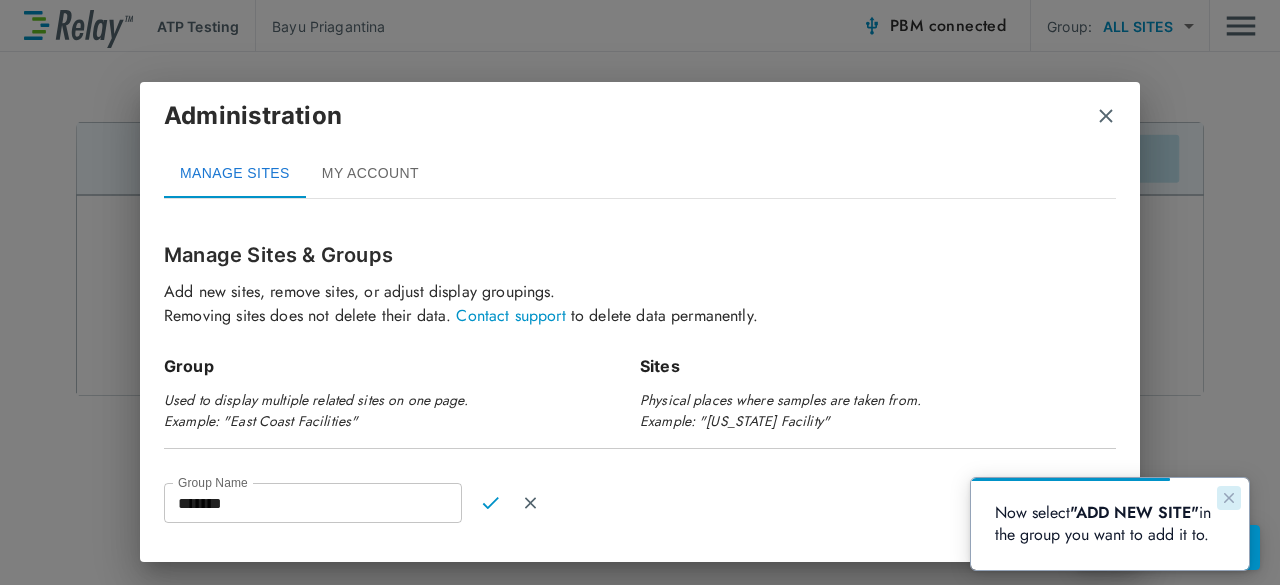 click 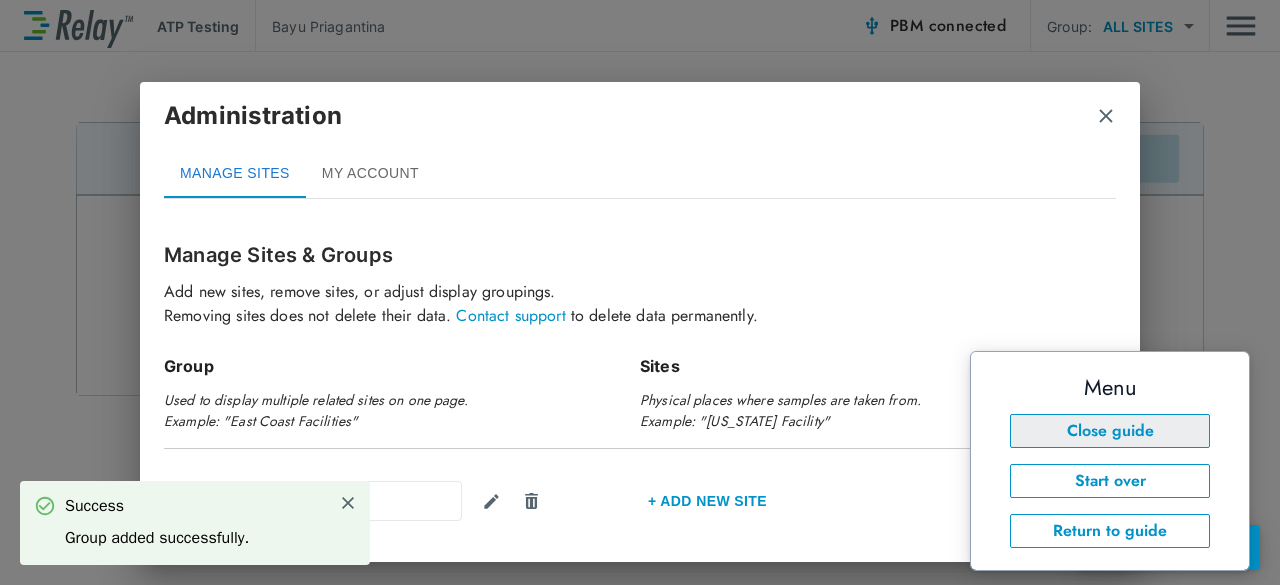 click on "Close guide" at bounding box center [1110, 431] 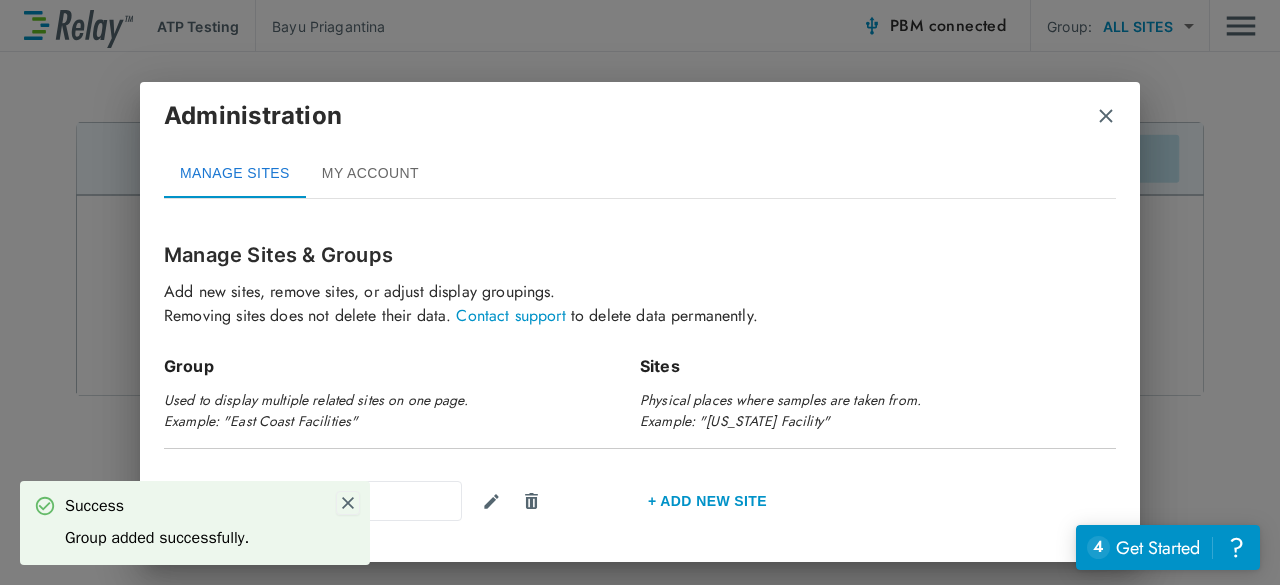 click at bounding box center [348, 503] 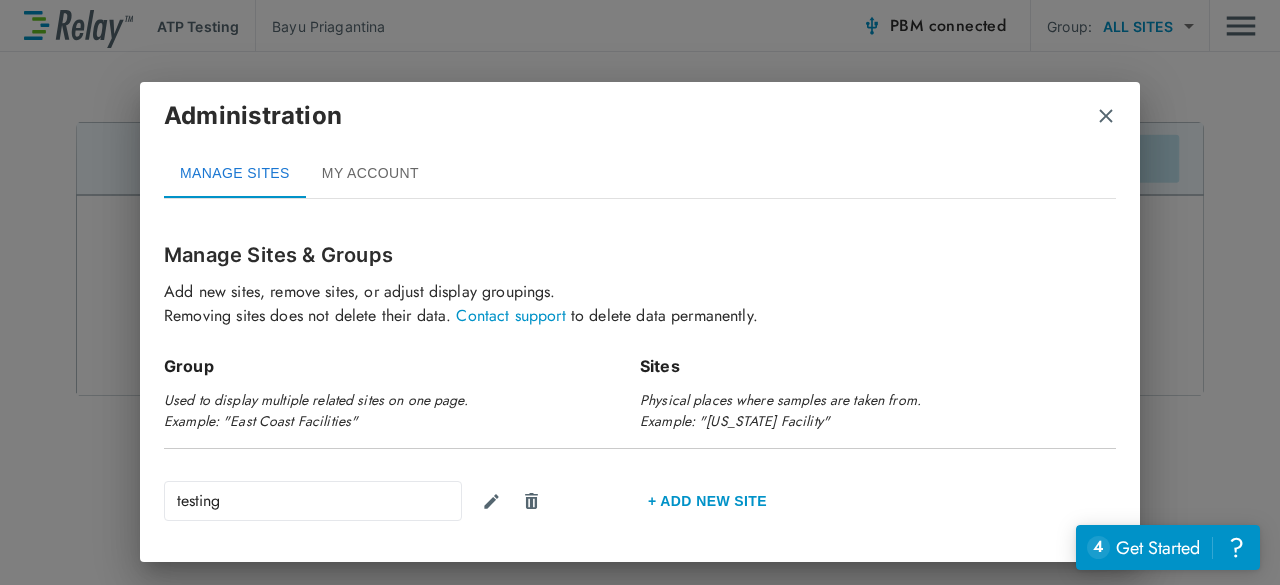 scroll, scrollTop: 75, scrollLeft: 0, axis: vertical 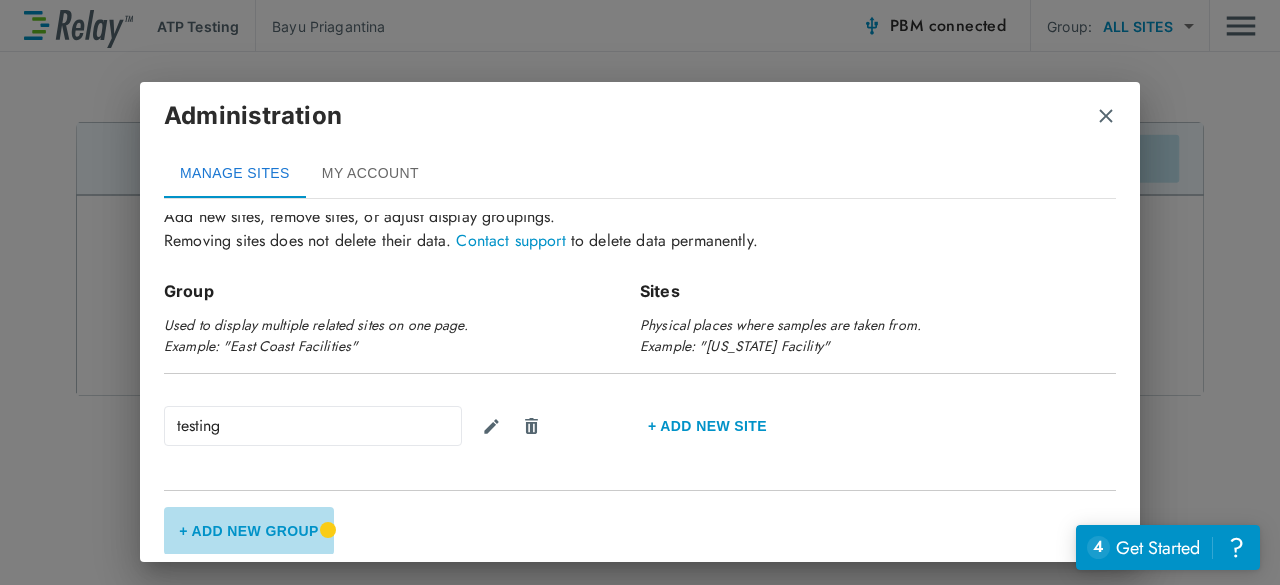 click on "+ Add New Group" at bounding box center [249, 531] 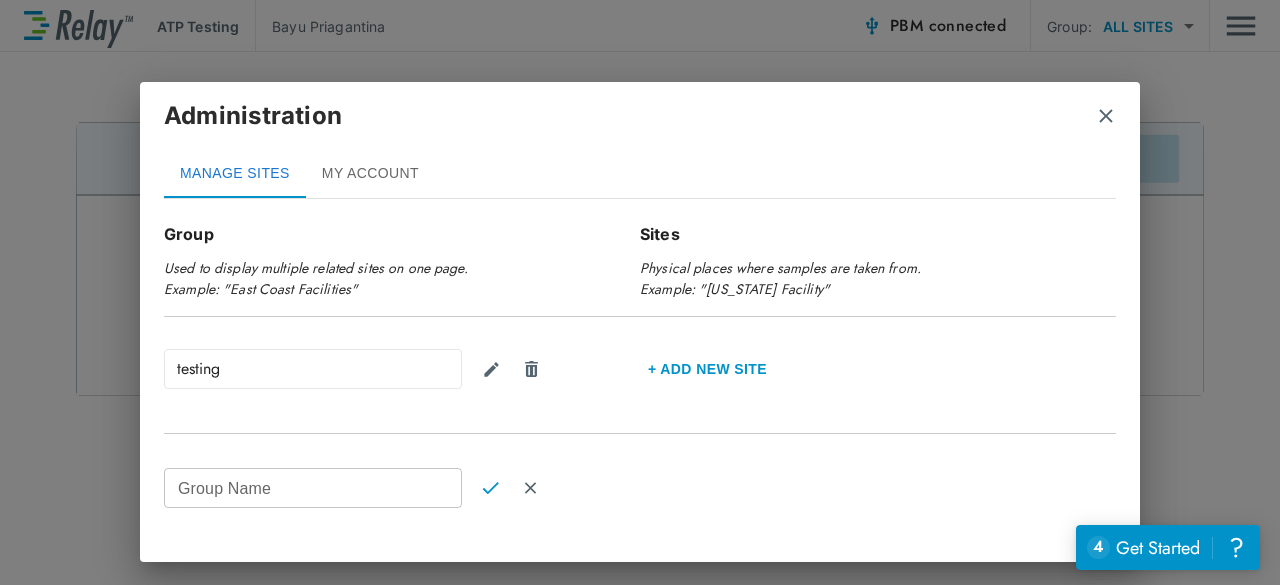 scroll, scrollTop: 206, scrollLeft: 0, axis: vertical 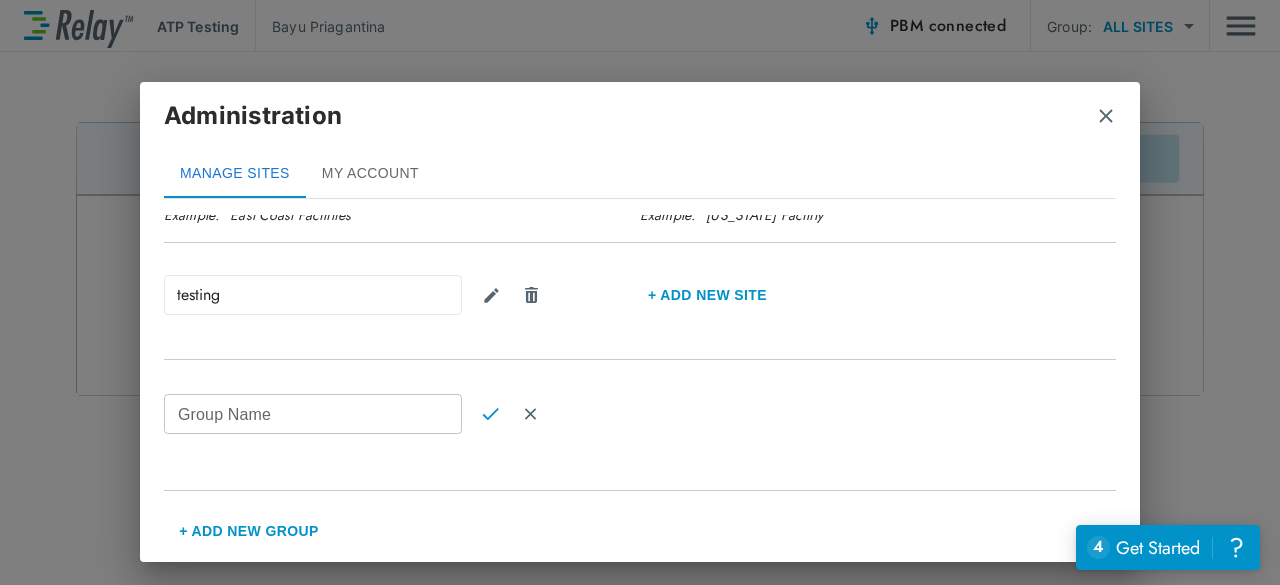 click on "Group Name" at bounding box center (313, 414) 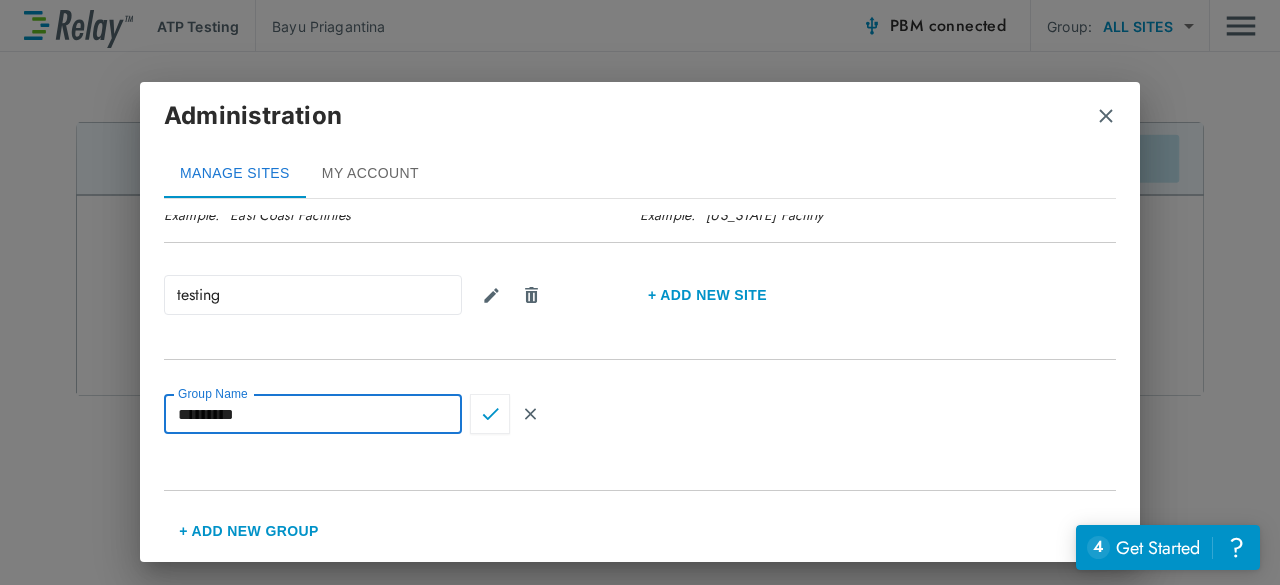 type on "*********" 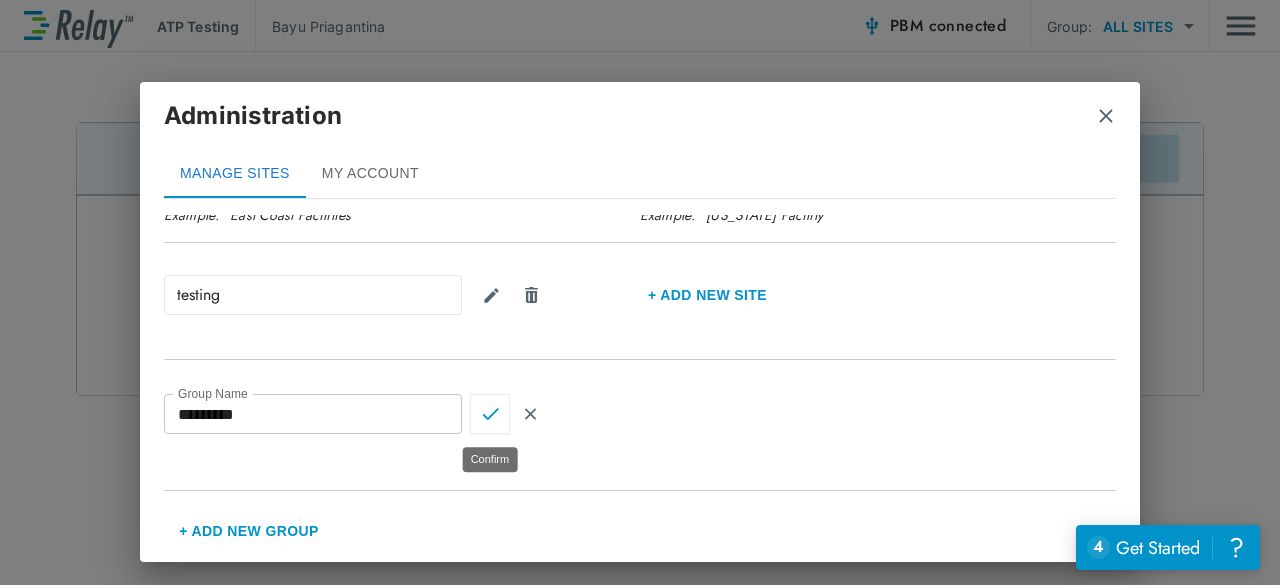 click at bounding box center (490, 414) 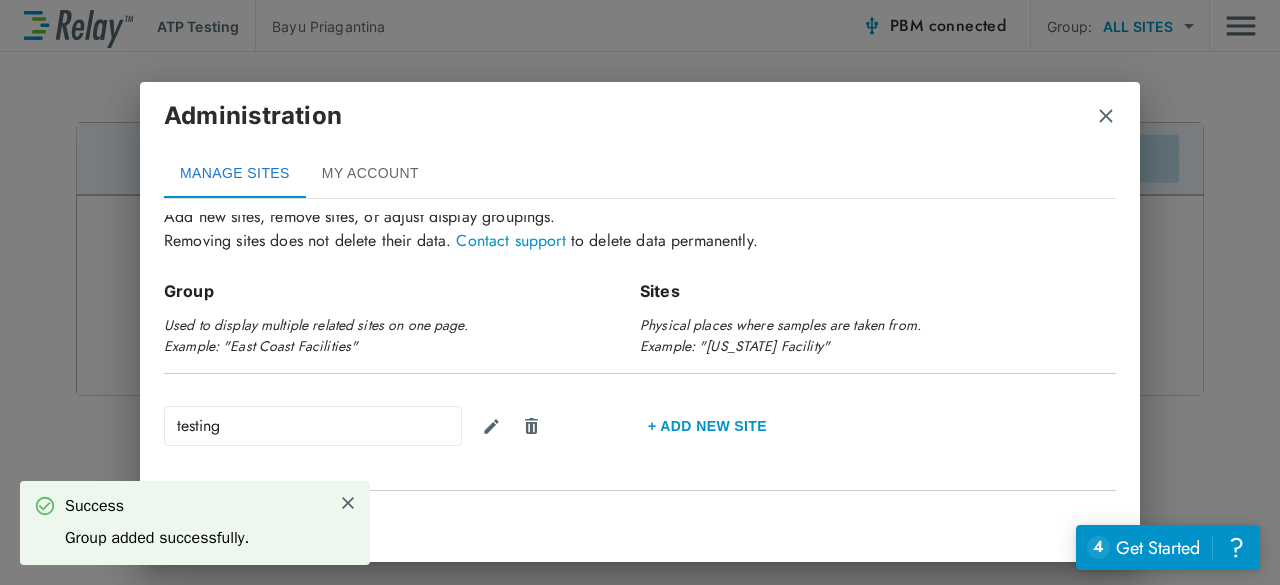 scroll, scrollTop: 192, scrollLeft: 0, axis: vertical 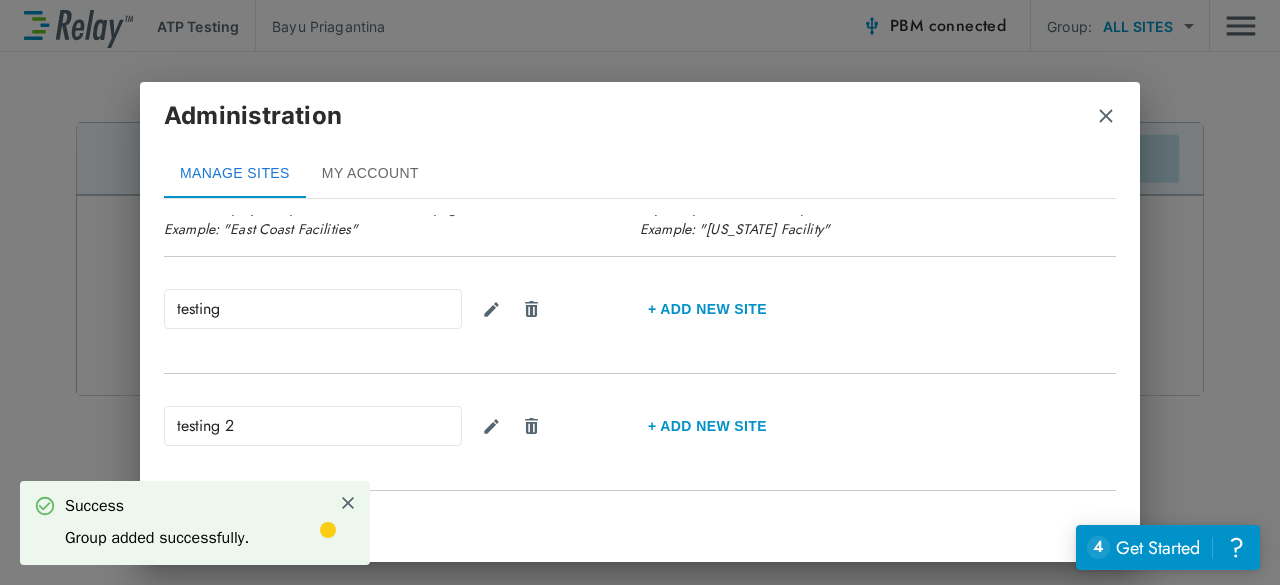 click on "Group added successfully." at bounding box center (157, 538) 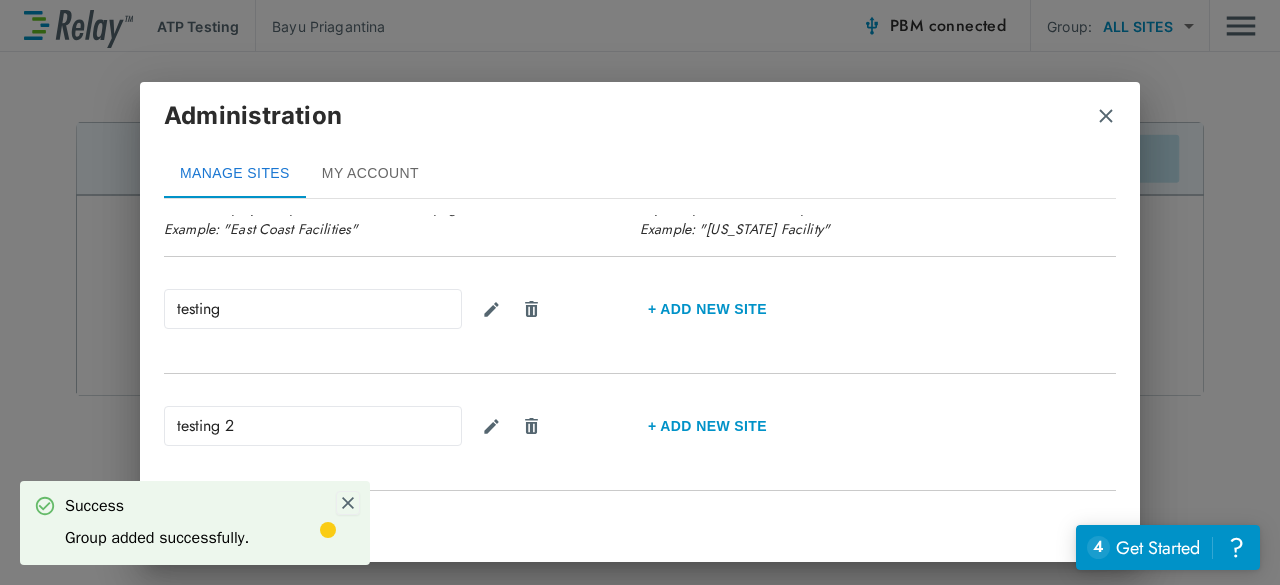 click at bounding box center [348, 503] 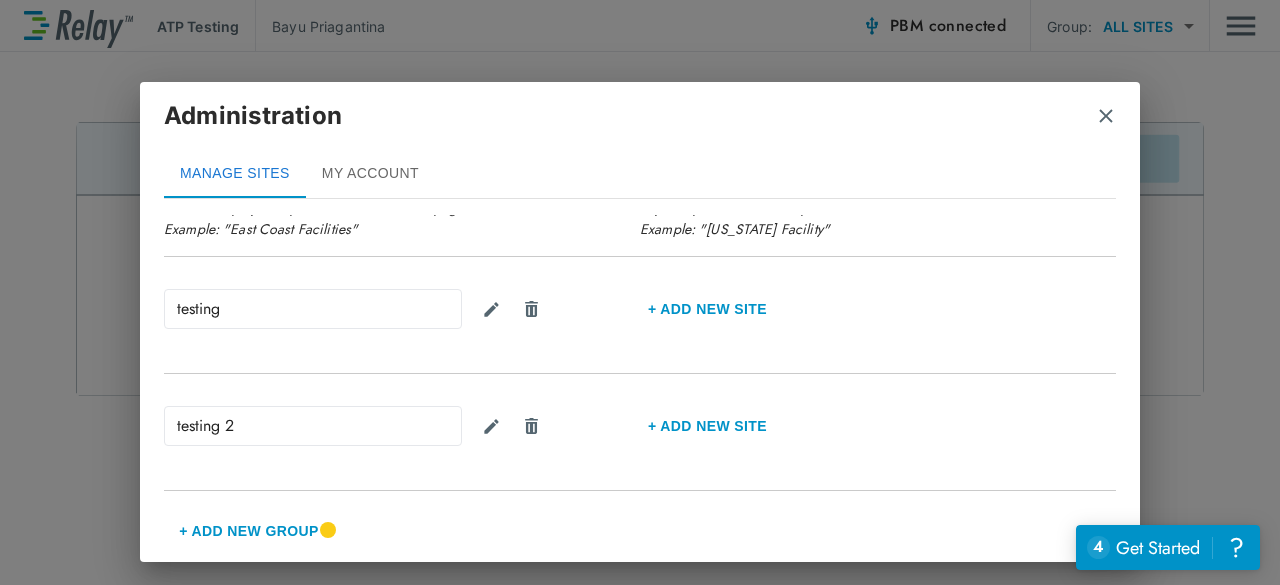 click at bounding box center (1106, 116) 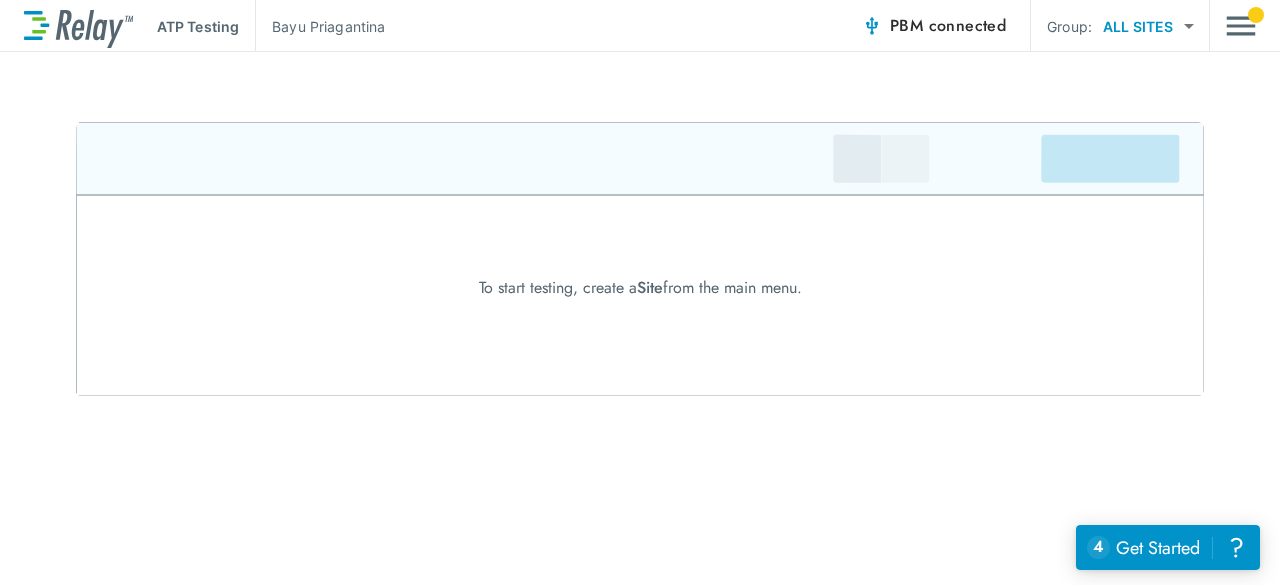 click at bounding box center (1241, 26) 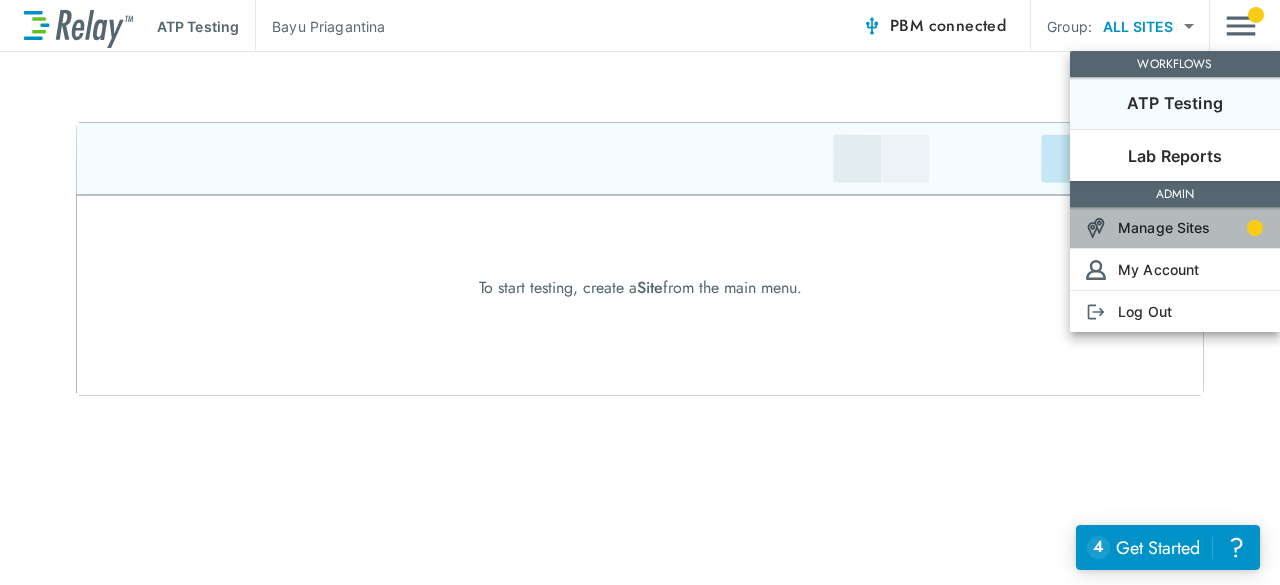 click on "Manage Sites" at bounding box center [1164, 227] 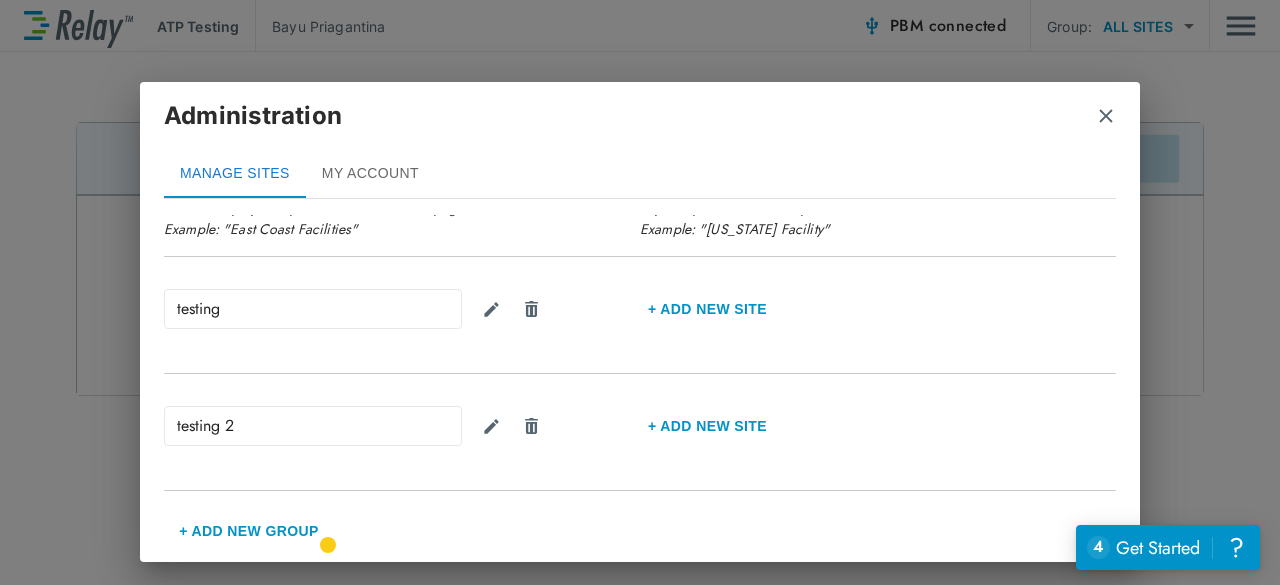 scroll, scrollTop: 0, scrollLeft: 0, axis: both 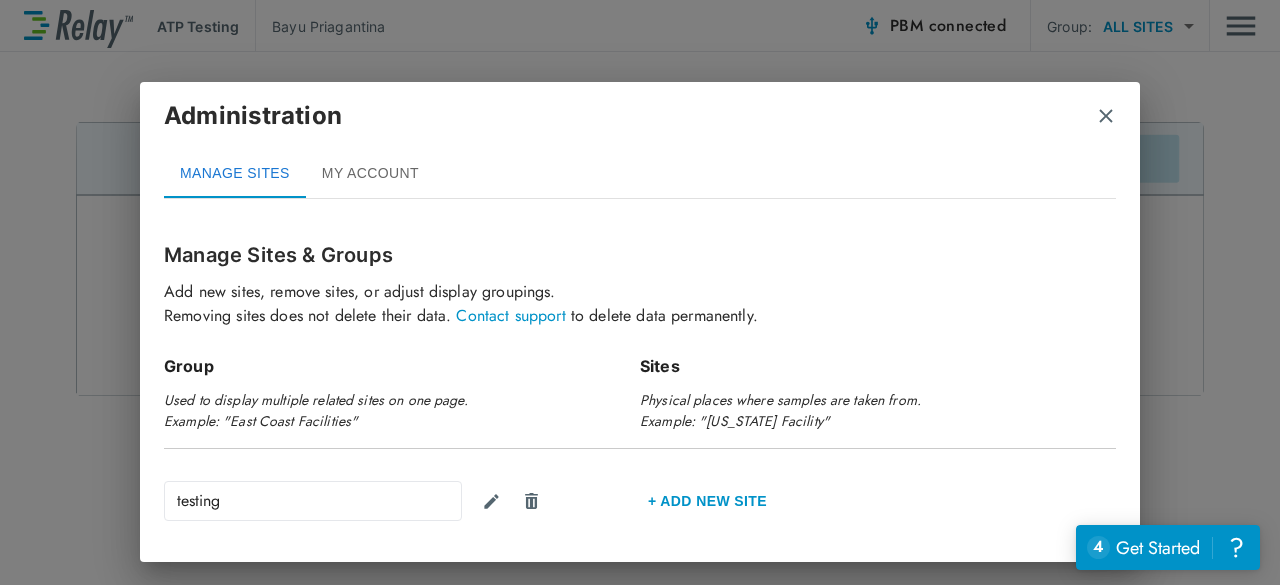 click on "MY ACCOUNT" at bounding box center (370, 174) 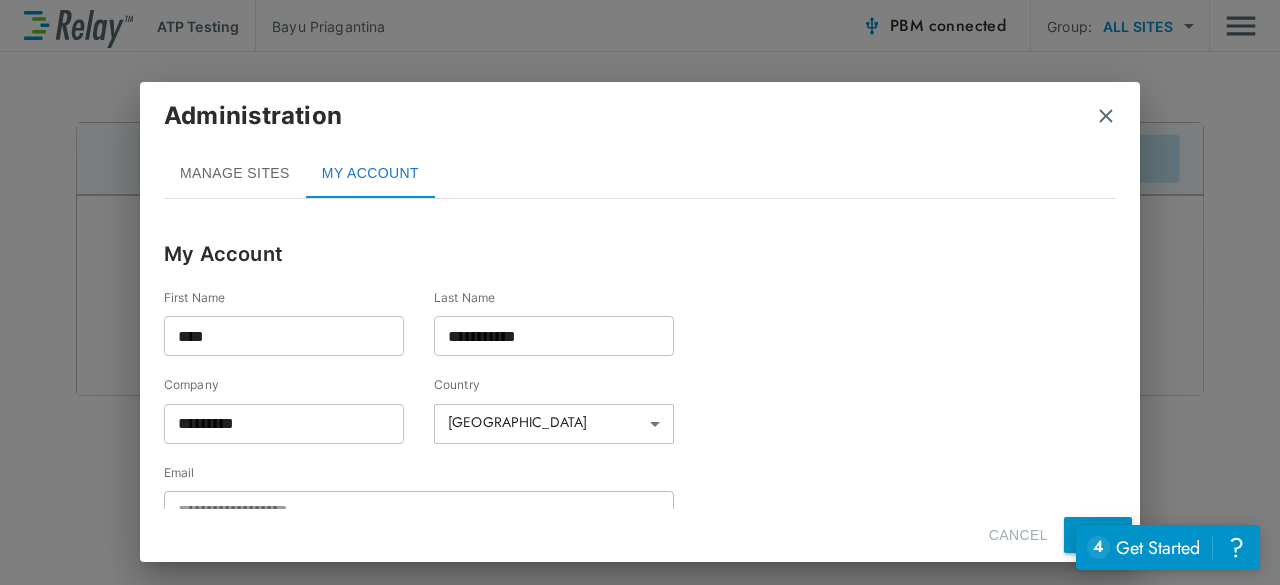 click on "MANAGE SITES" at bounding box center [235, 174] 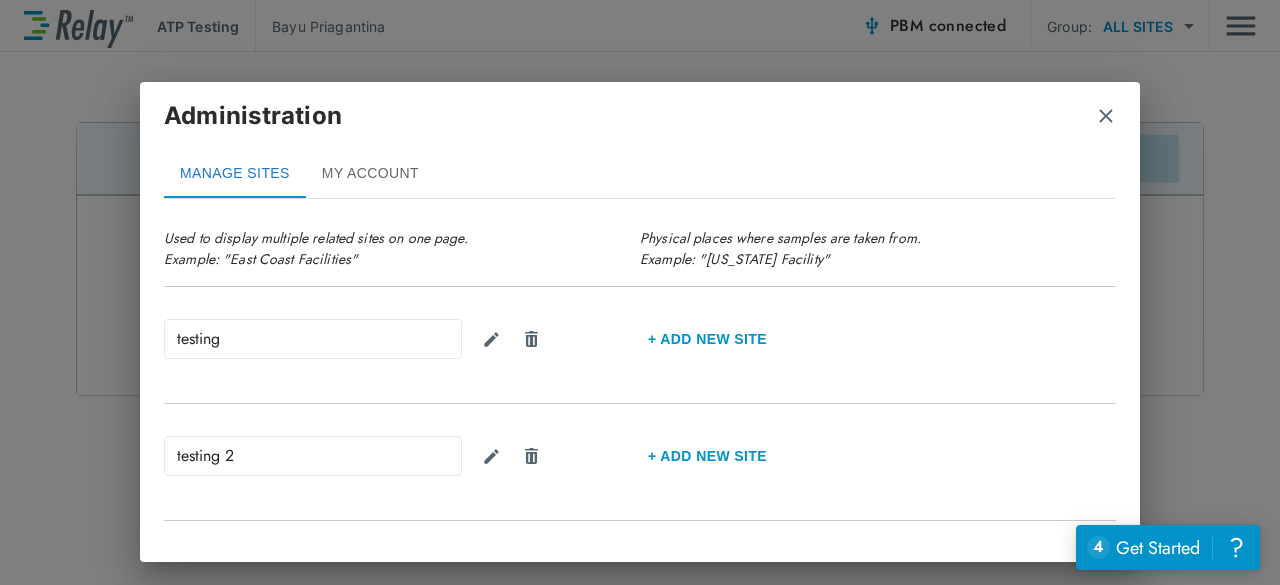scroll, scrollTop: 192, scrollLeft: 0, axis: vertical 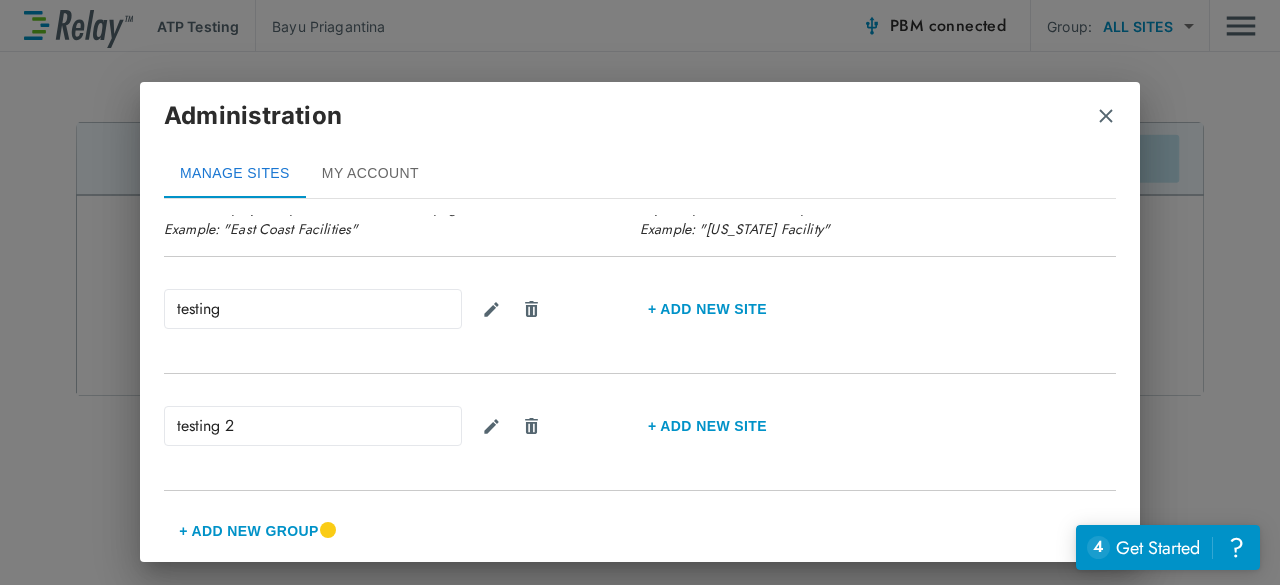 click on "testing" at bounding box center [313, 309] 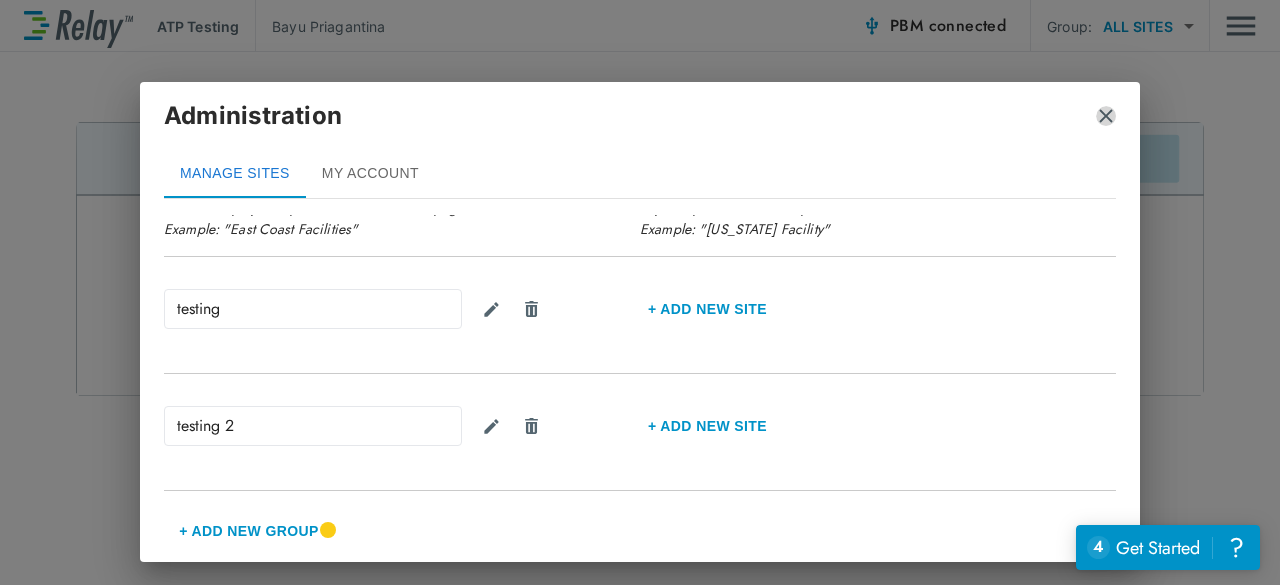 click at bounding box center [1106, 116] 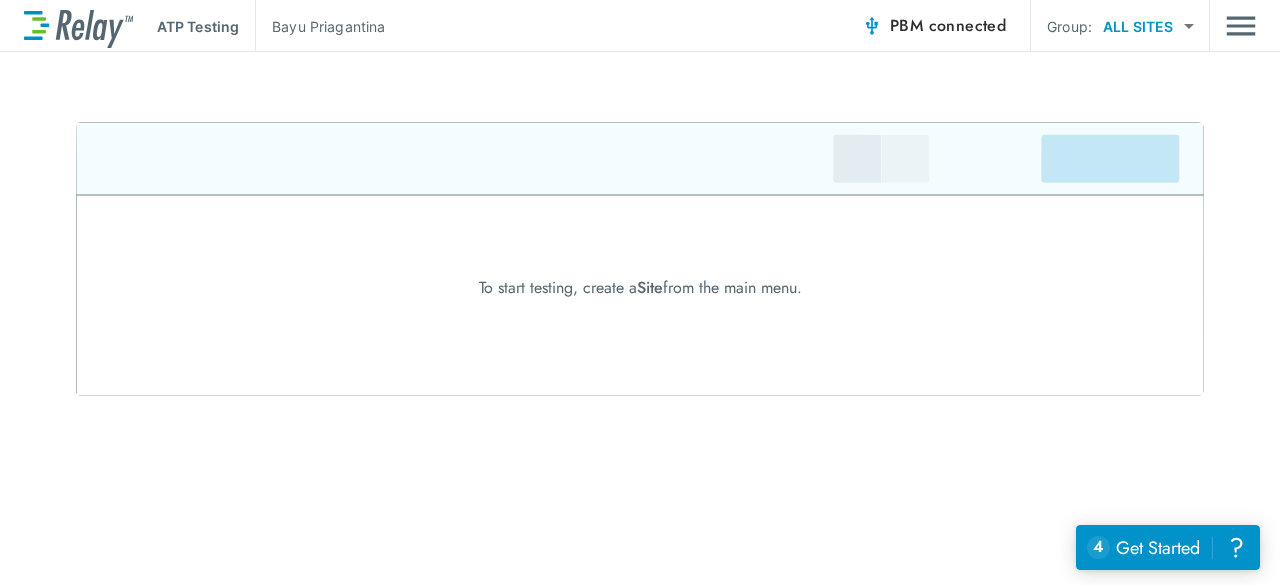click on "ATP Testing Bayu   Priagantina PBM   connected Group: ALL SITES ********* ​ To start testing, create a    Site    from the main menu. Success Your changes have been saved successfully.
WORKFLOWS ATP Testing Lab Reports ADMIN Manage Sites My Account Log Out Help with alarm settings" at bounding box center [640, 292] 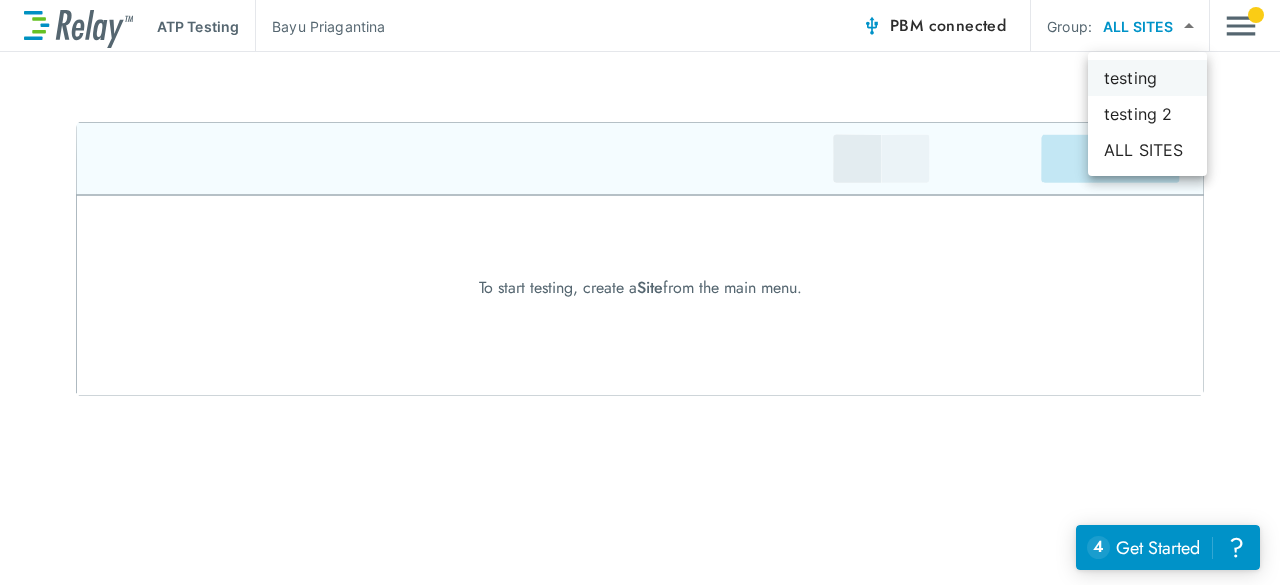 click on "testing" at bounding box center [1147, 78] 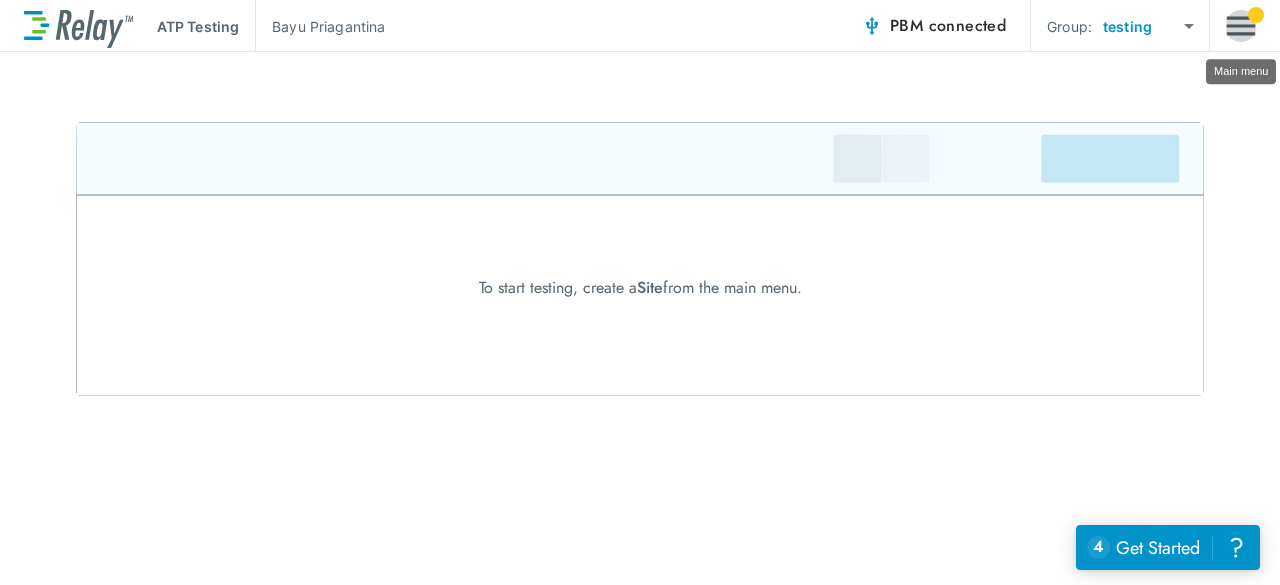 click at bounding box center [1241, 26] 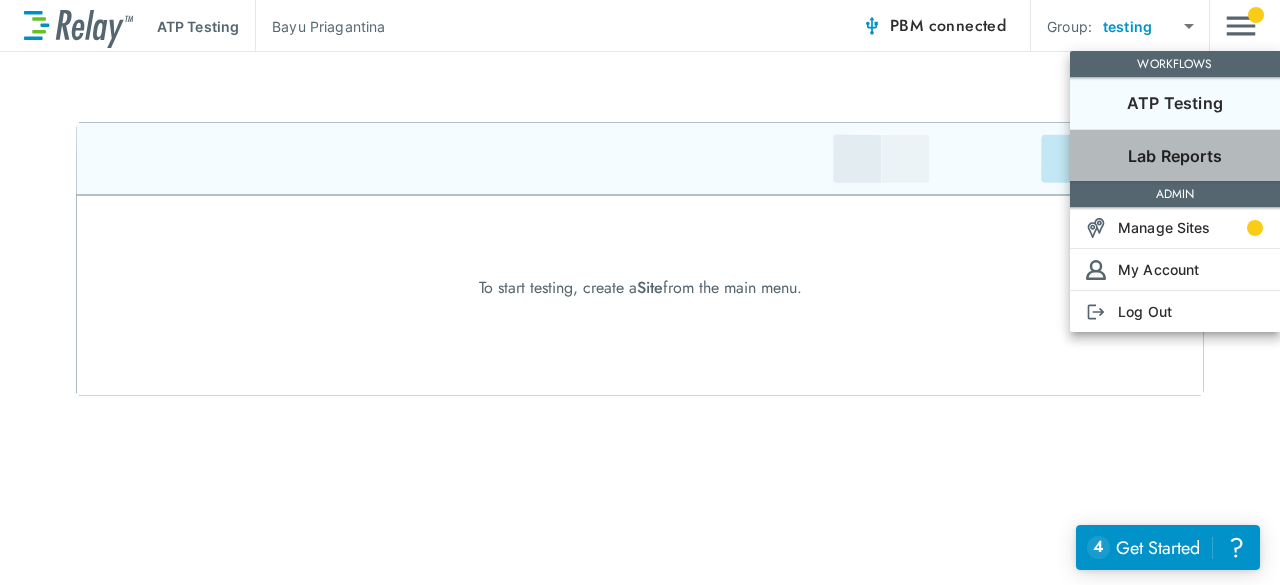 click on "Lab Reports" at bounding box center (1175, 156) 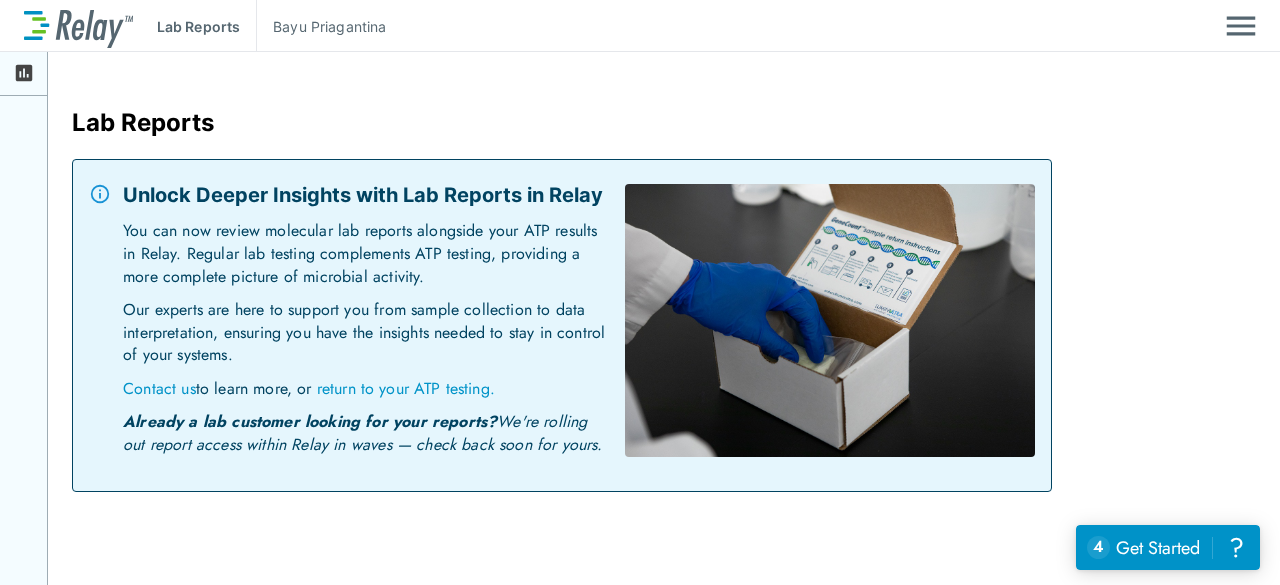 click at bounding box center [1241, 26] 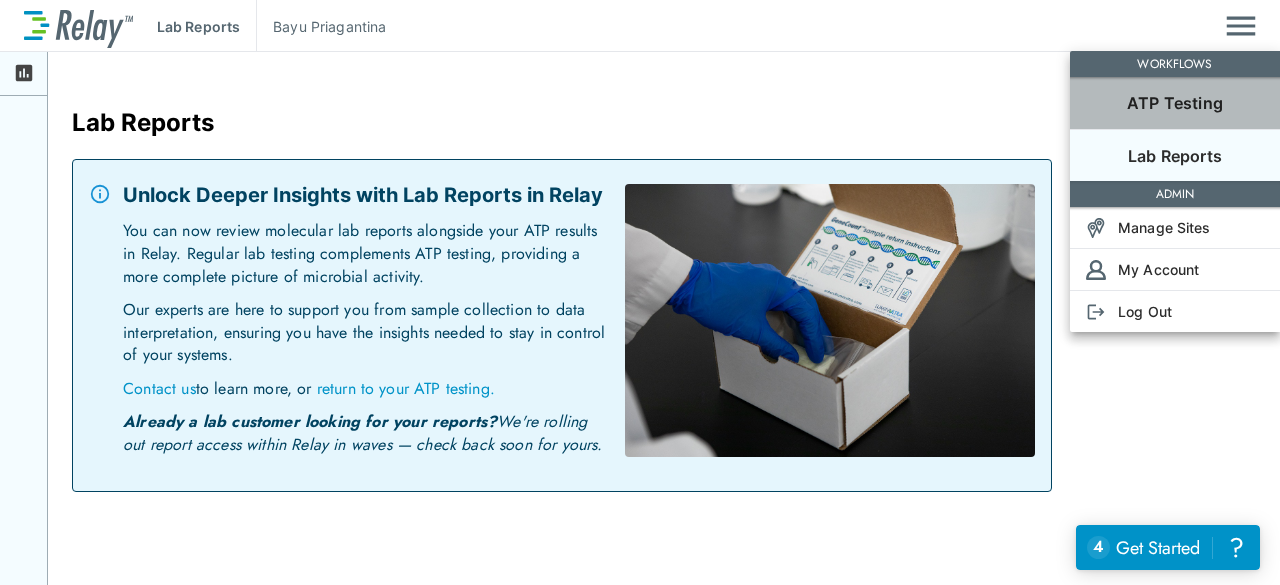 click on "ATP Testing" at bounding box center [1175, 103] 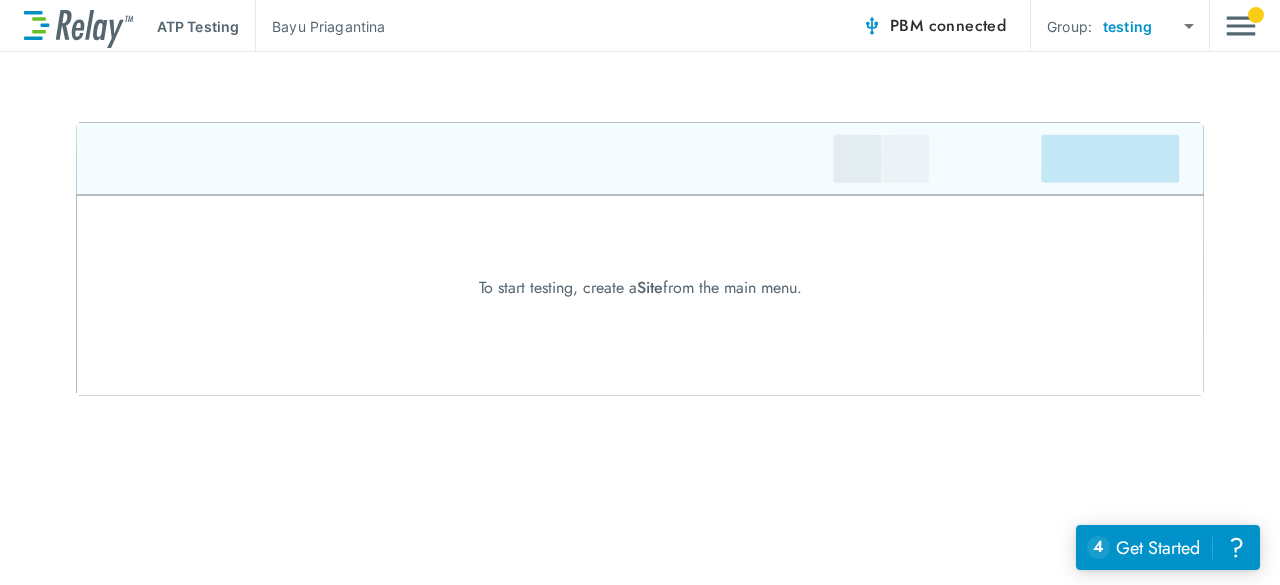 click on "ATP Testing" at bounding box center [198, 26] 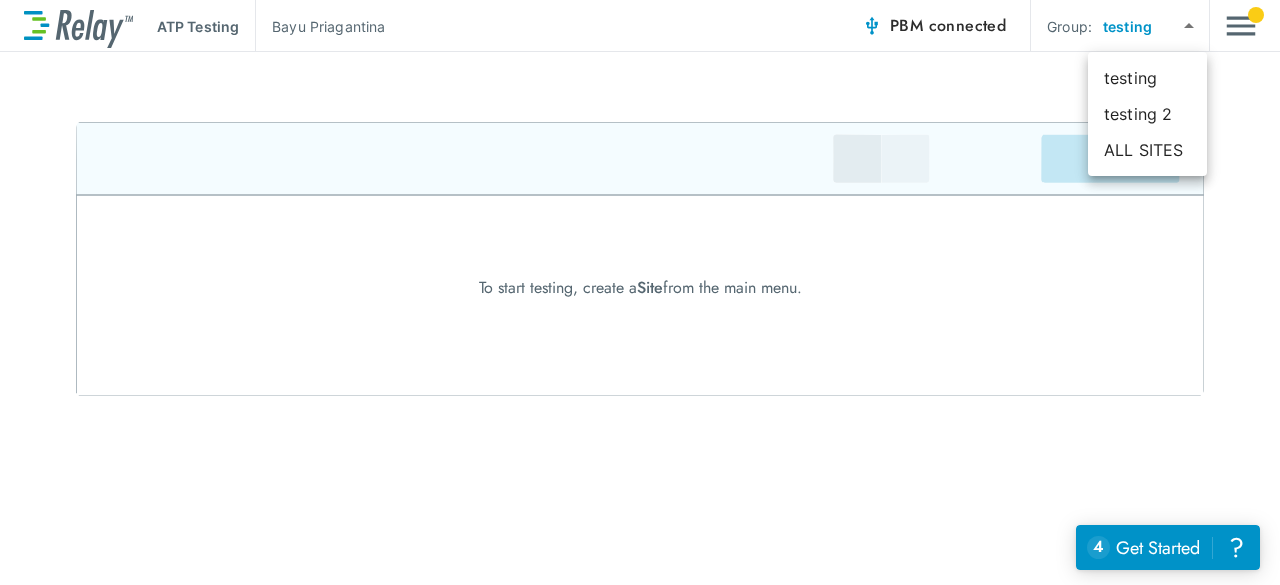 click at bounding box center (640, 292) 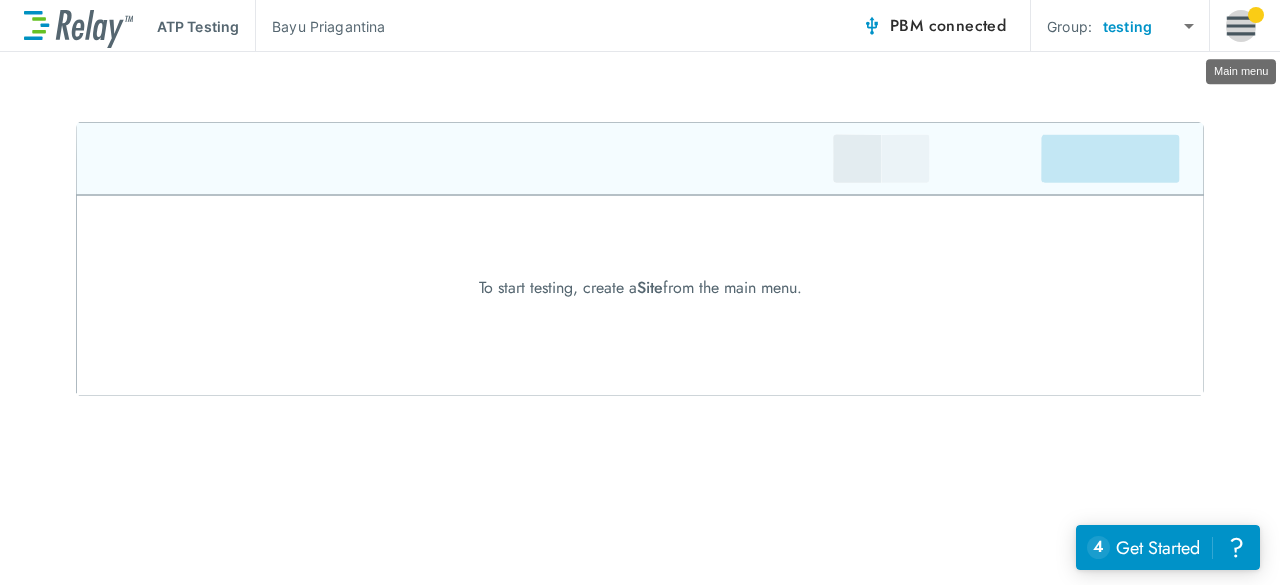 click at bounding box center (1241, 26) 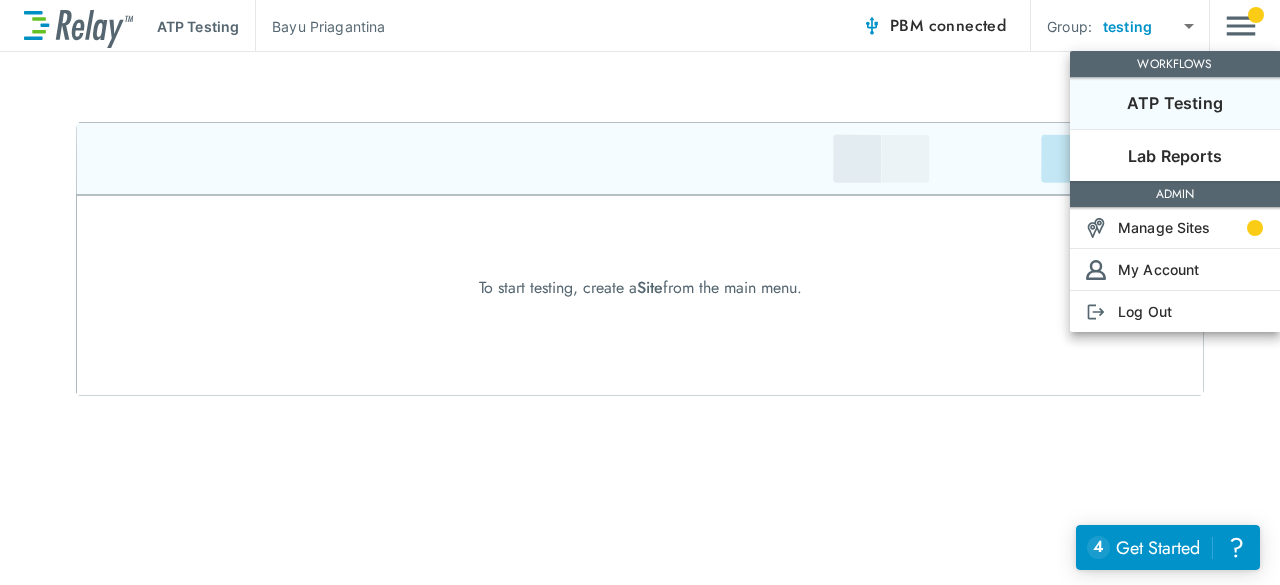 click at bounding box center [640, 292] 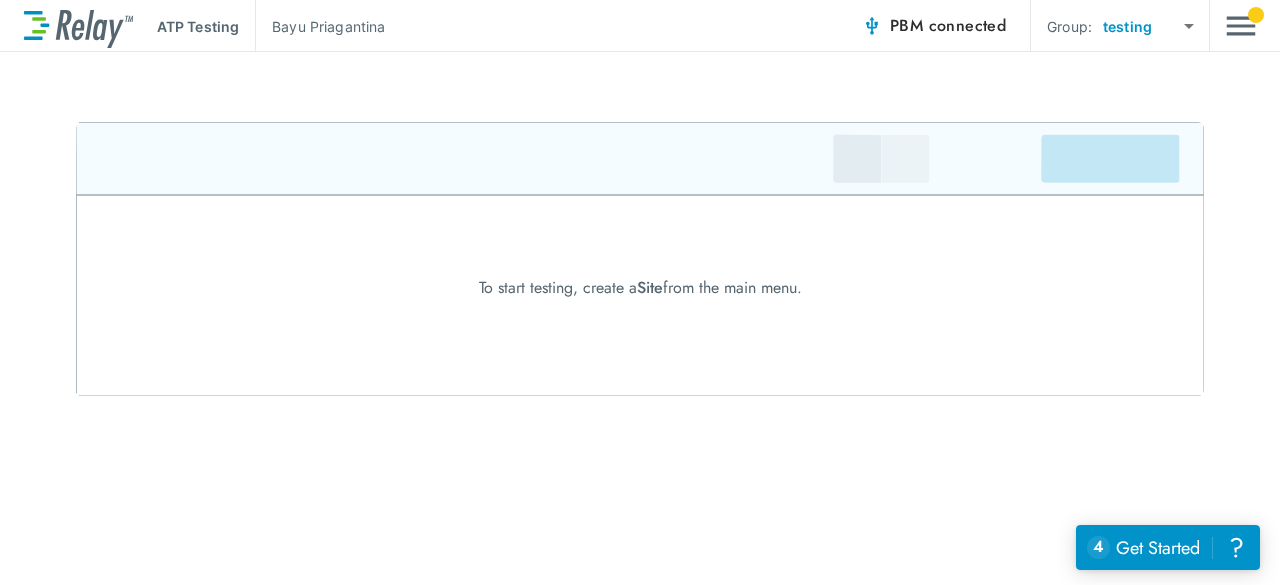 click on "connected" at bounding box center (968, 25) 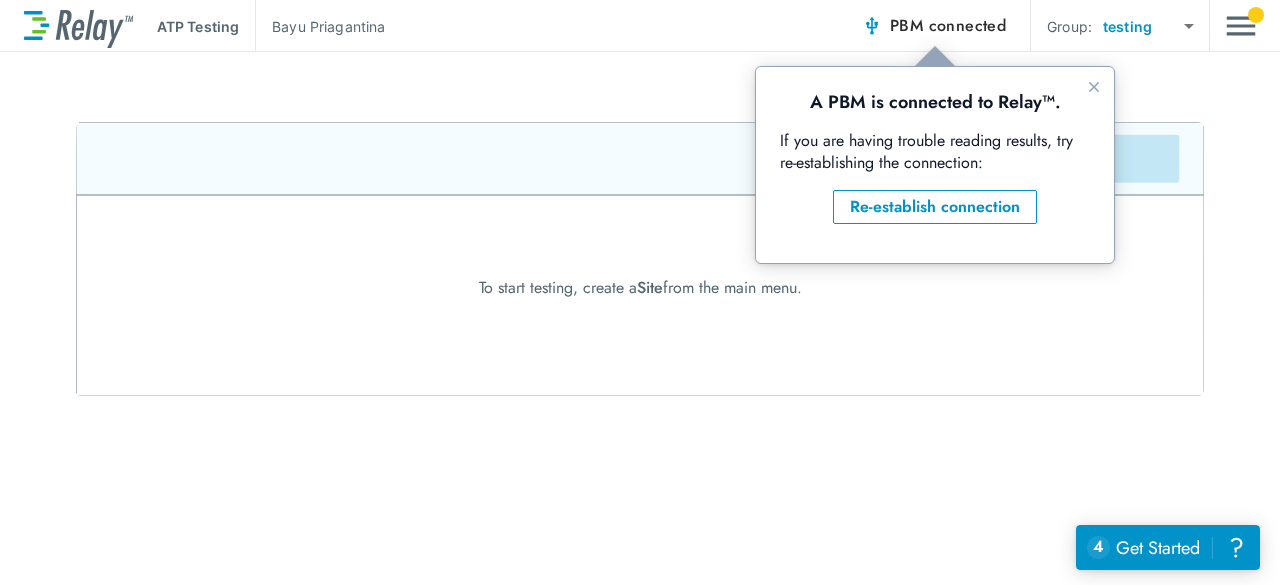 scroll, scrollTop: 0, scrollLeft: 0, axis: both 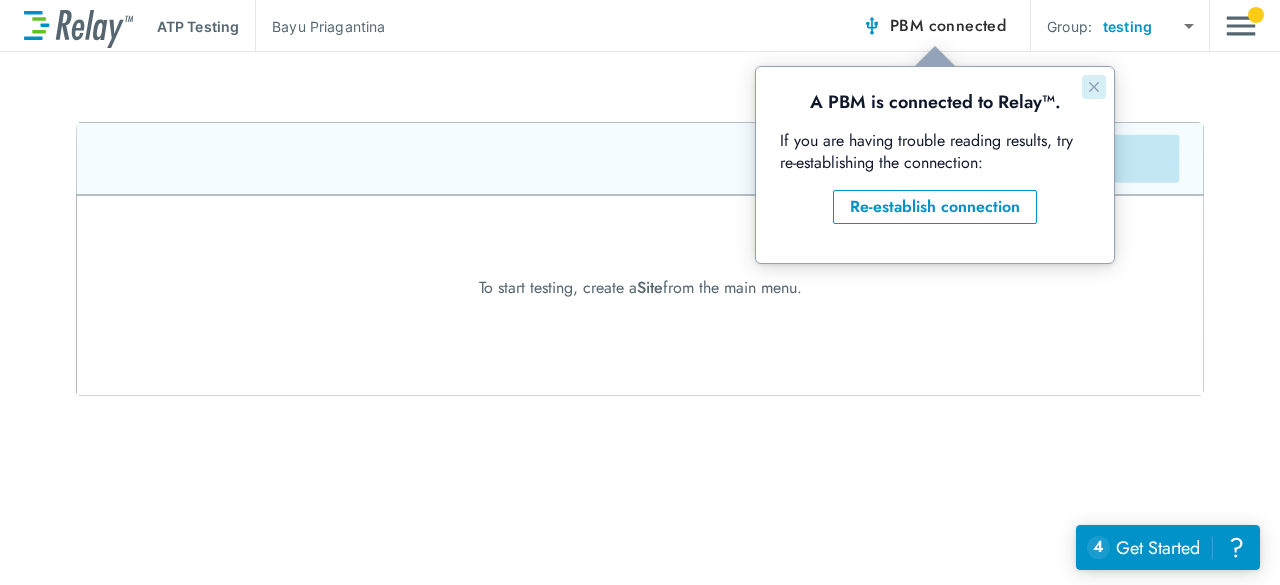 click 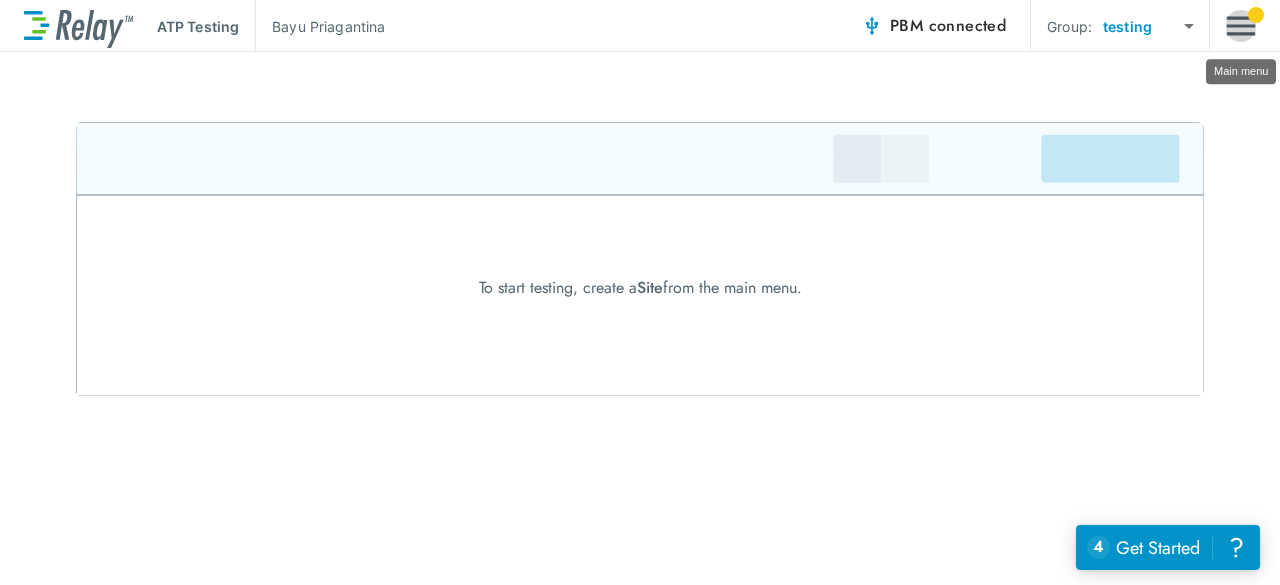 click at bounding box center [1241, 26] 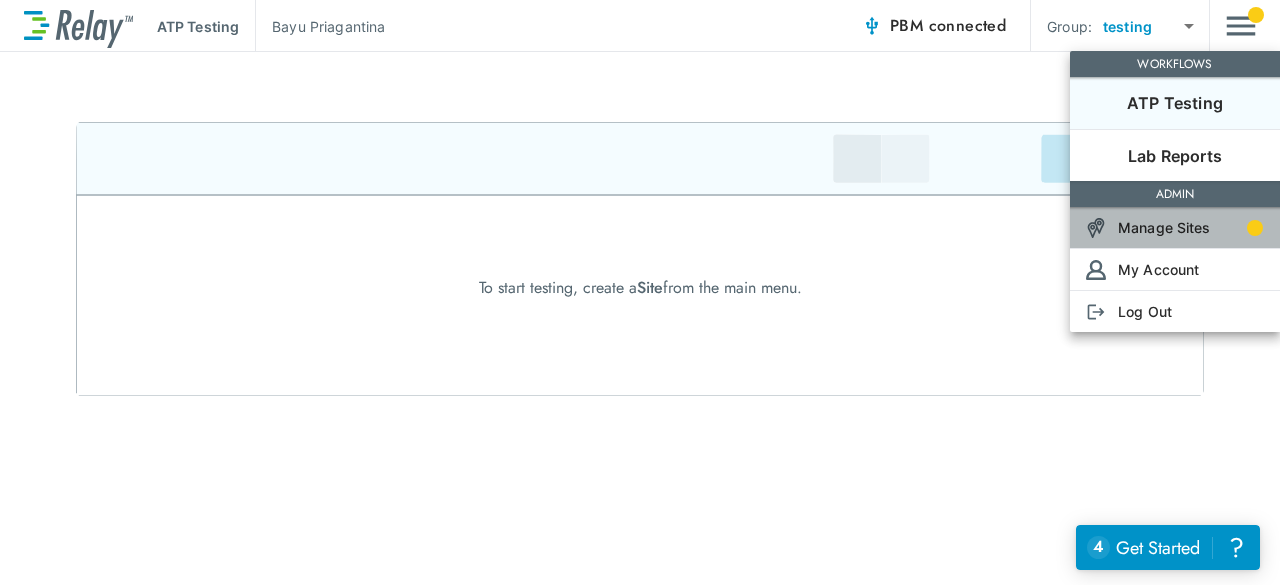 click on "Manage Sites" at bounding box center [1164, 227] 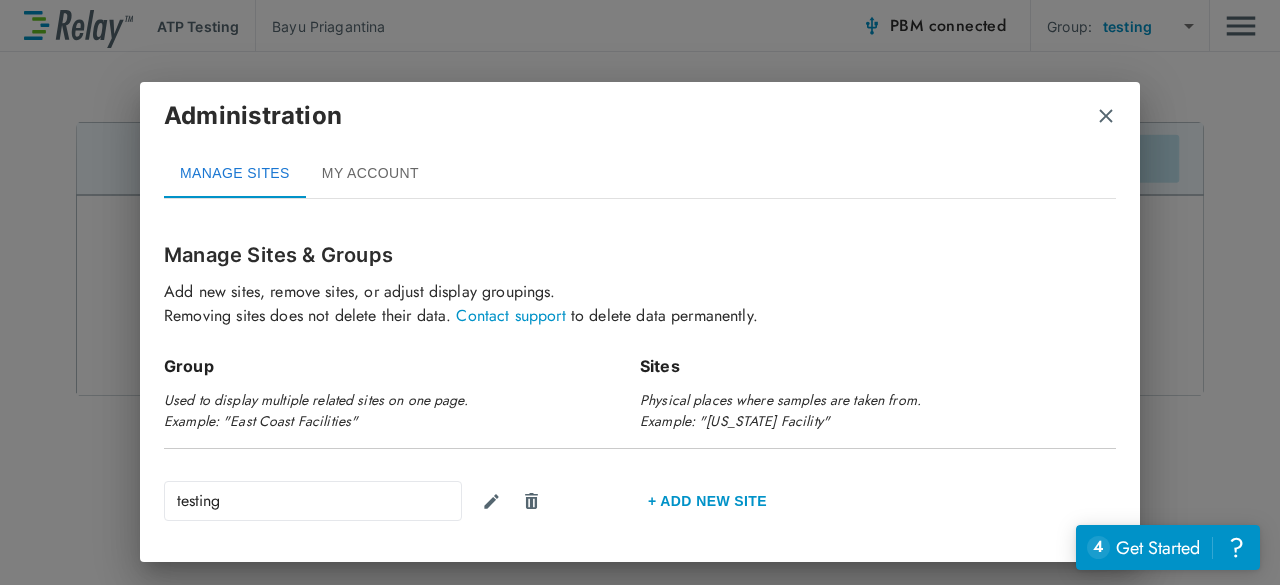 scroll, scrollTop: 192, scrollLeft: 0, axis: vertical 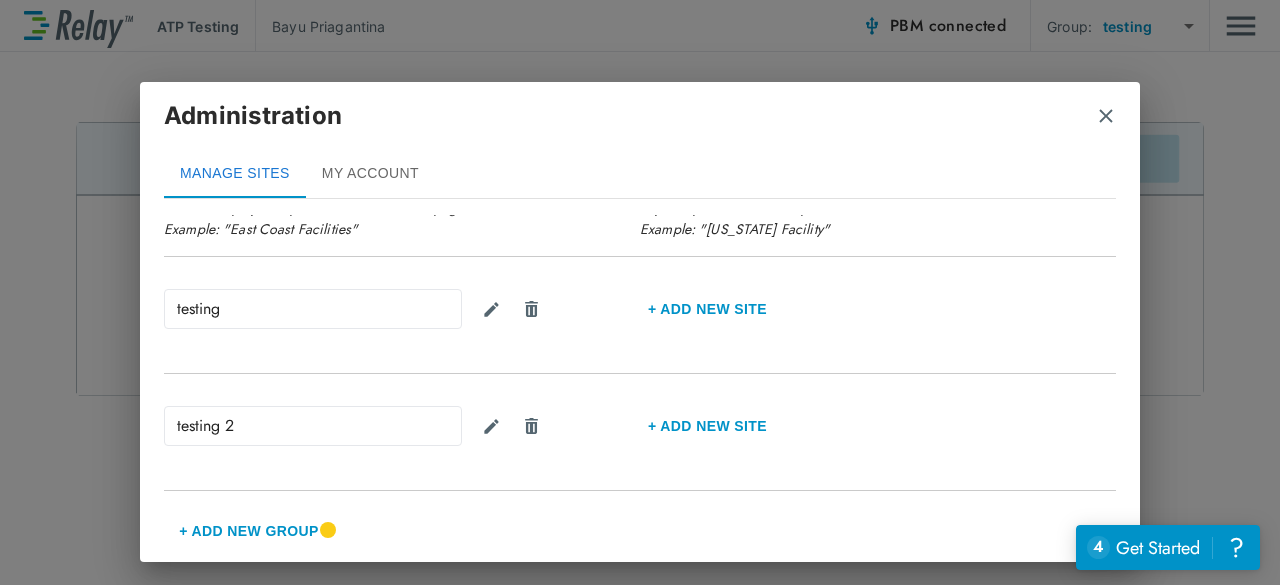 click on "+ Add New Group" at bounding box center [249, 531] 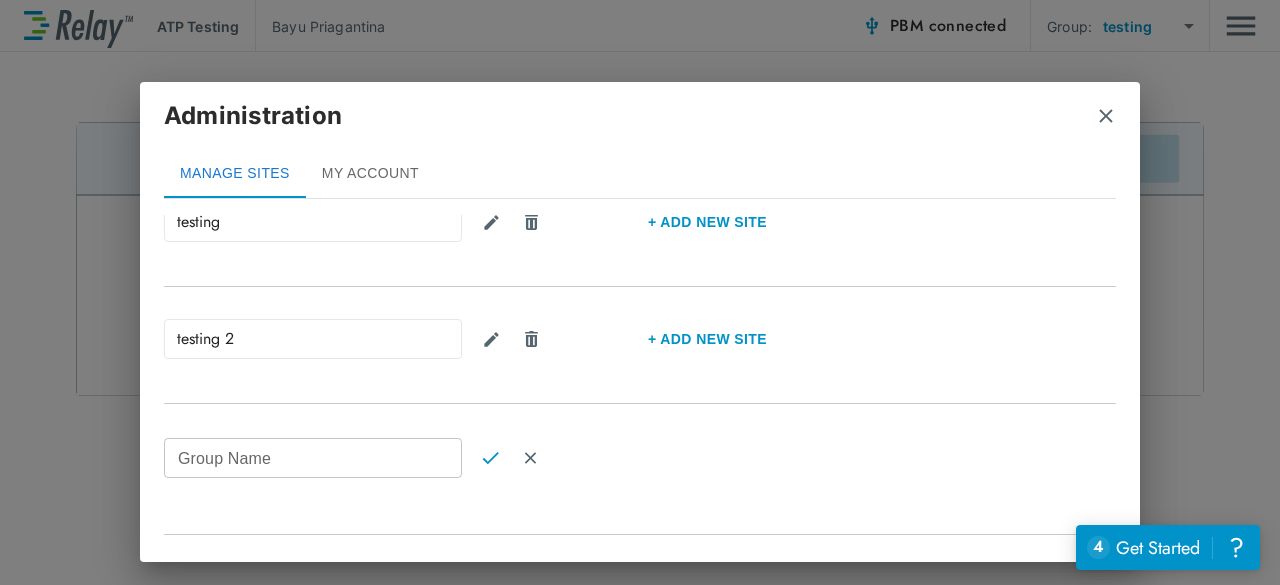 scroll, scrollTop: 292, scrollLeft: 0, axis: vertical 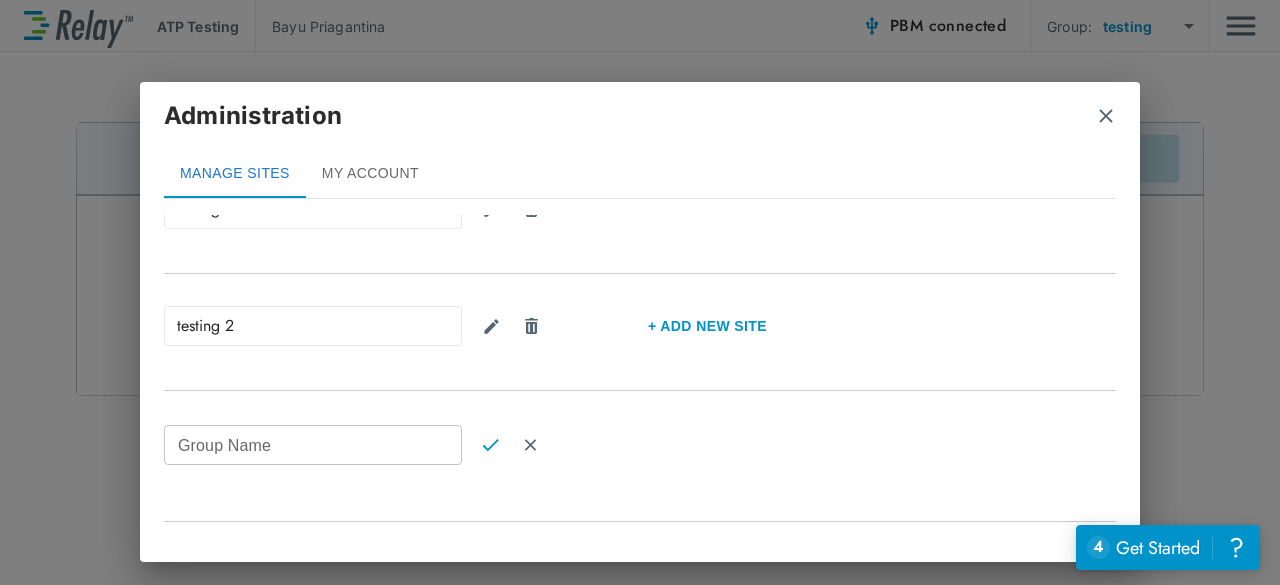 click on "Group Name" at bounding box center (313, 445) 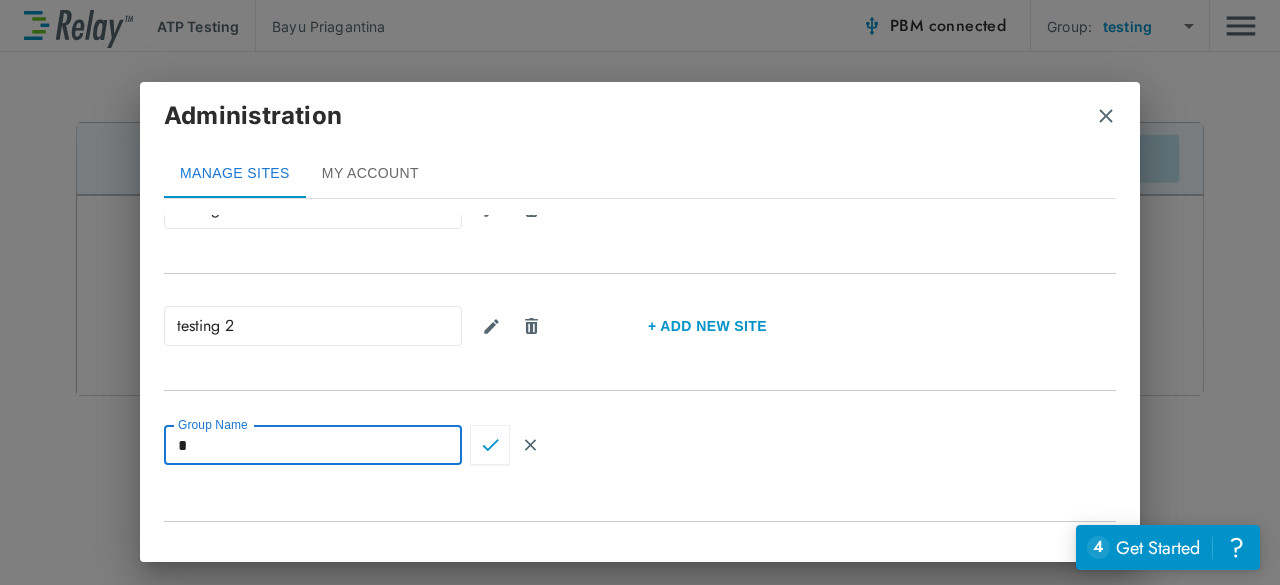 type on "*" 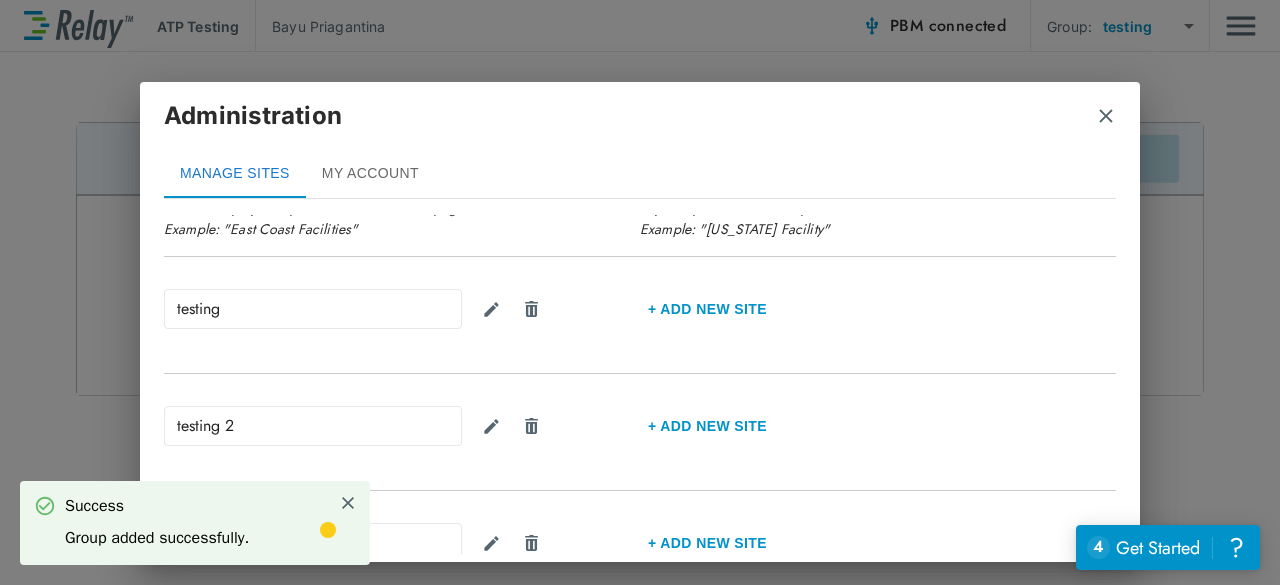 scroll, scrollTop: 308, scrollLeft: 0, axis: vertical 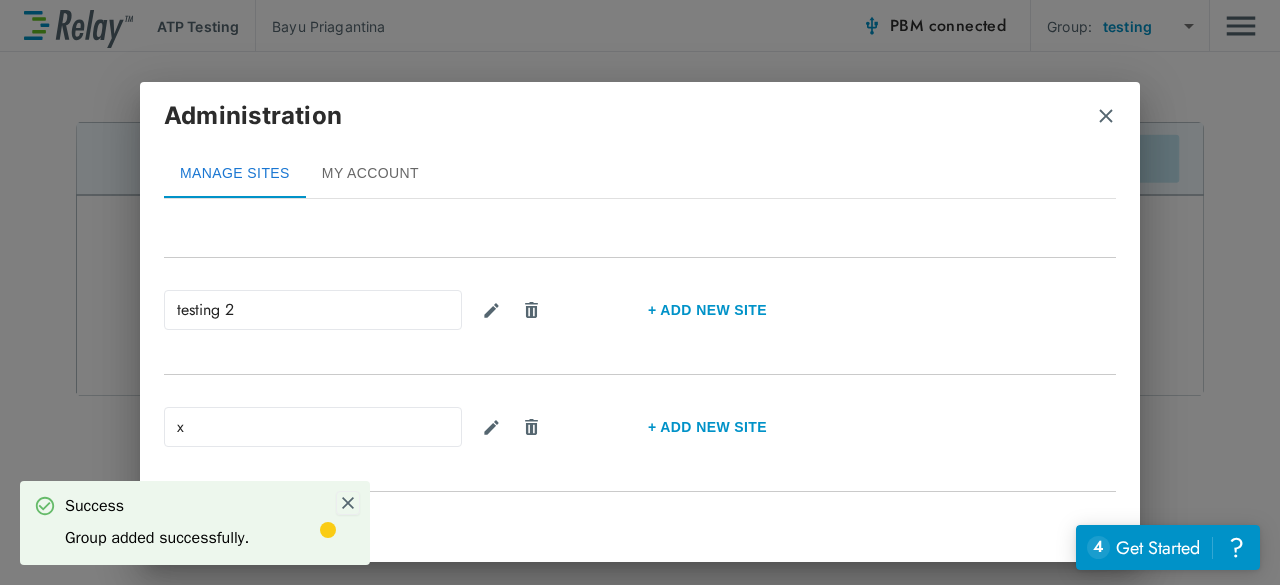 click at bounding box center [348, 503] 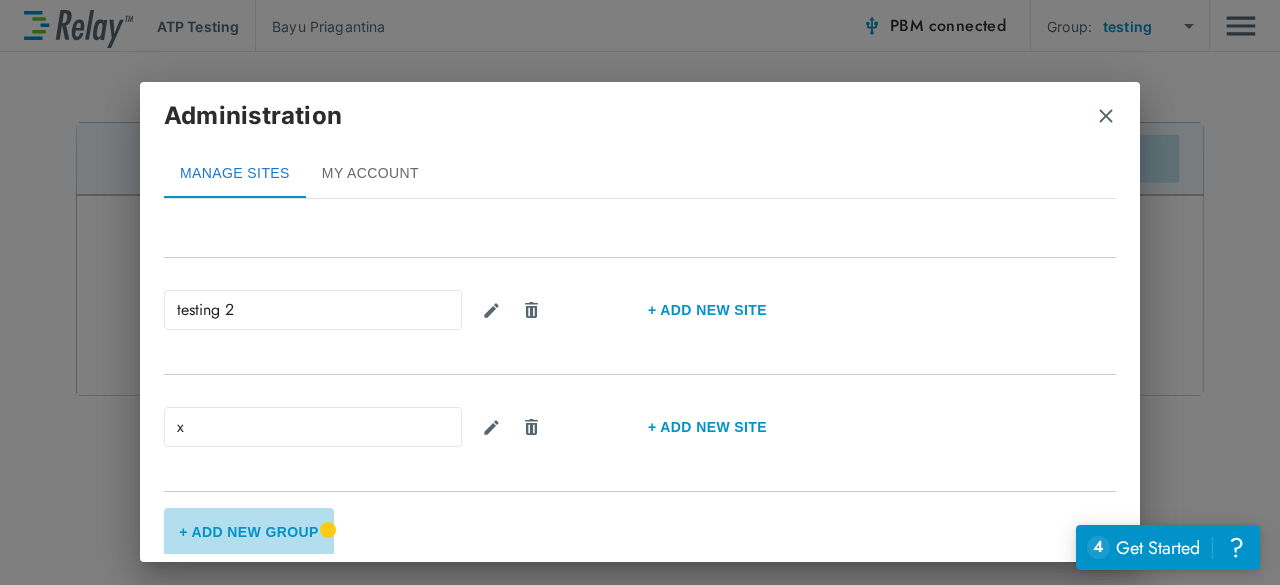 click on "+ Add New Group" at bounding box center [249, 532] 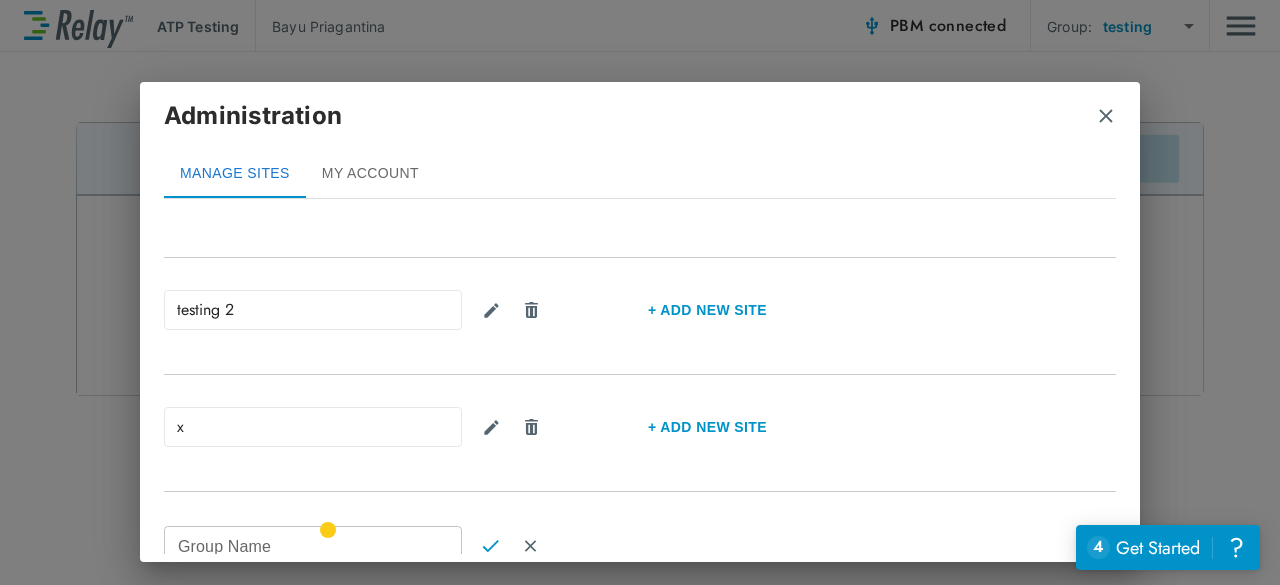 scroll, scrollTop: 439, scrollLeft: 0, axis: vertical 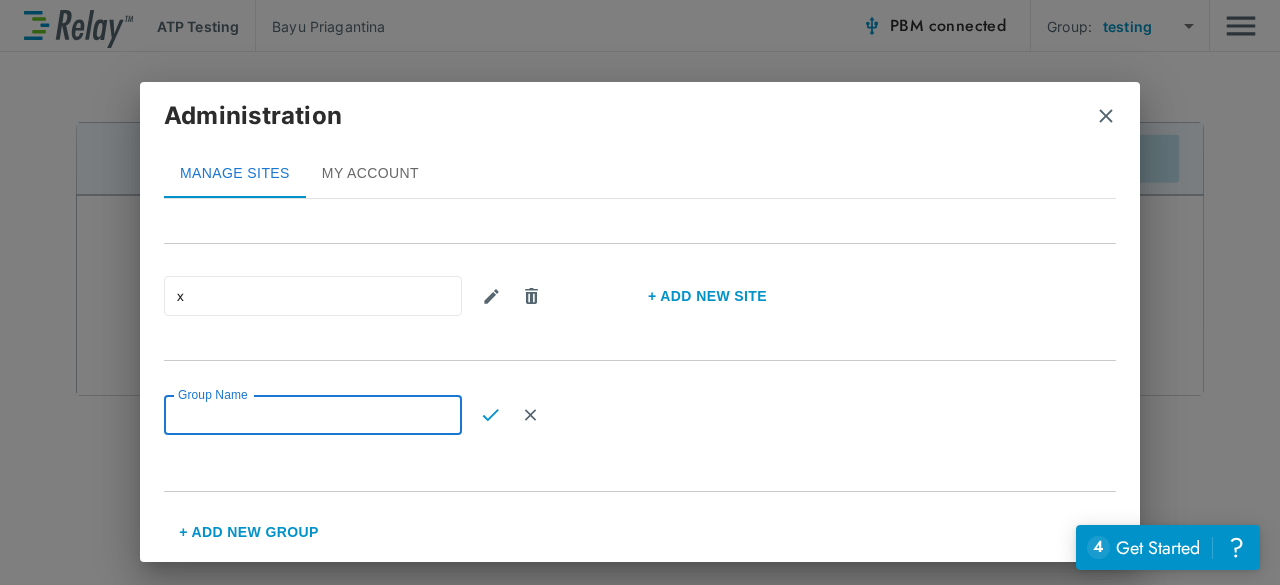 click on "Group Name" at bounding box center [313, 415] 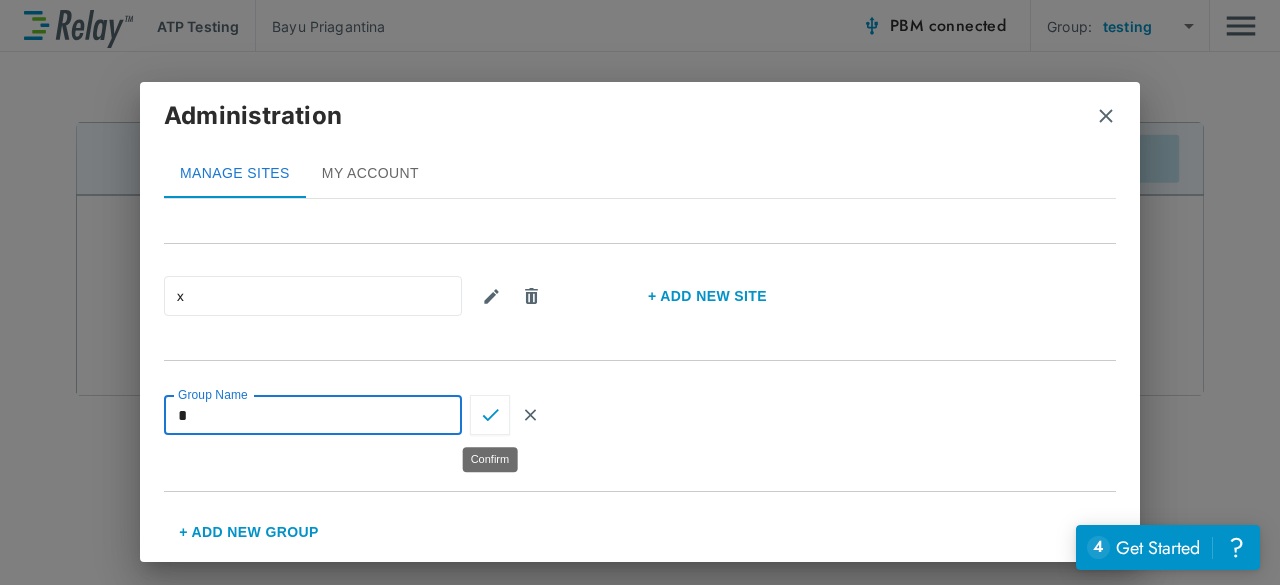 type on "*" 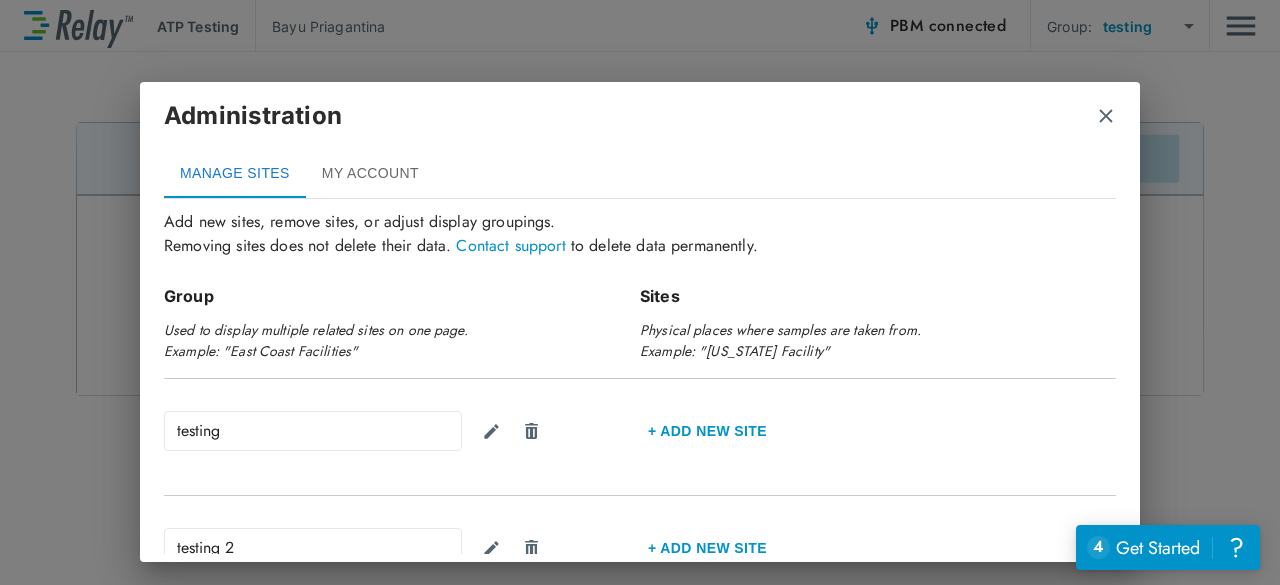 scroll, scrollTop: 0, scrollLeft: 0, axis: both 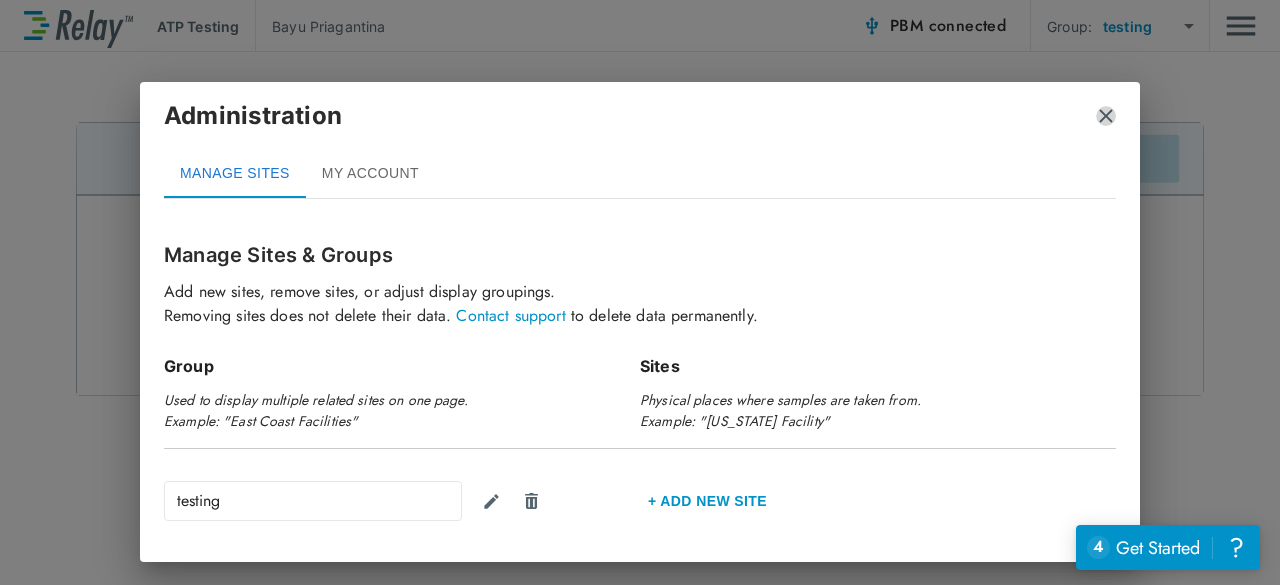 click at bounding box center (1106, 116) 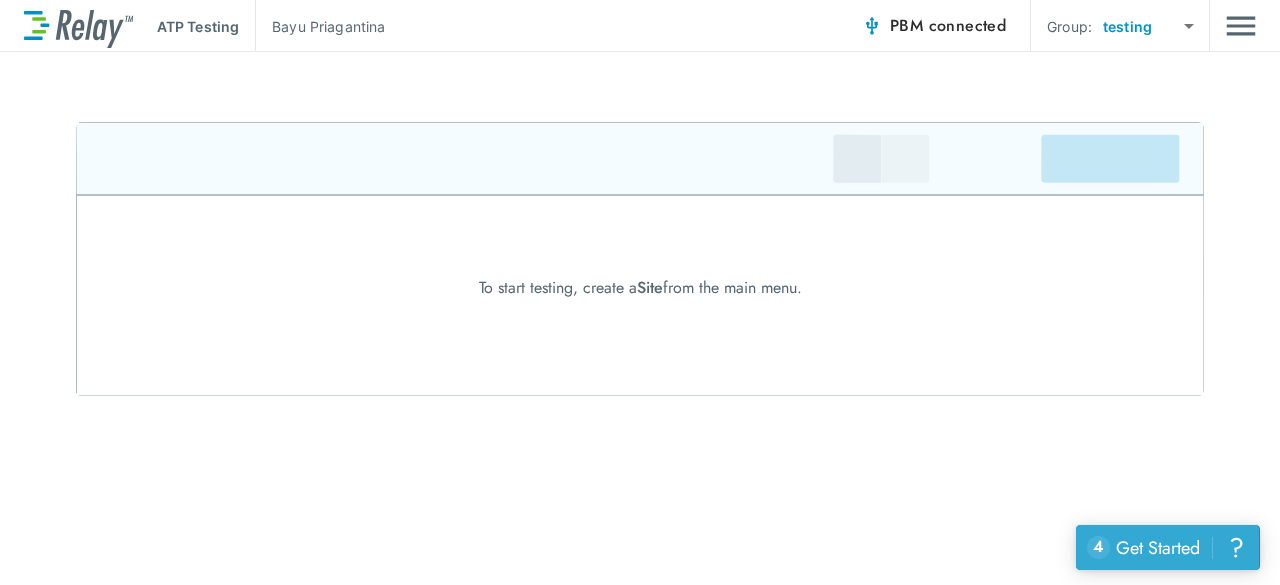 click on "Get Started" at bounding box center [1158, 548] 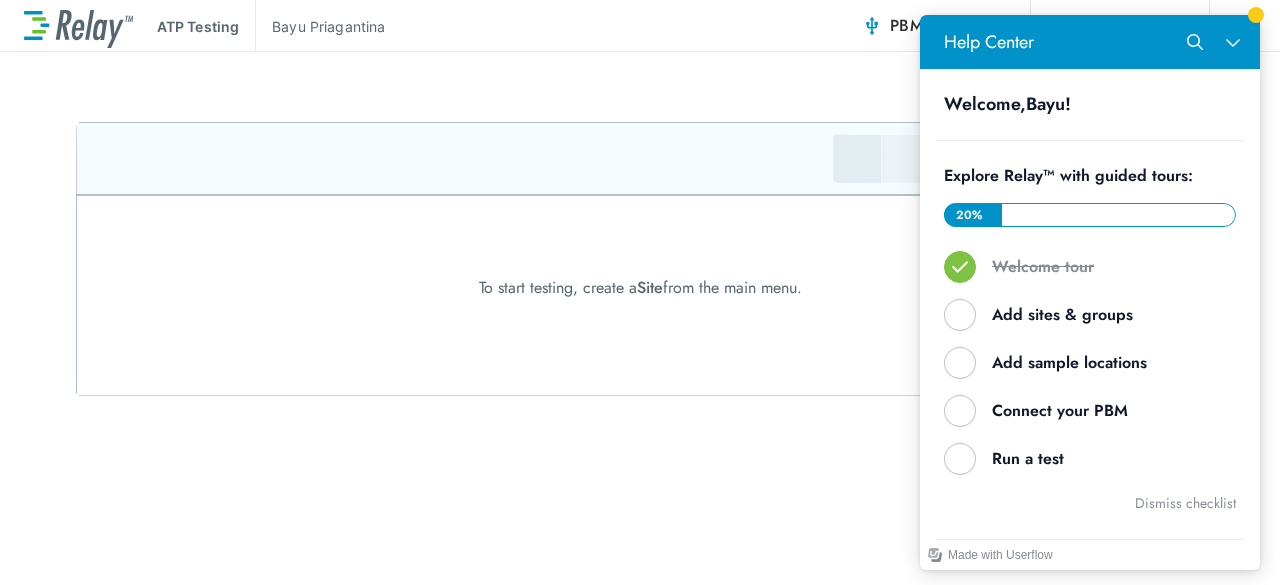 scroll, scrollTop: 245, scrollLeft: 0, axis: vertical 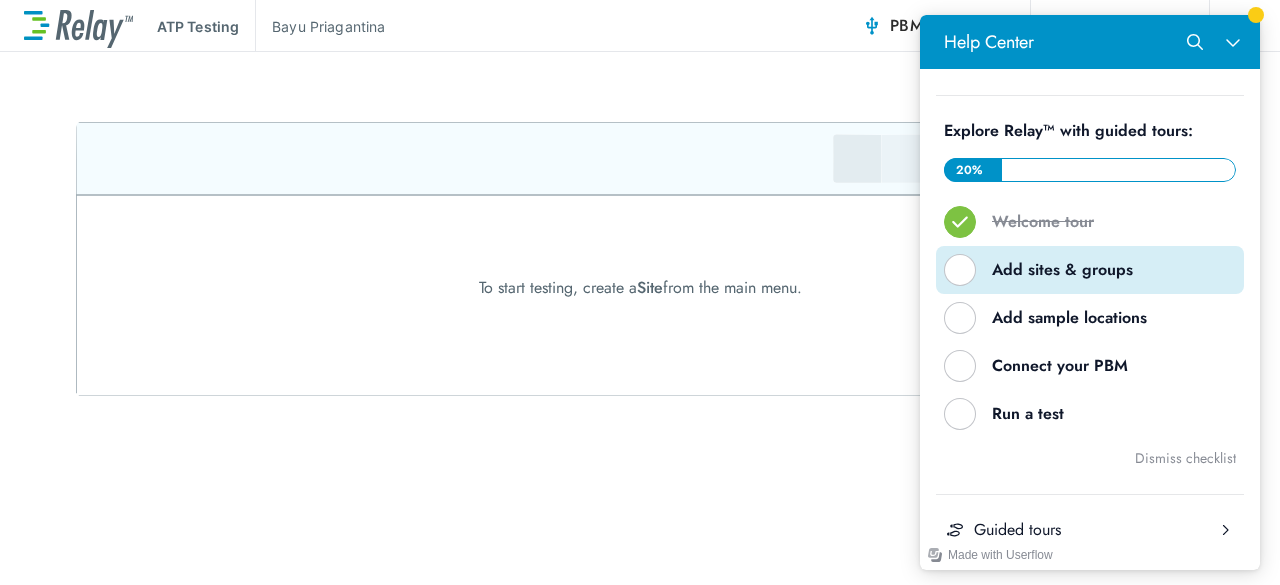 click at bounding box center (960, 270) 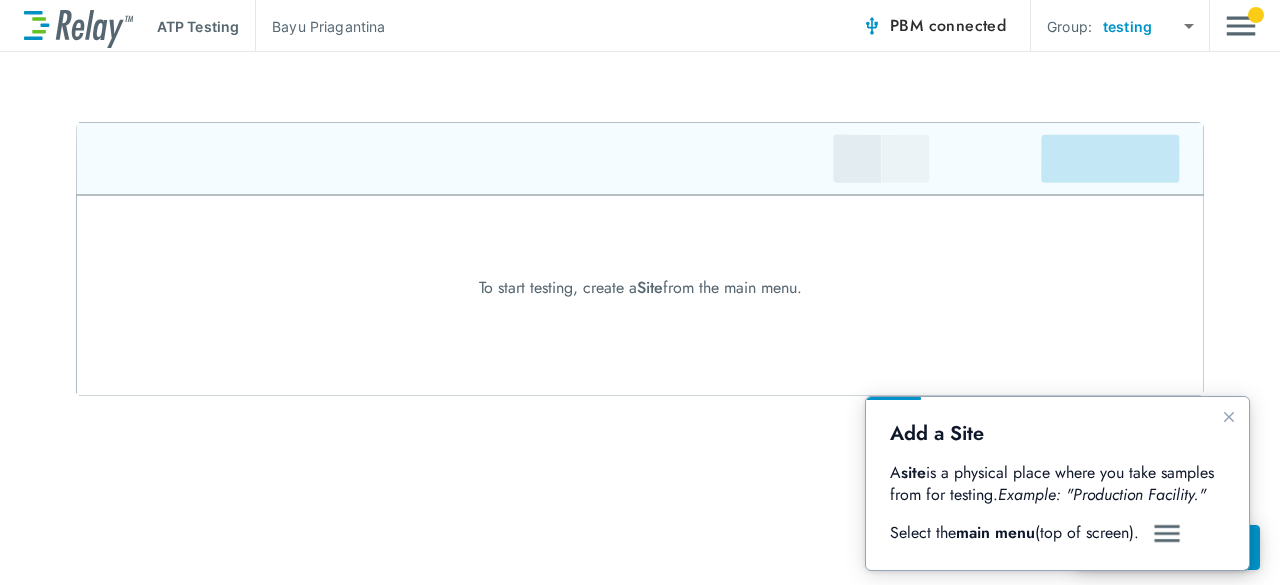 scroll, scrollTop: 0, scrollLeft: 0, axis: both 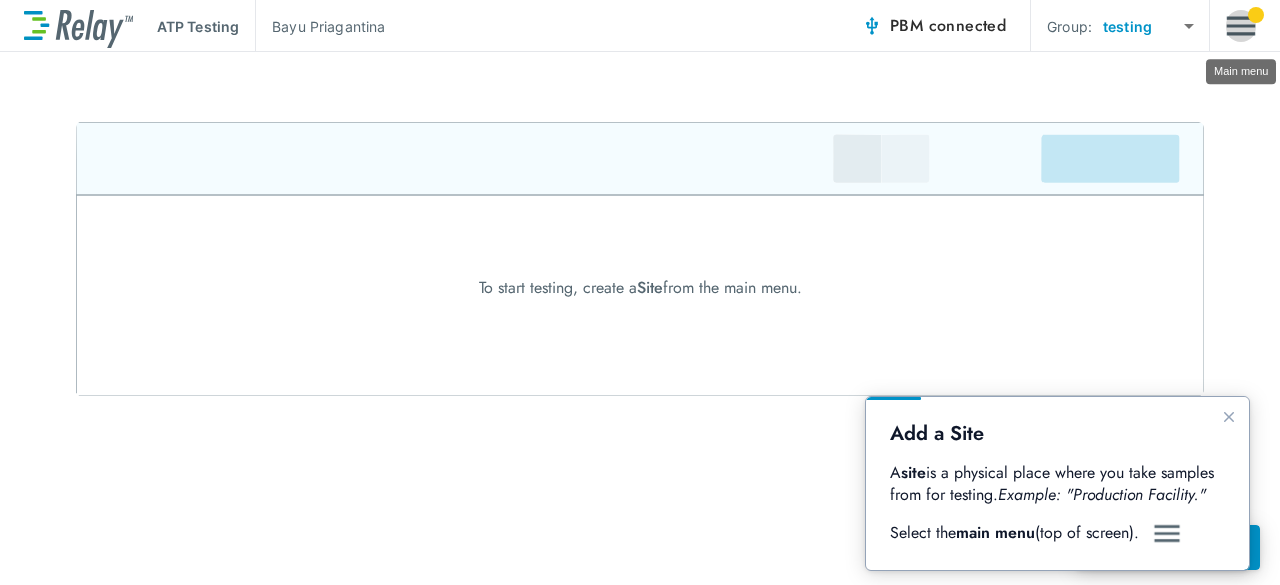 click at bounding box center [1241, 26] 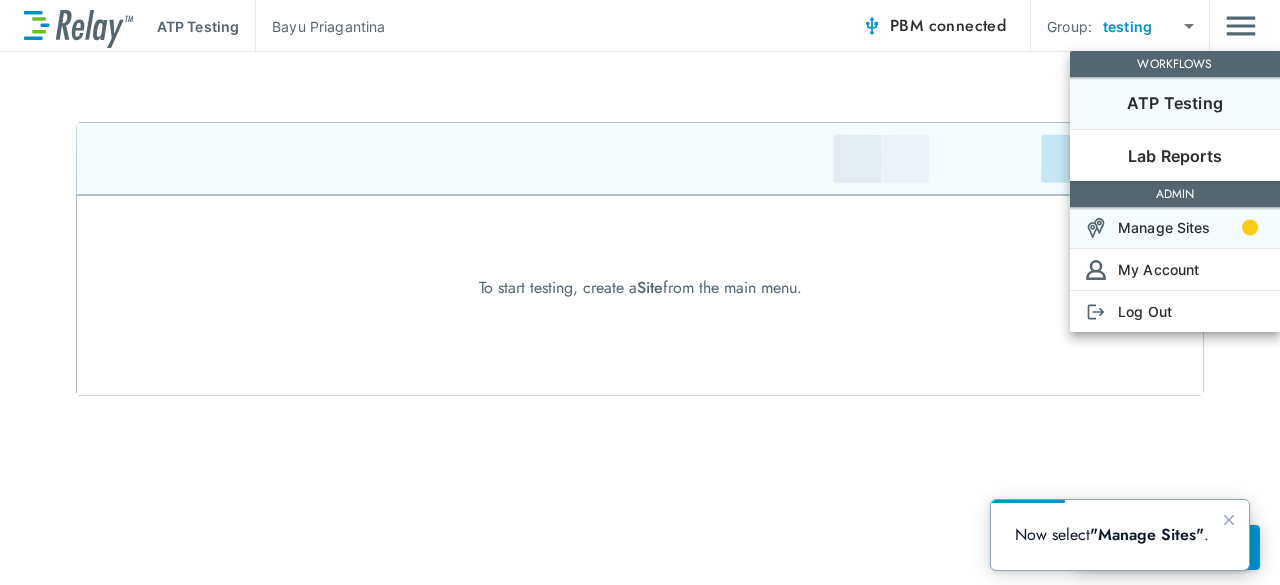 click on "Manage Sites" at bounding box center (1164, 227) 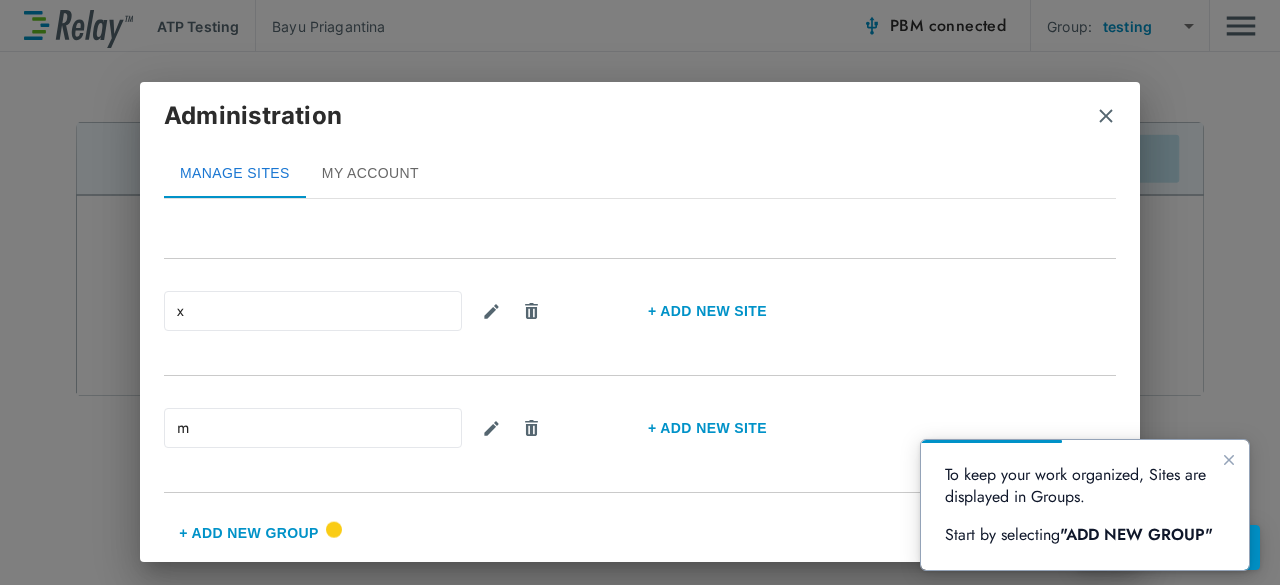 scroll, scrollTop: 425, scrollLeft: 0, axis: vertical 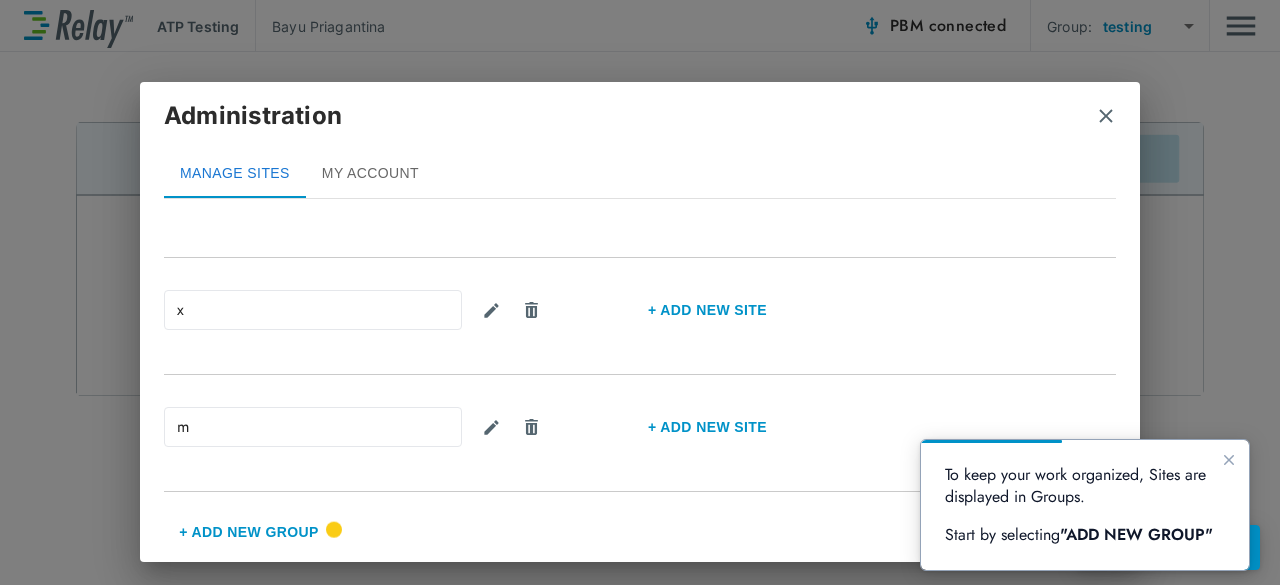 click on "+ Add New Group" at bounding box center [249, 532] 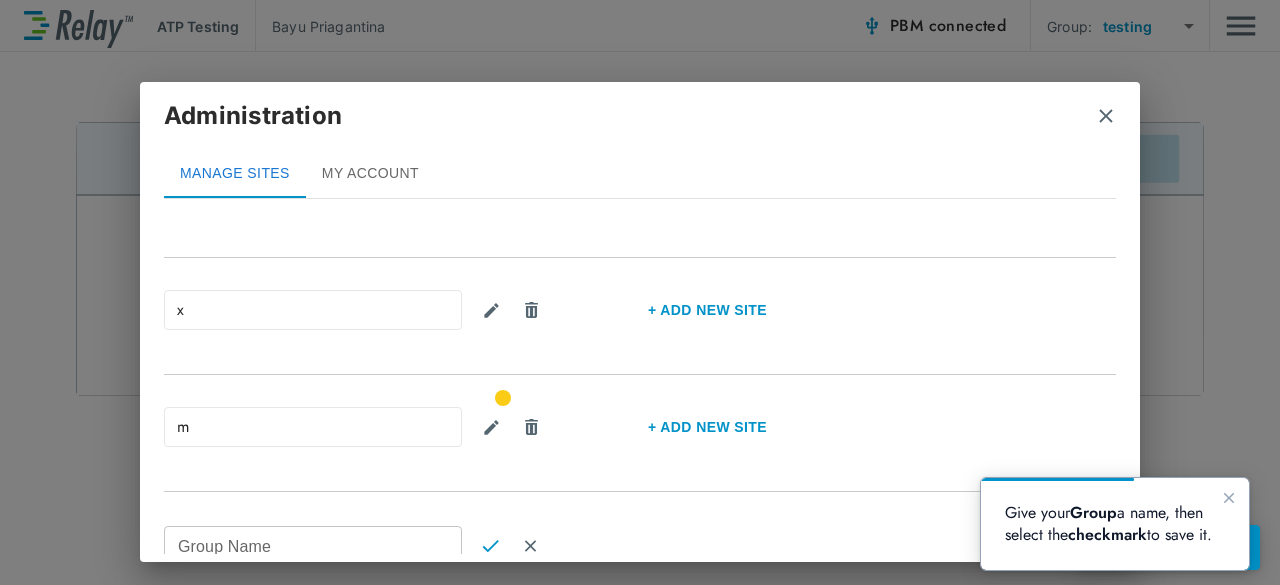 scroll, scrollTop: 556, scrollLeft: 0, axis: vertical 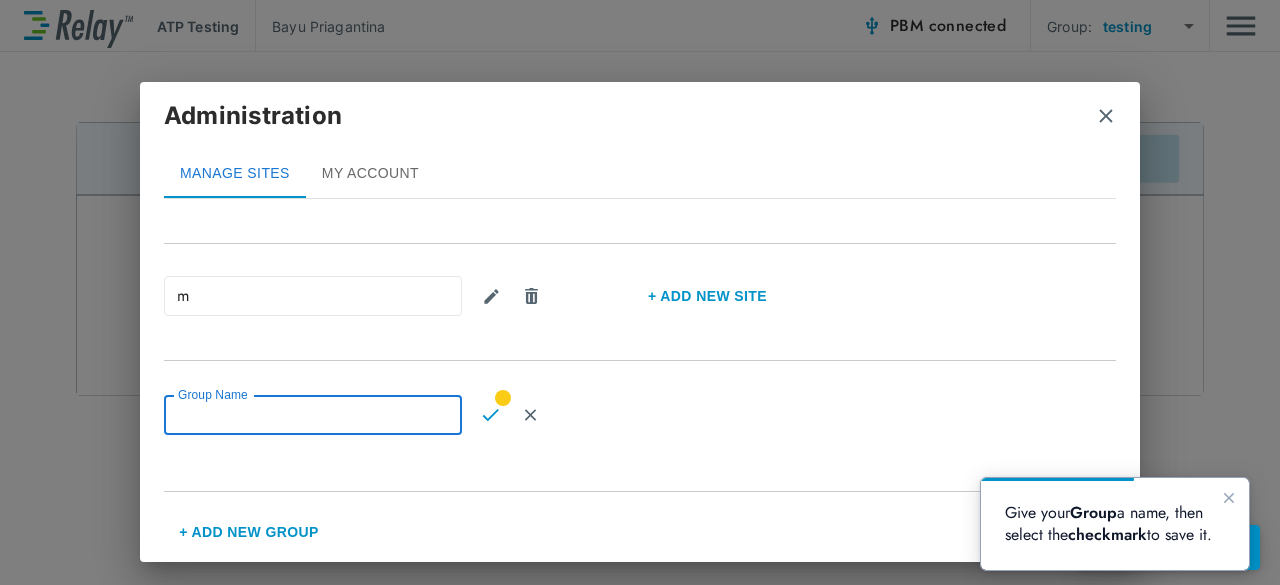 click on "Group Name" at bounding box center (313, 415) 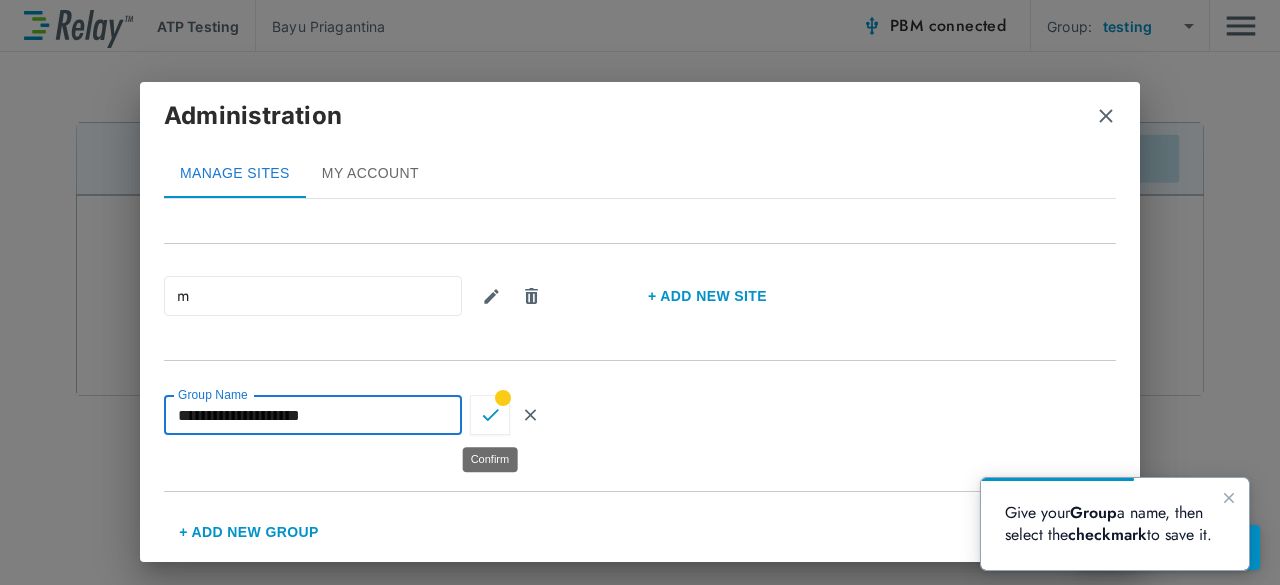 type on "**********" 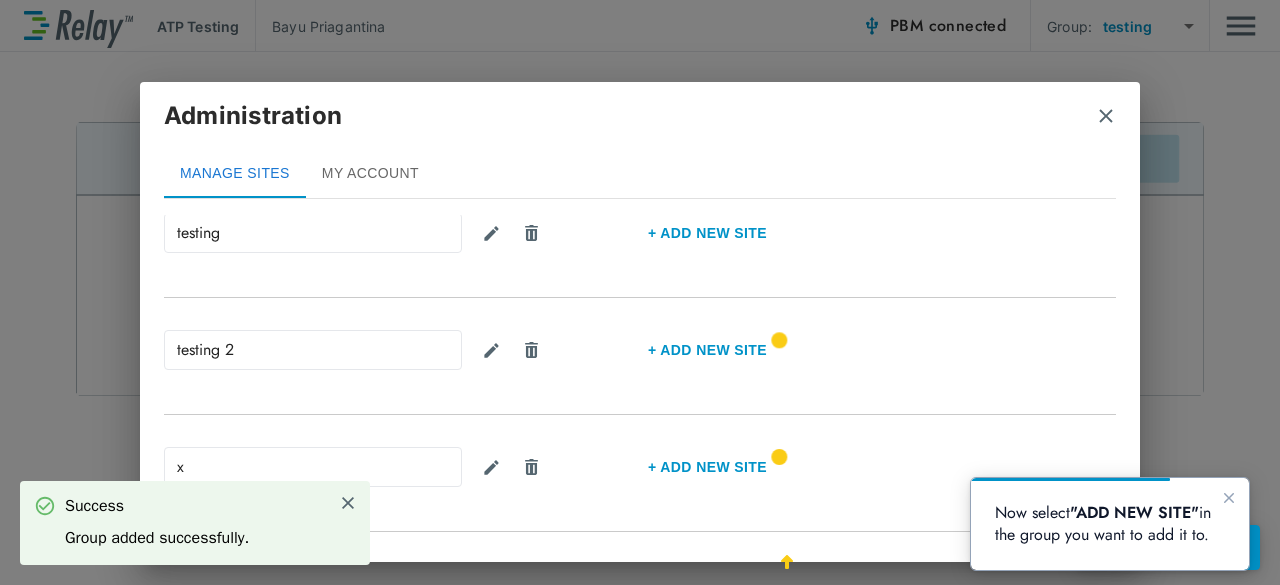 scroll, scrollTop: 142, scrollLeft: 0, axis: vertical 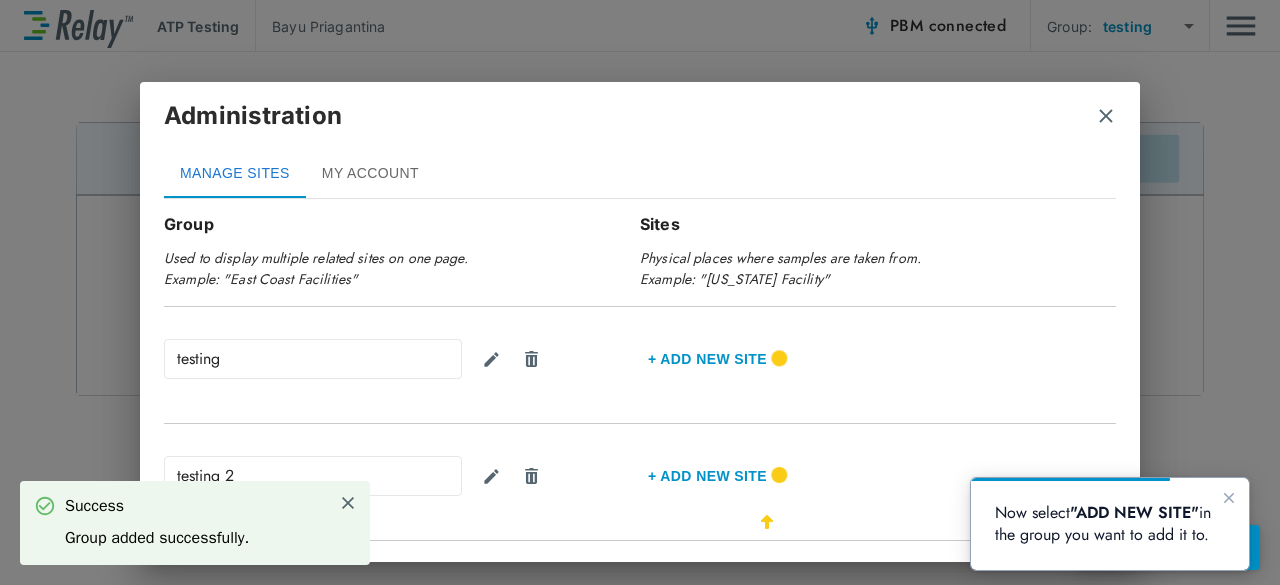 click on "+ Add new Site" at bounding box center (707, 359) 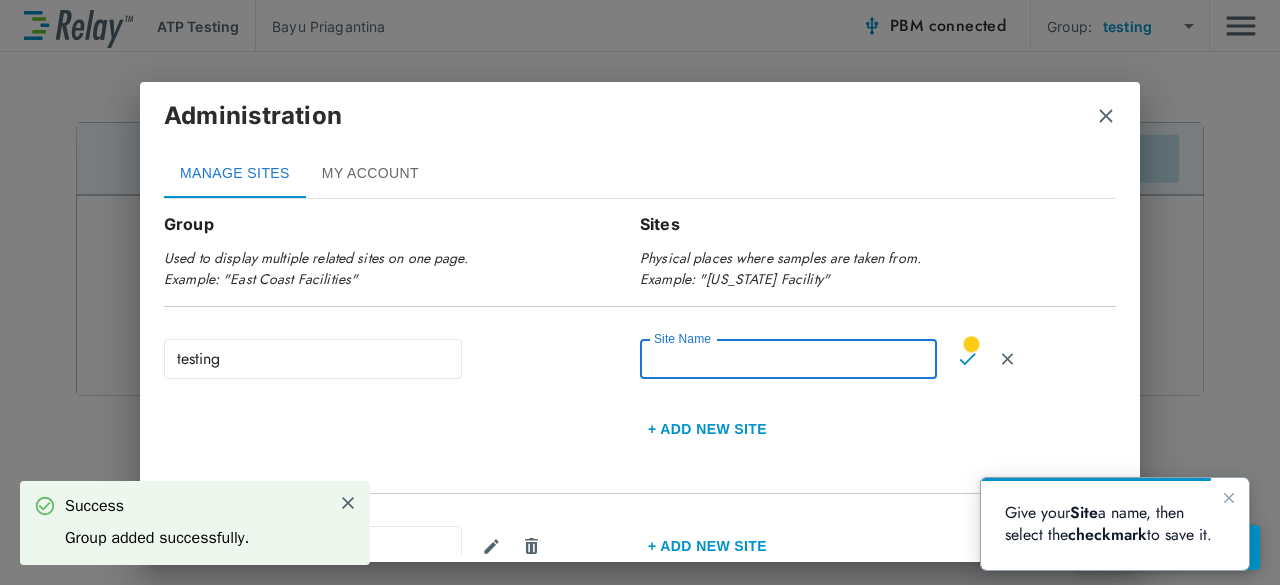 click on "Site Name" at bounding box center [788, 359] 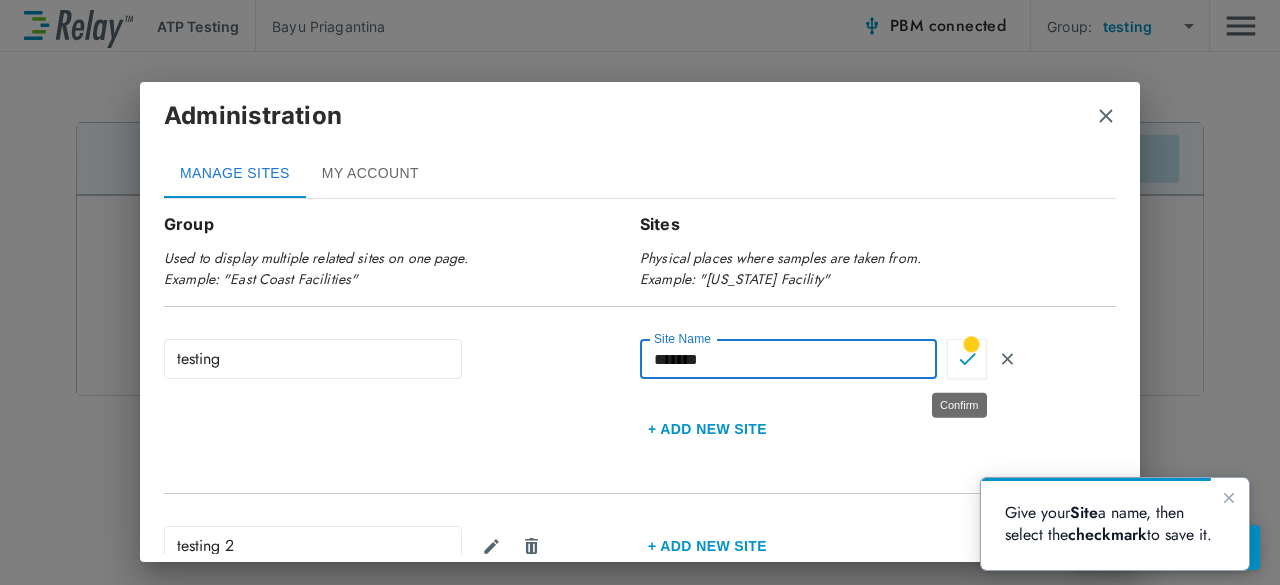 type on "*******" 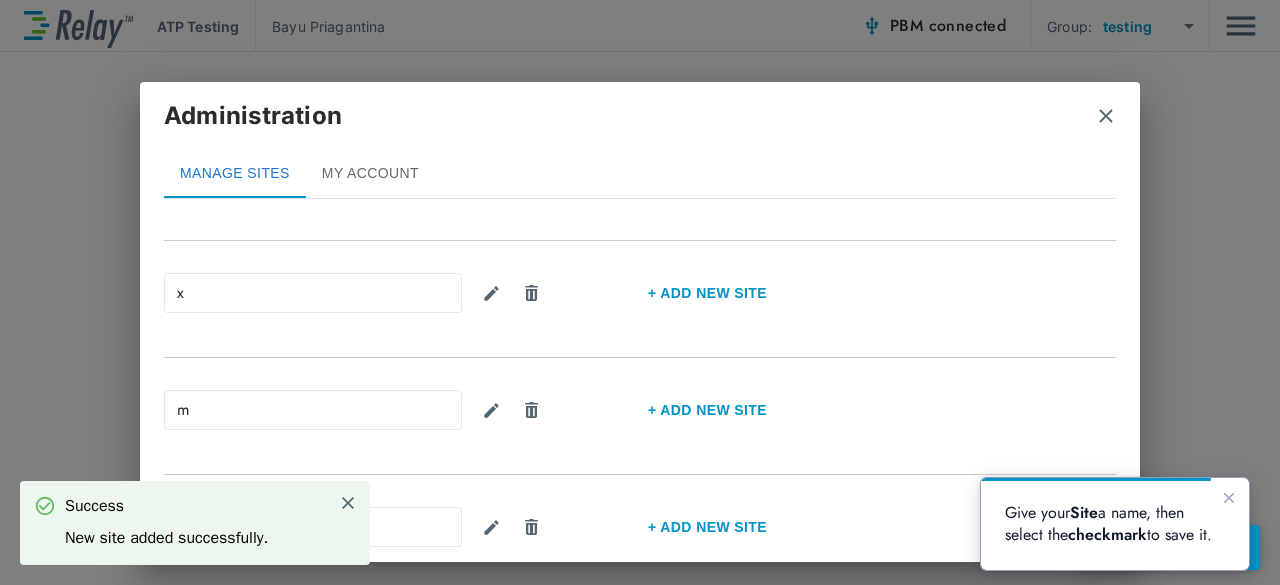 scroll, scrollTop: 542, scrollLeft: 0, axis: vertical 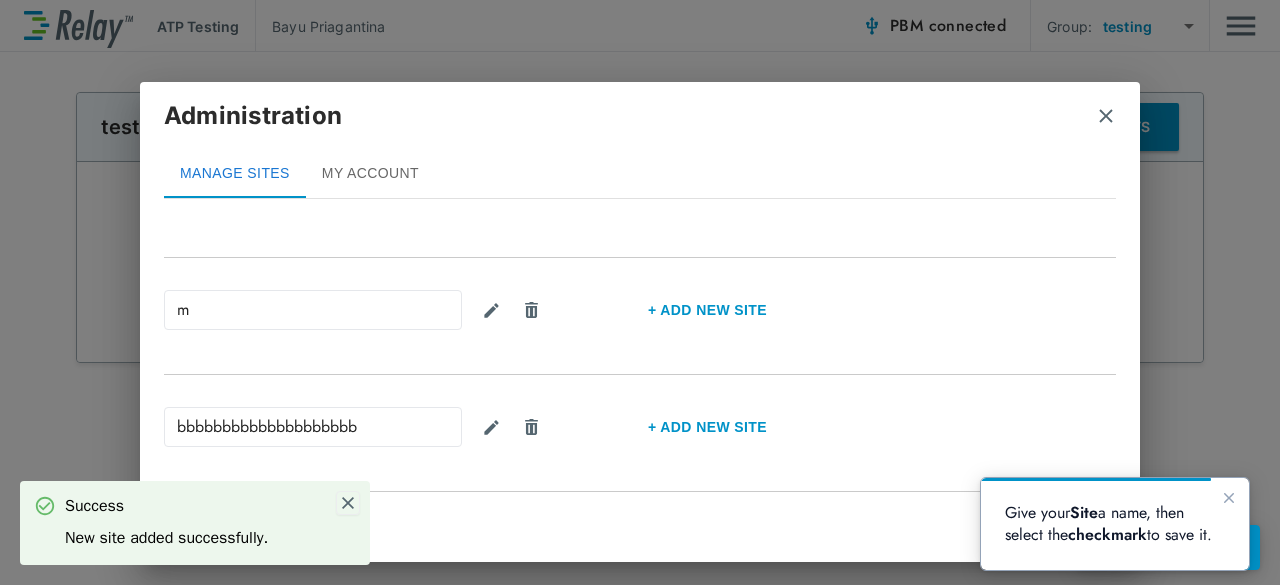 click at bounding box center (348, 503) 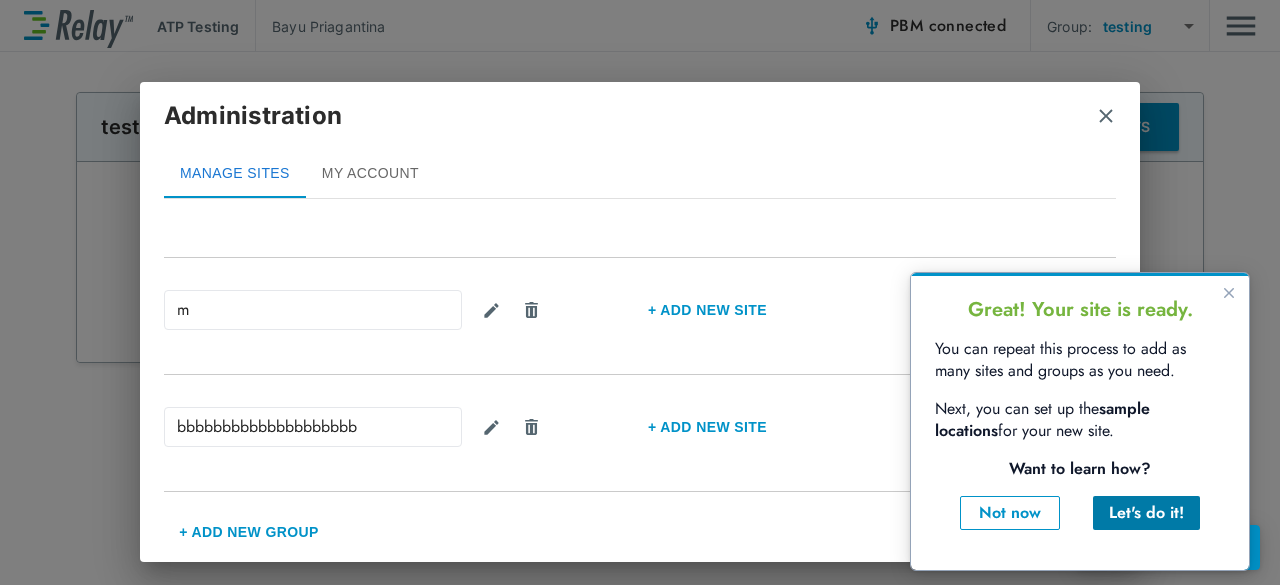 click on "Let's do it!" at bounding box center (1146, 513) 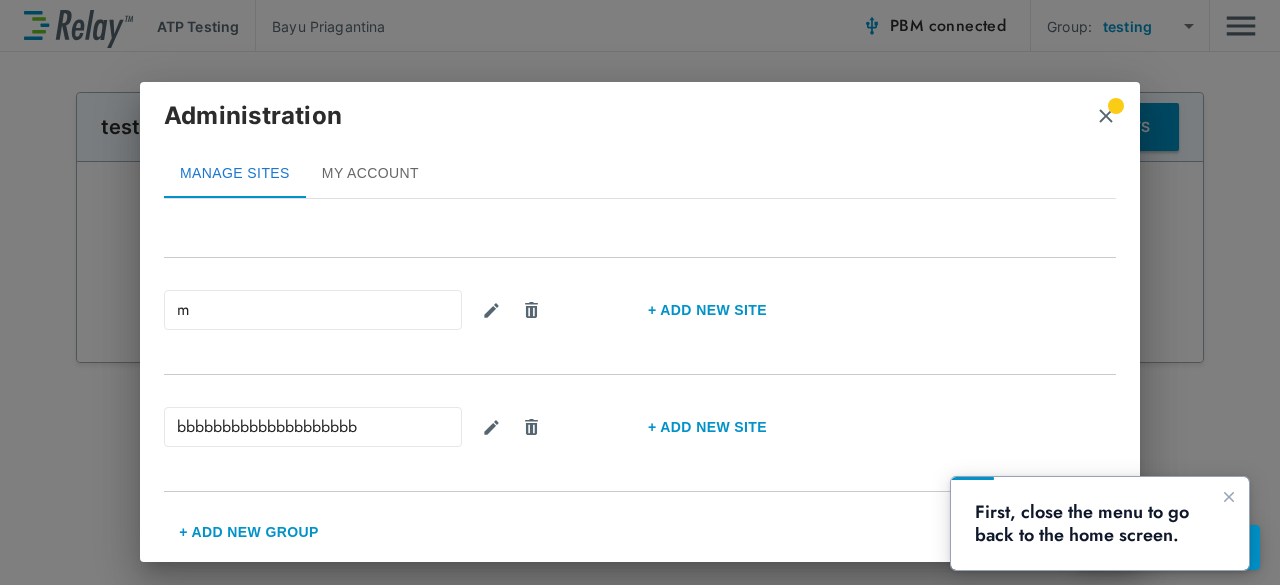 scroll, scrollTop: 0, scrollLeft: 0, axis: both 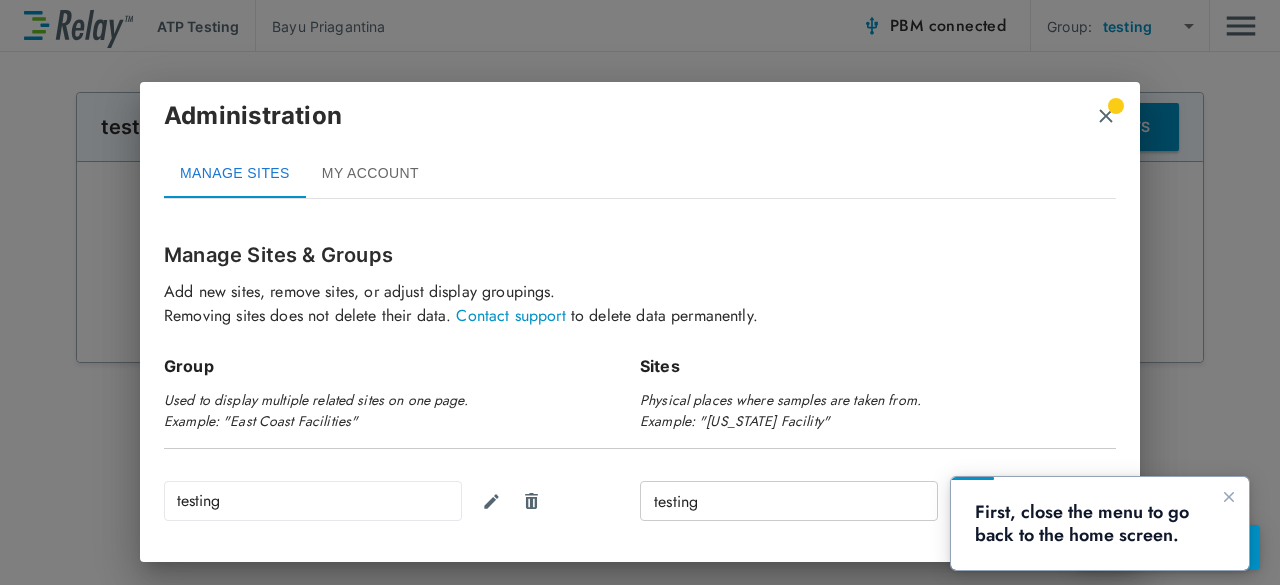 click at bounding box center (1106, 116) 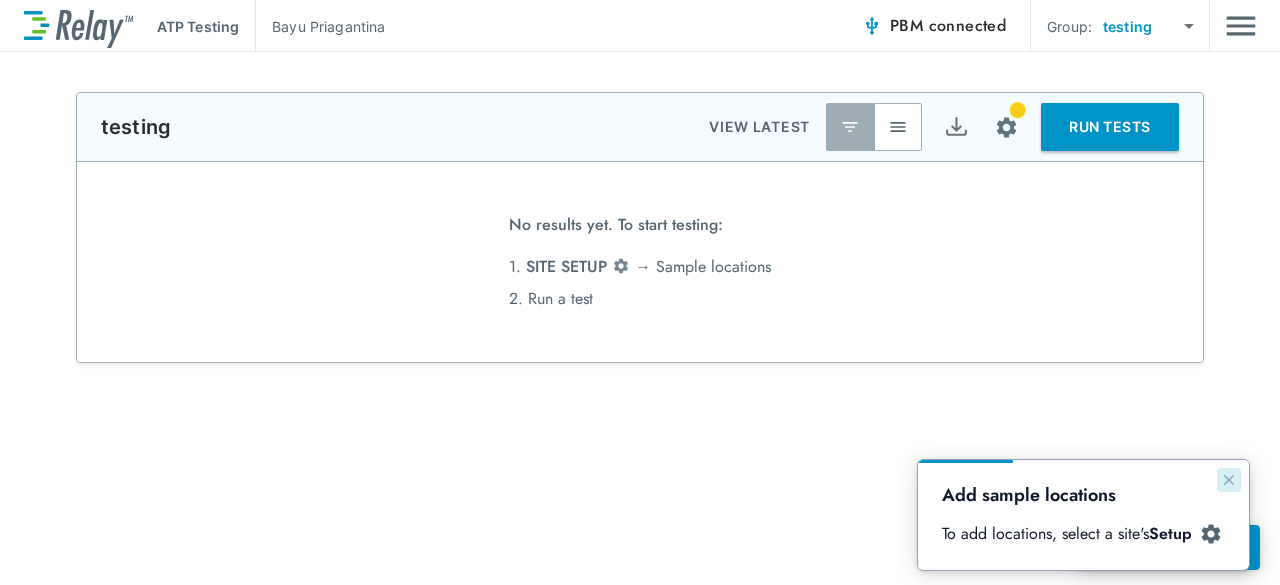 click 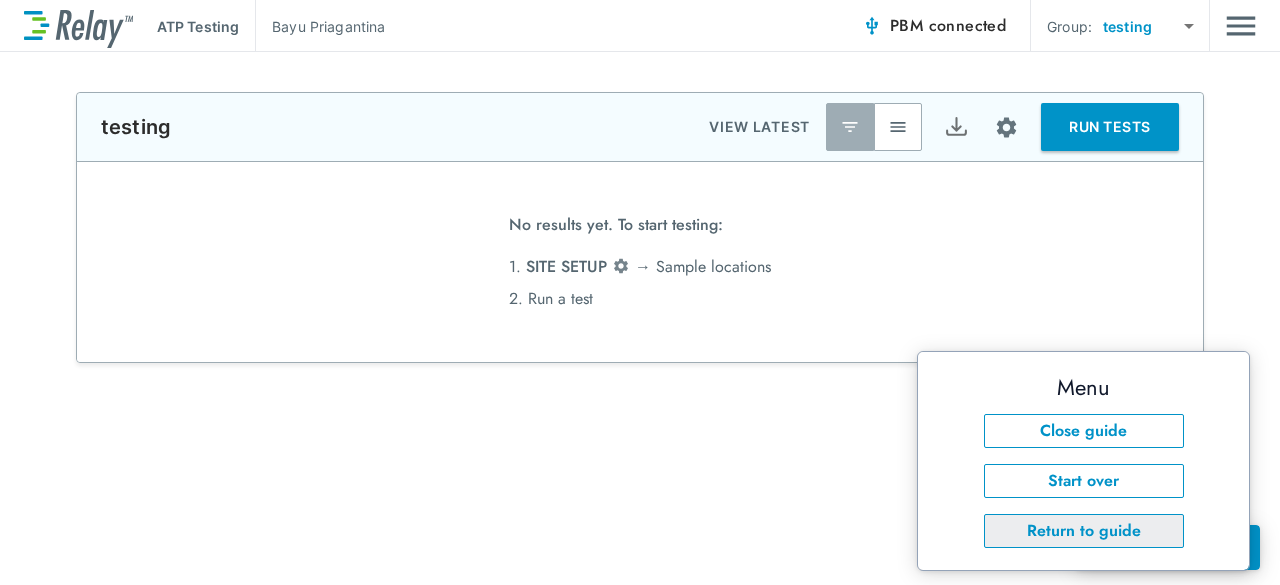 click on "Return to guide" at bounding box center (1084, 531) 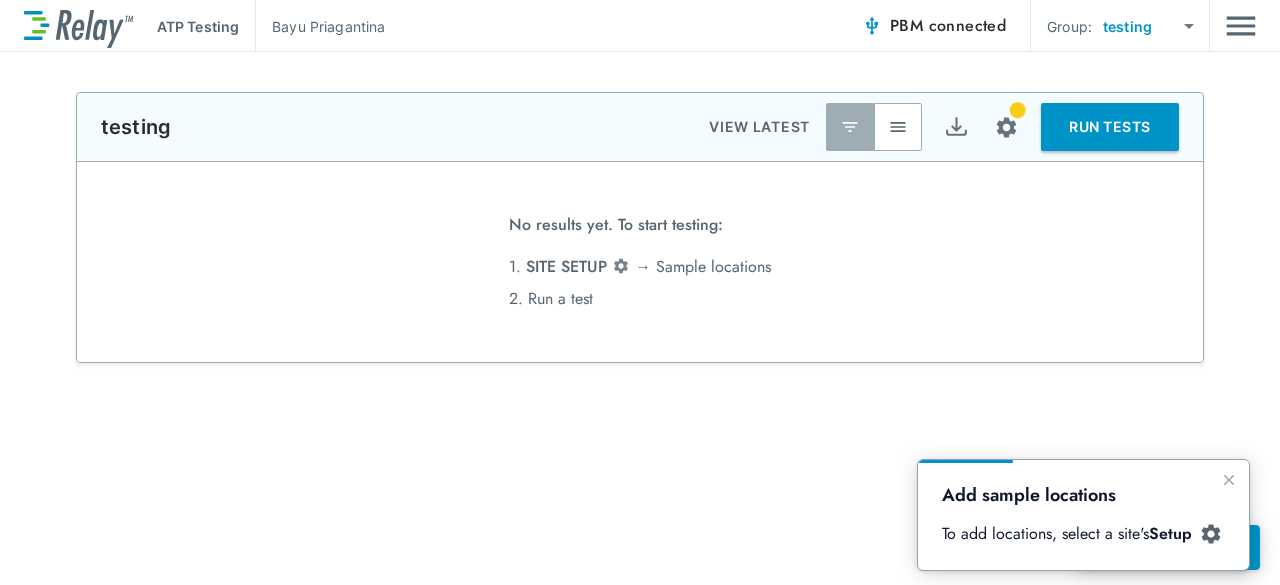 click at bounding box center [1006, 127] 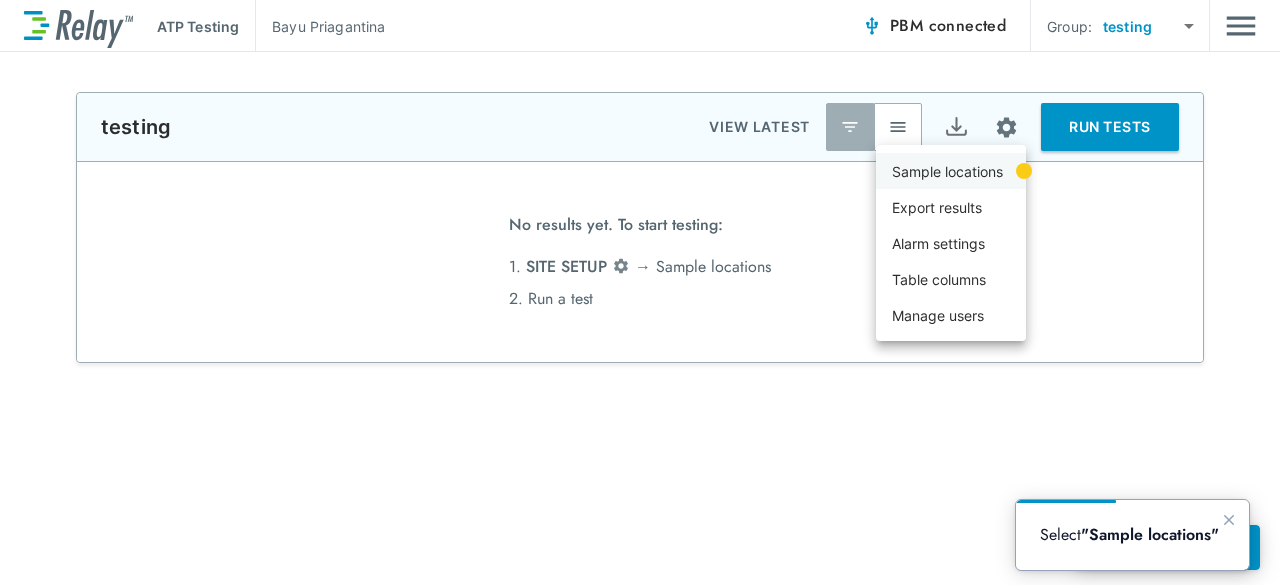 click on "Sample locations" at bounding box center [947, 171] 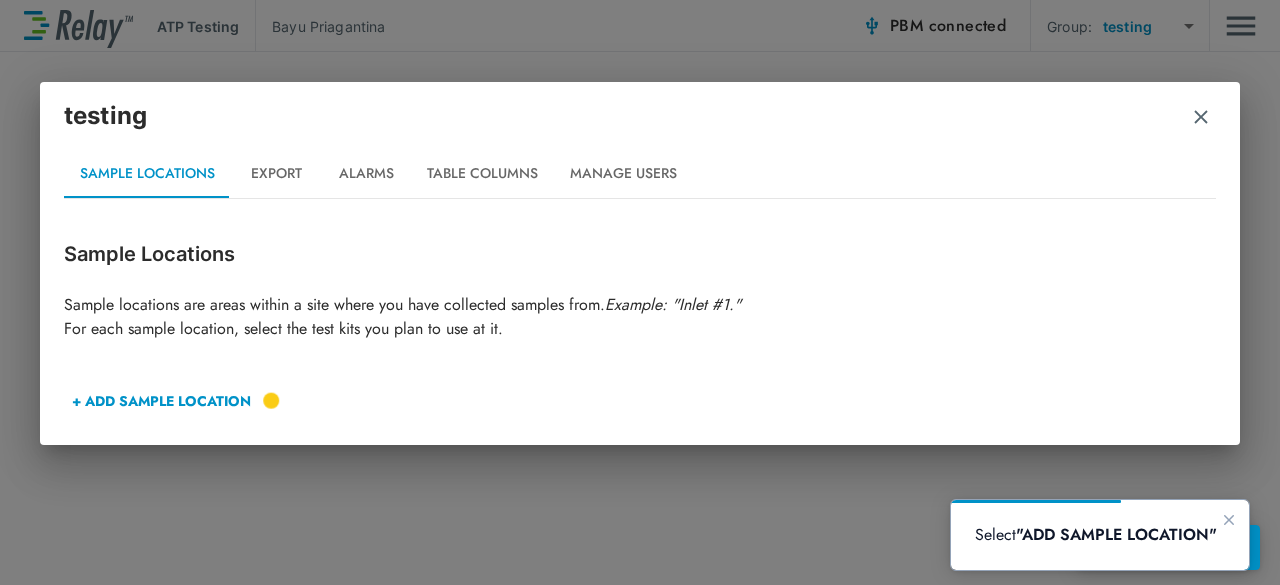click on "+ ADD SAMPLE LOCATION" at bounding box center [161, 401] 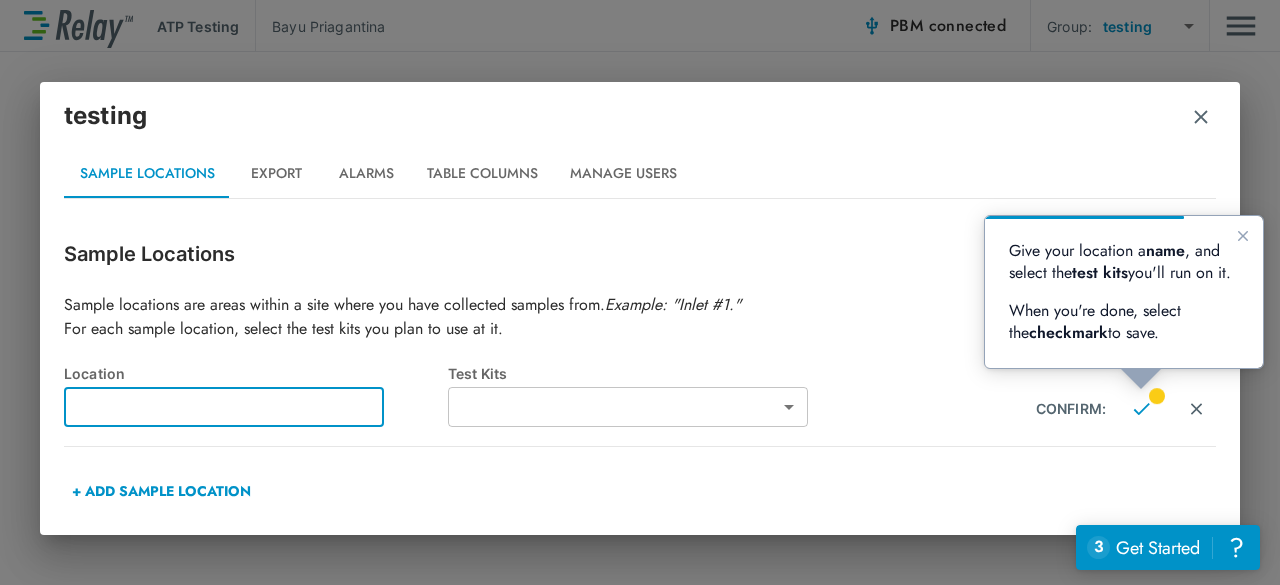 click at bounding box center (224, 407) 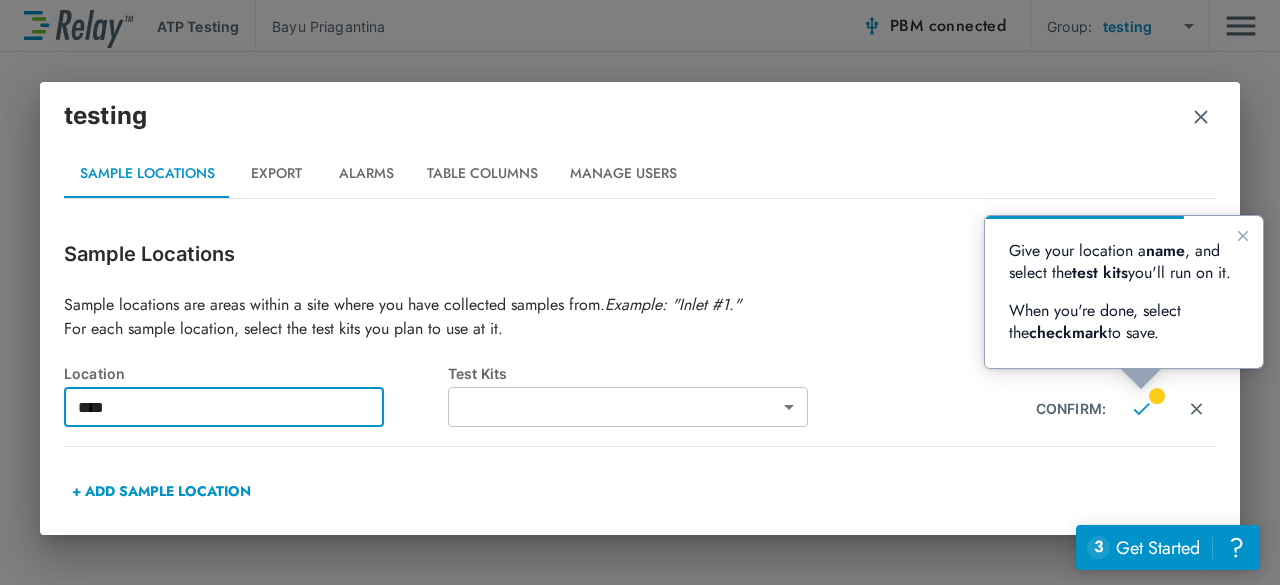 type on "****" 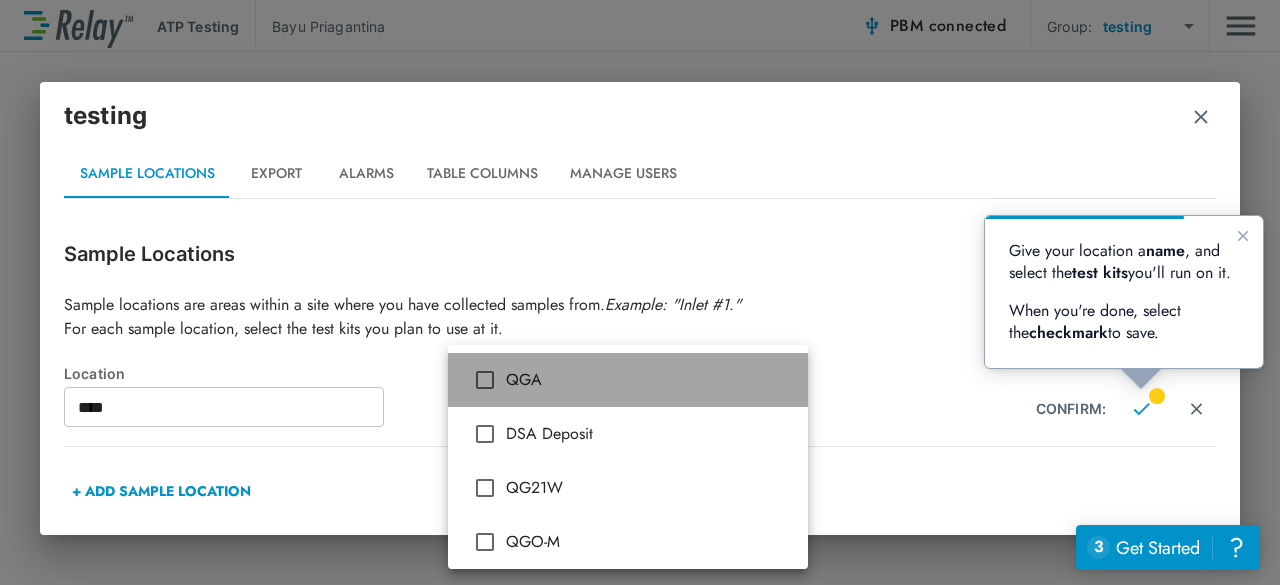 click on "QGA" at bounding box center [649, 380] 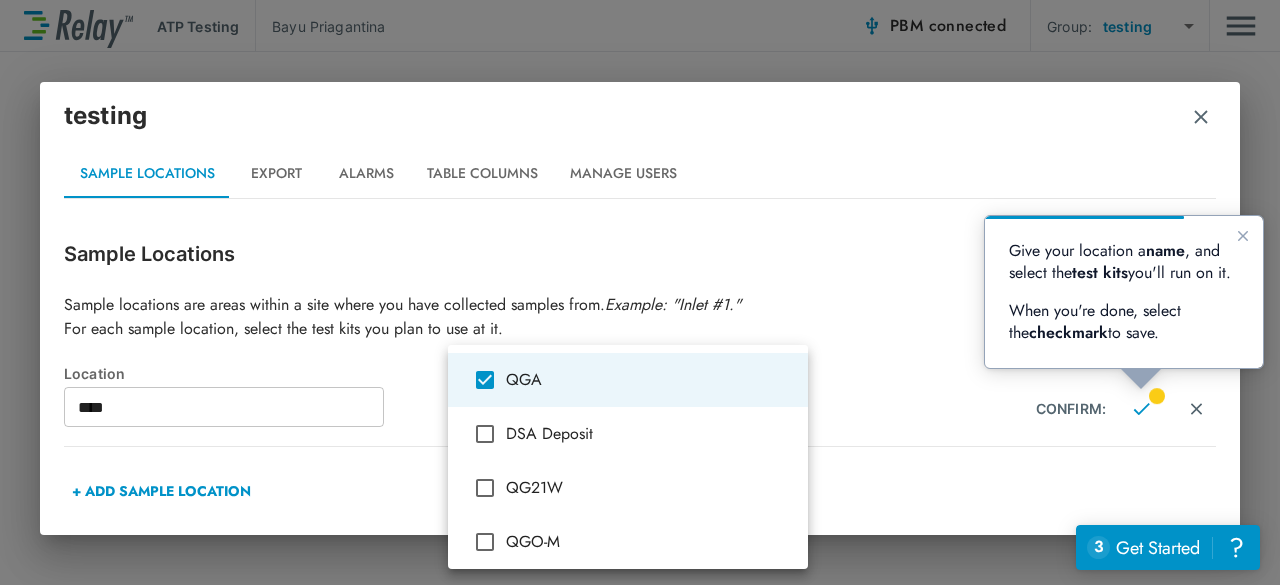 click at bounding box center (640, 292) 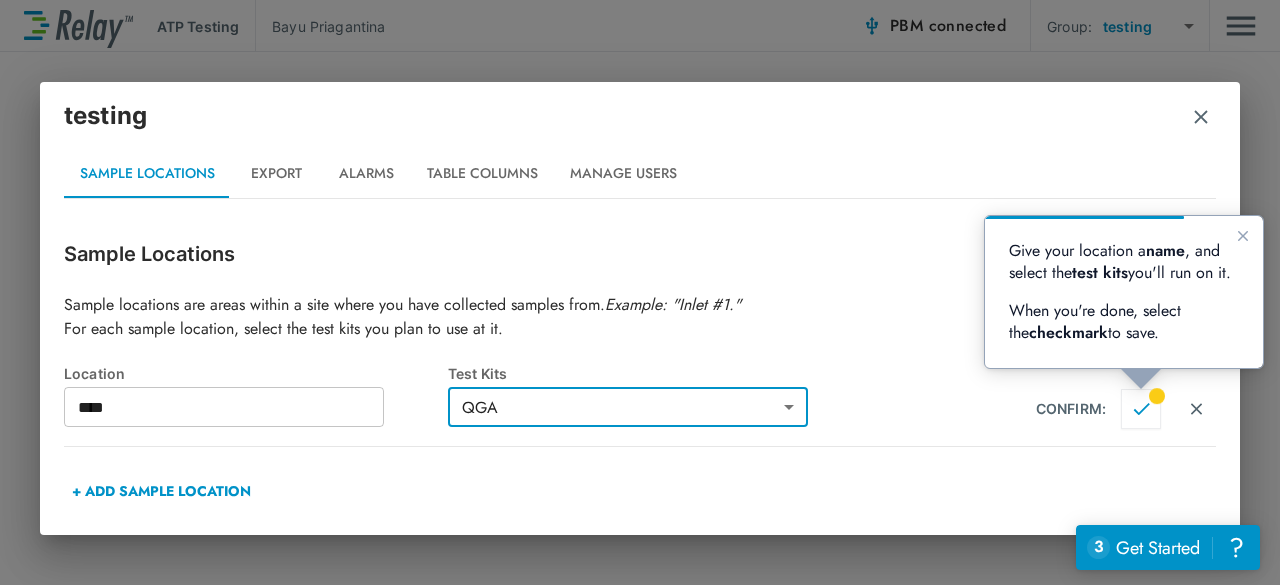 click at bounding box center [1141, 409] 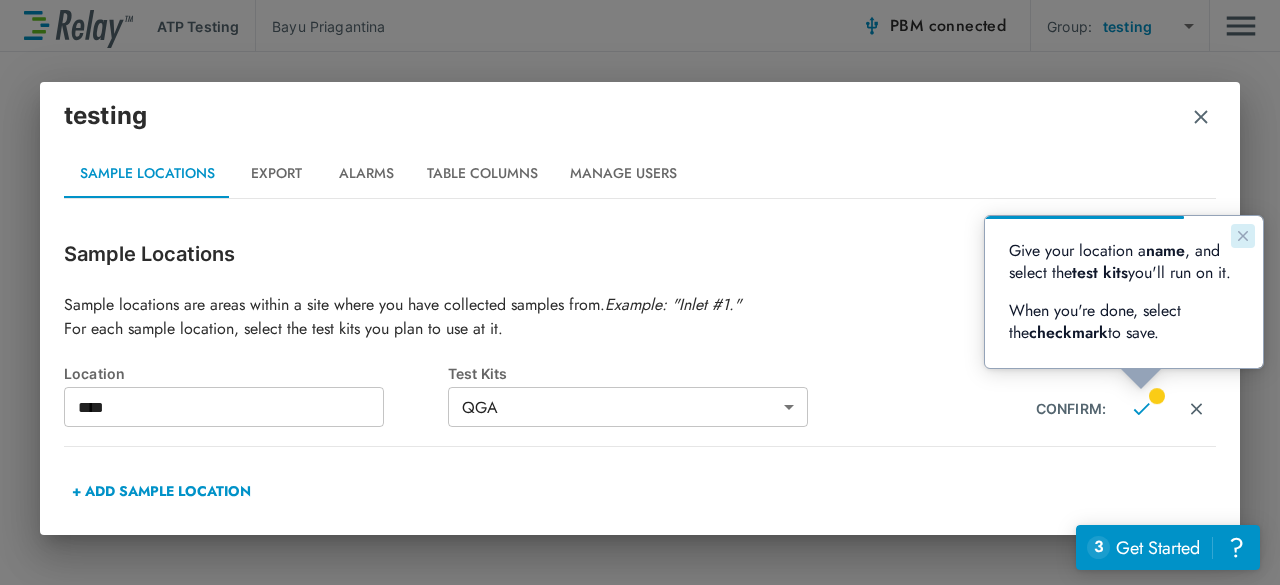 click 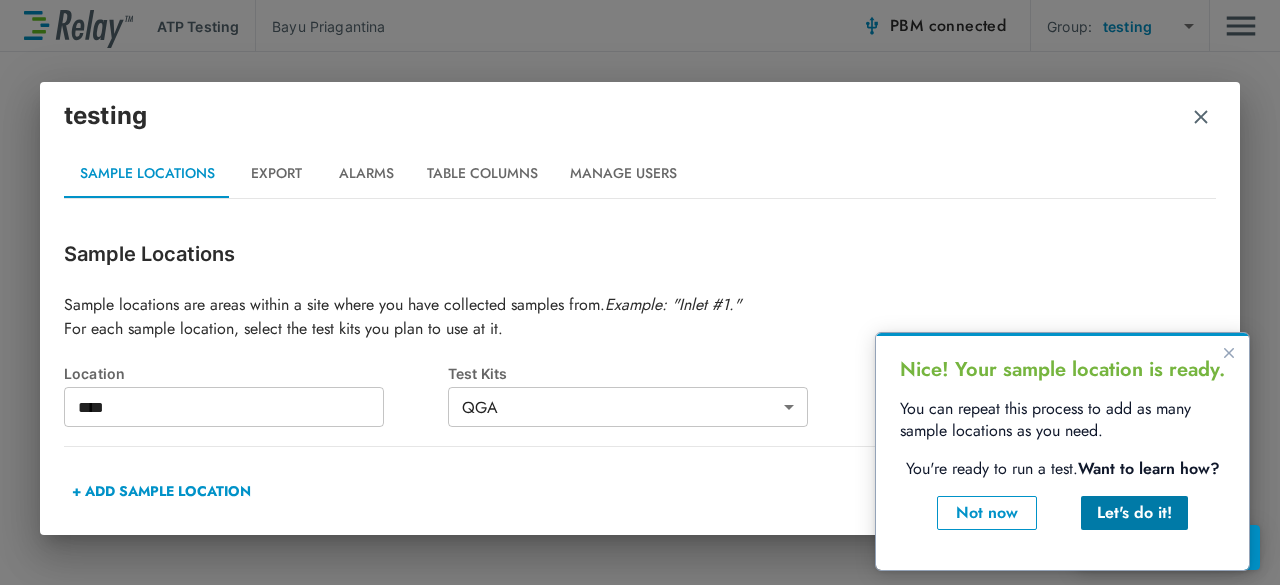 type on "****" 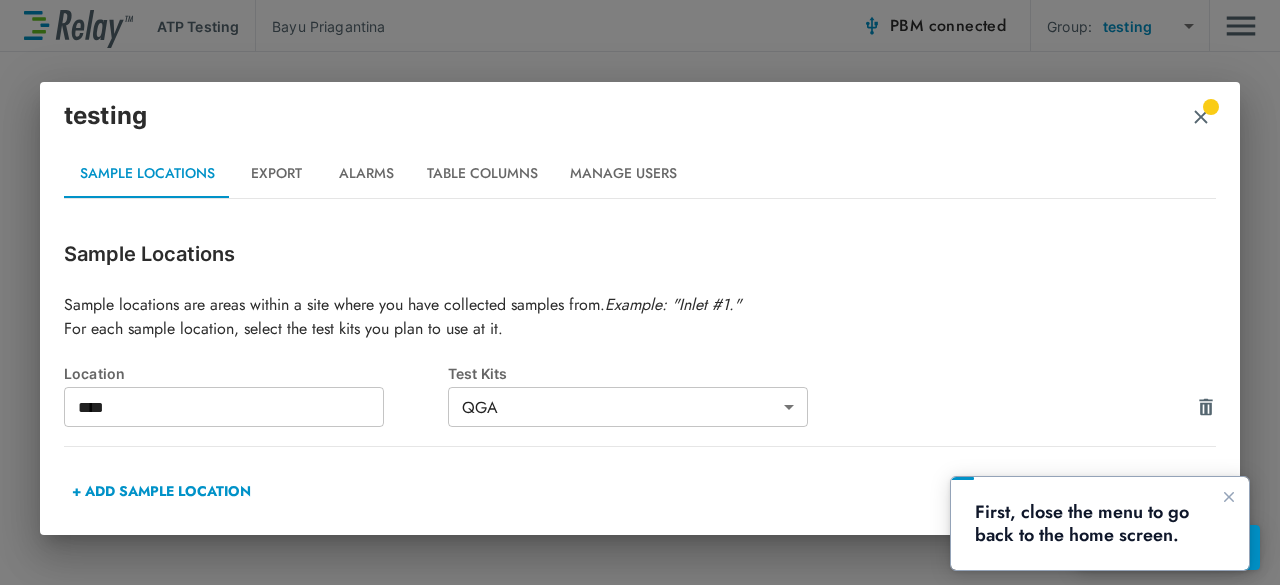 scroll, scrollTop: 0, scrollLeft: 0, axis: both 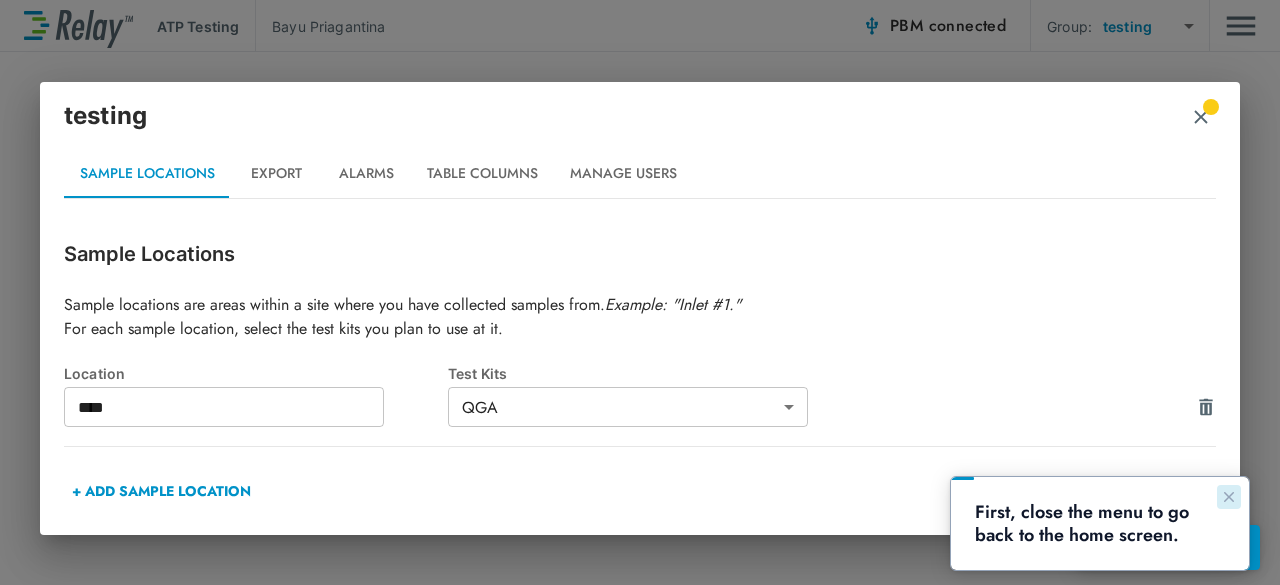 click 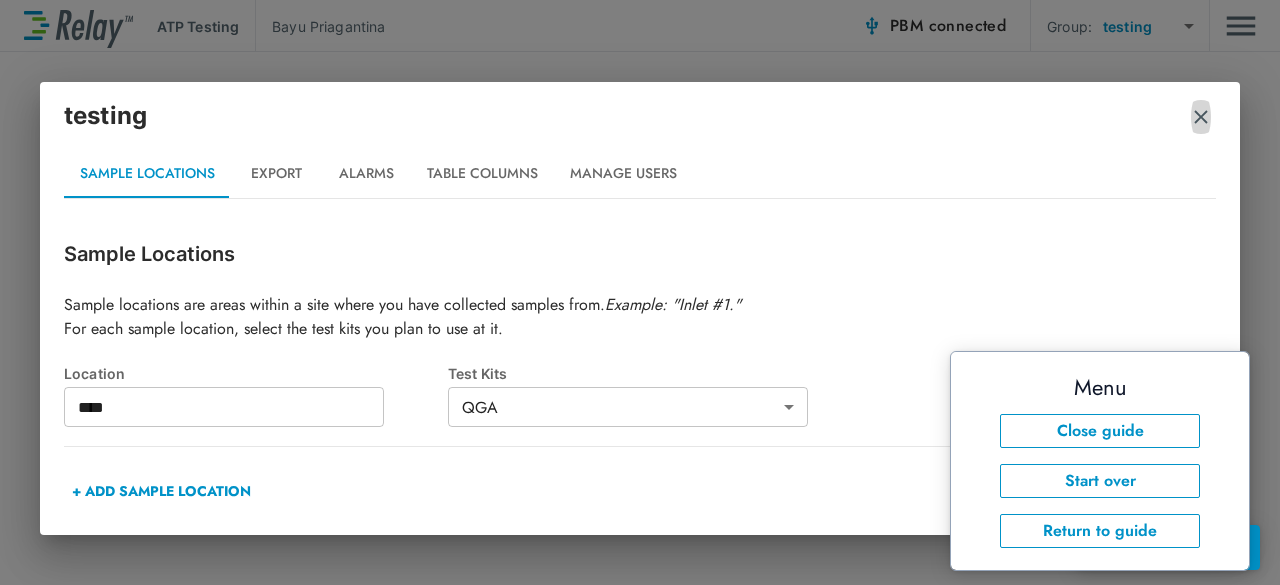 click at bounding box center (1201, 117) 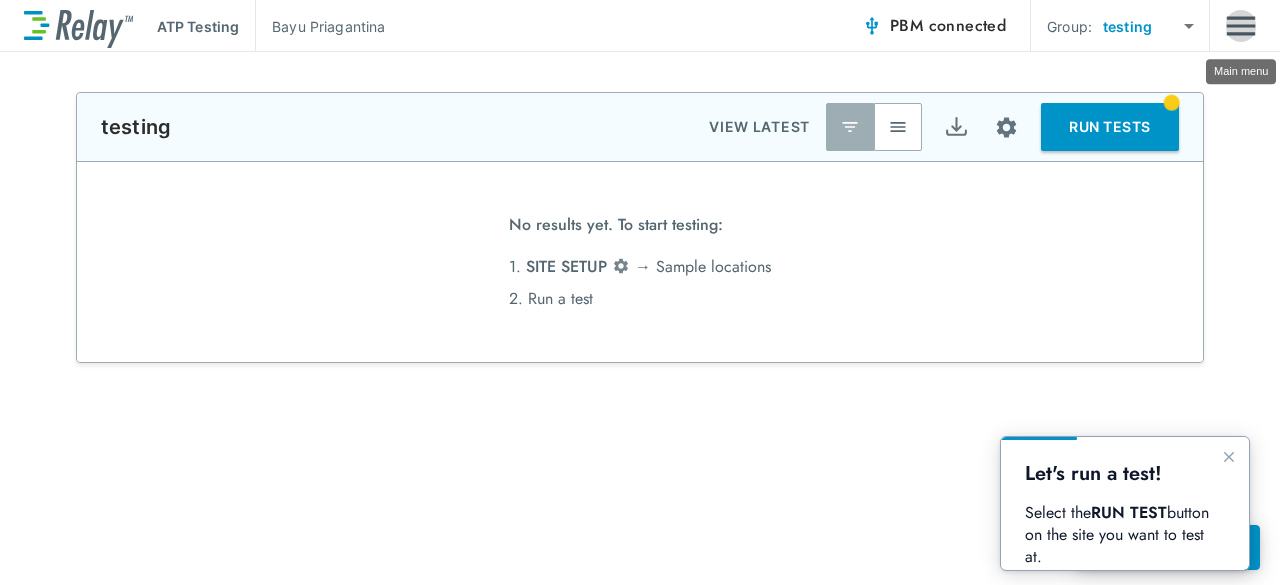 click at bounding box center [1241, 26] 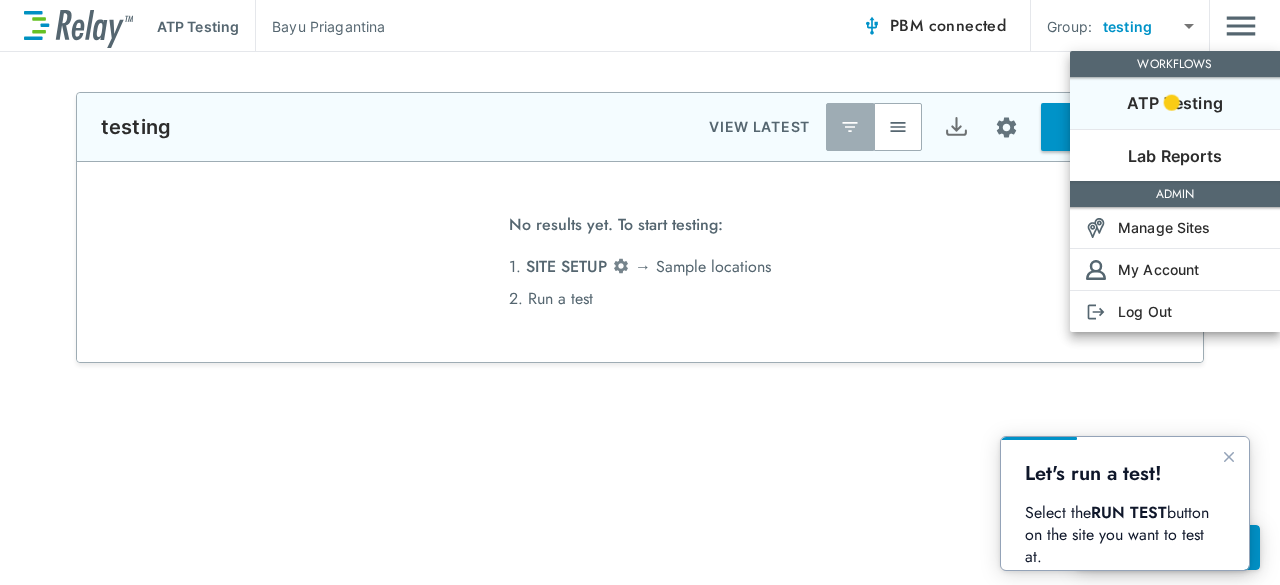 click at bounding box center (640, 292) 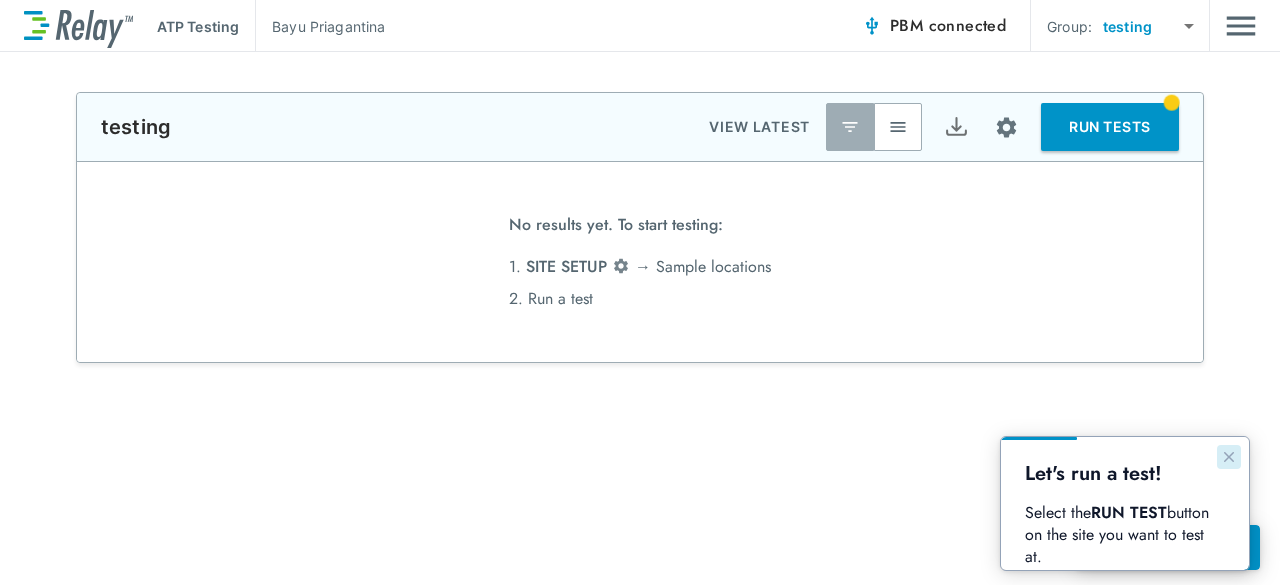 click 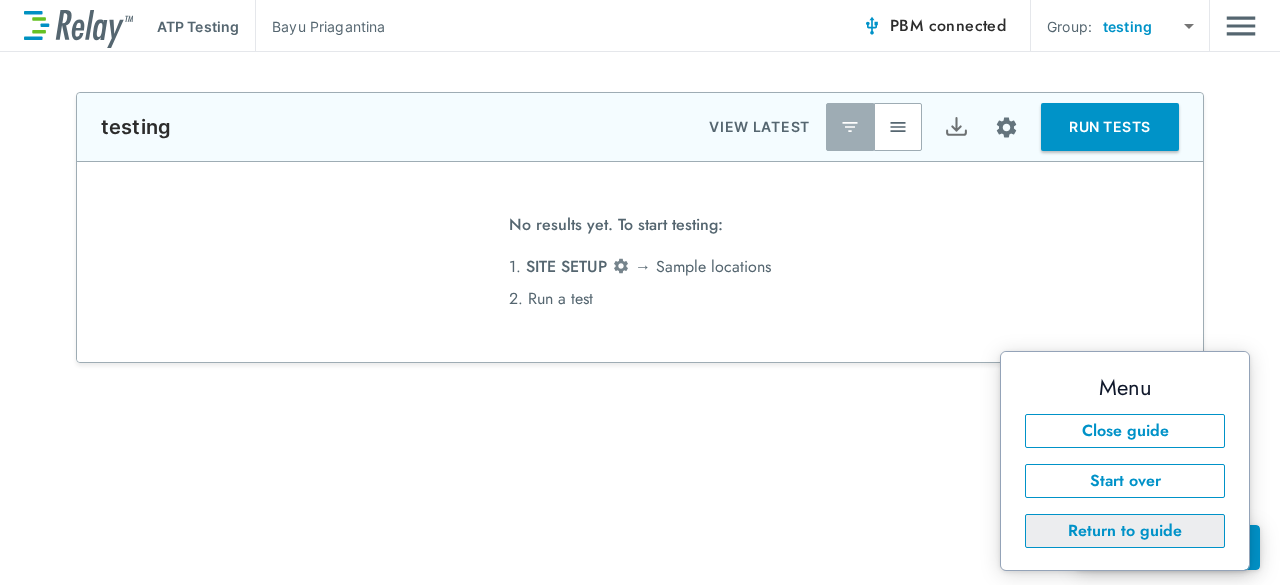 click on "Return to guide" at bounding box center (1125, 531) 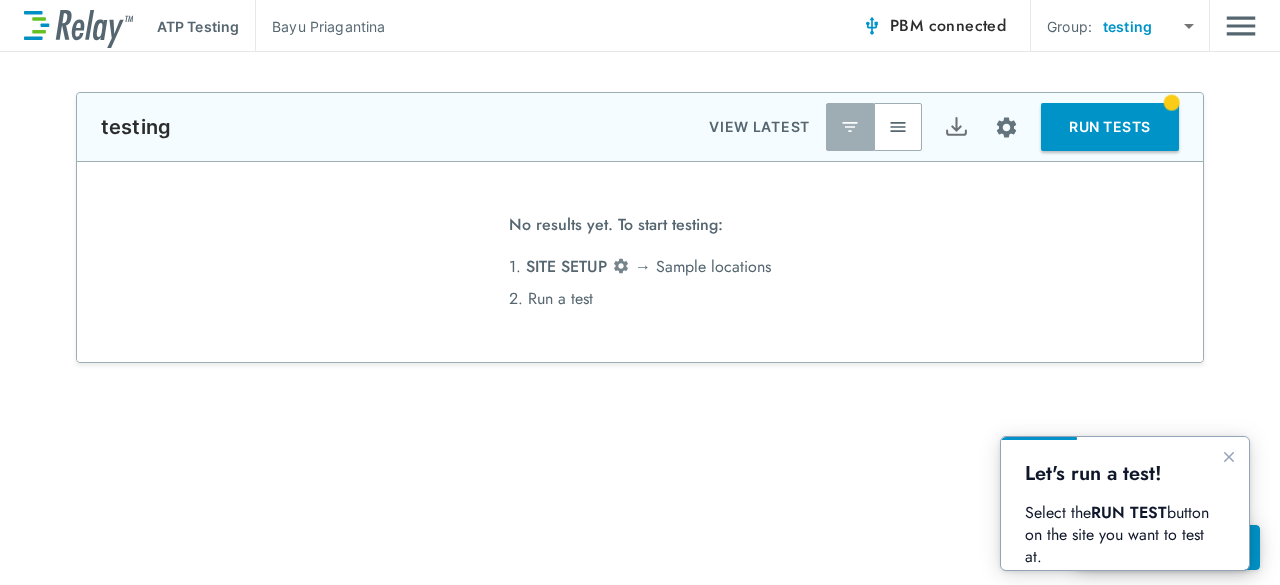 click on "RUN TESTS" at bounding box center [1110, 127] 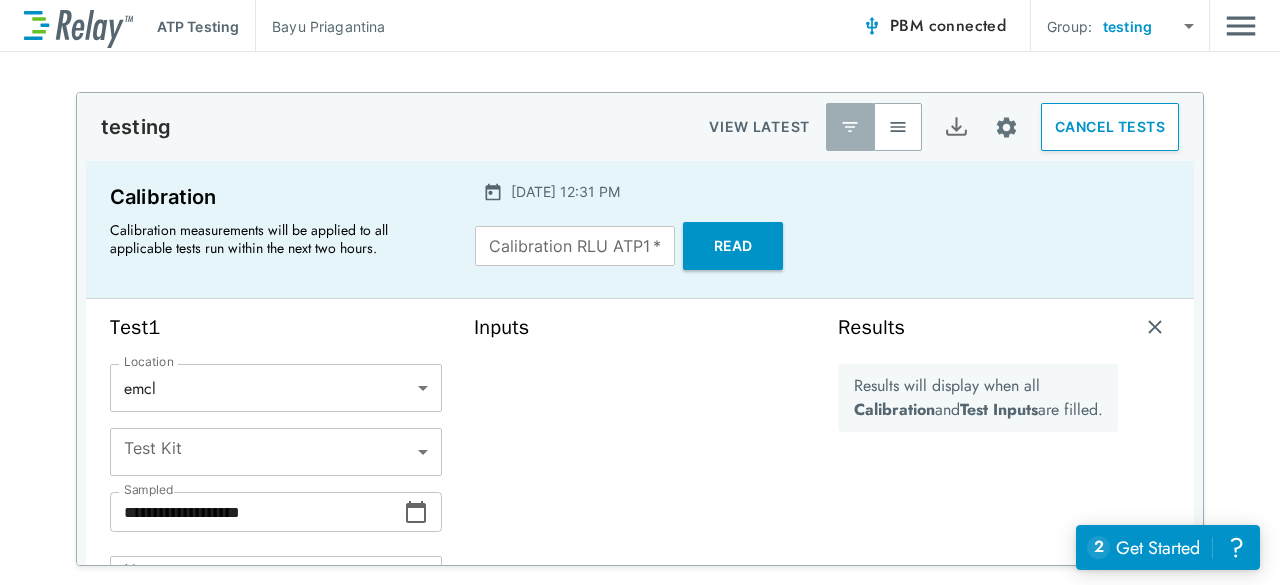 type on "***" 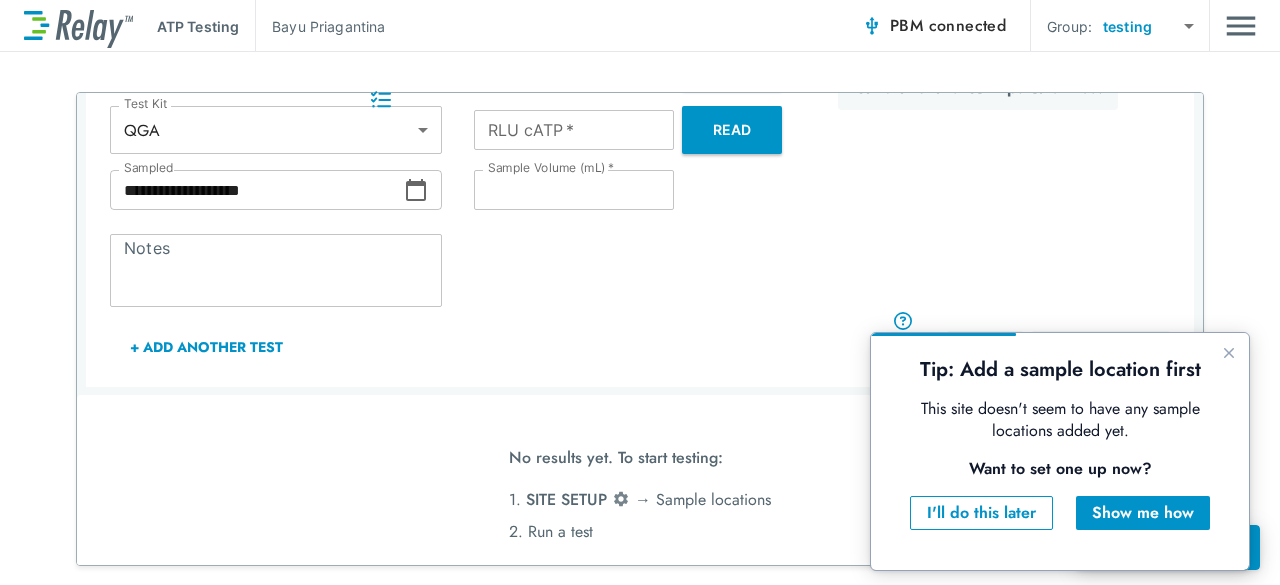 scroll, scrollTop: 351, scrollLeft: 0, axis: vertical 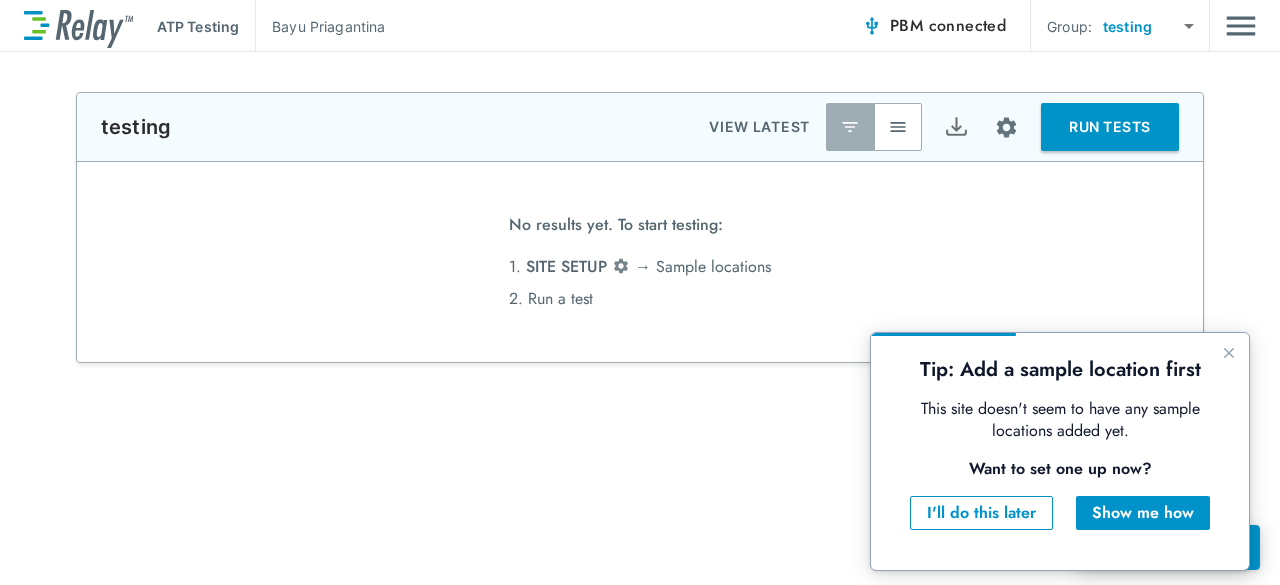 type on "****" 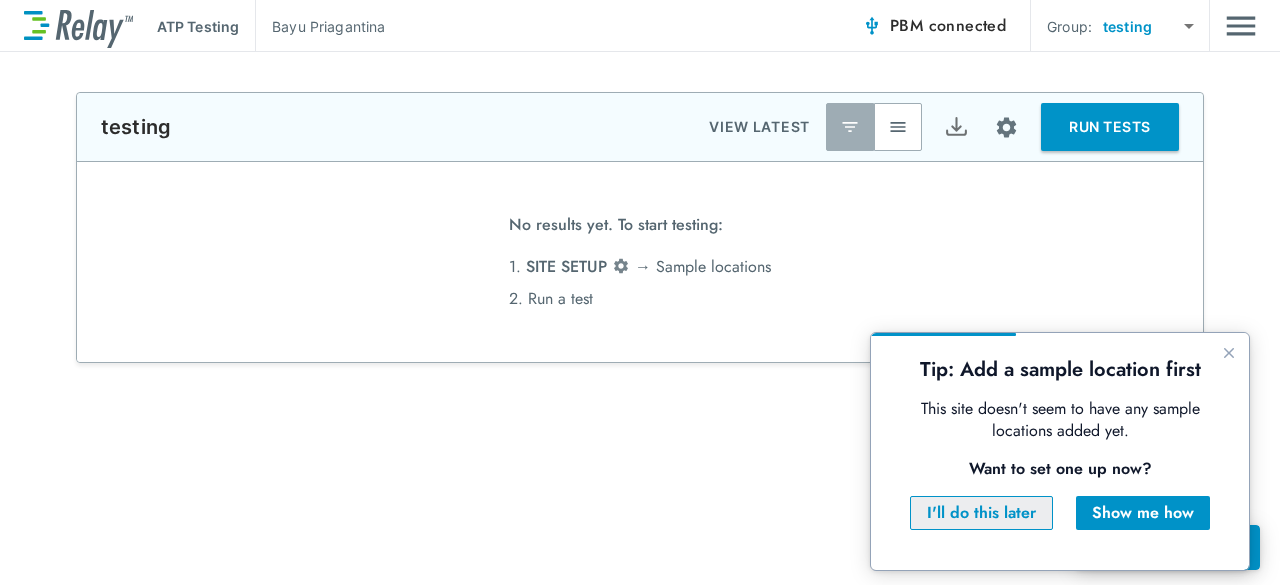 click on "I'll do this later" at bounding box center [981, 513] 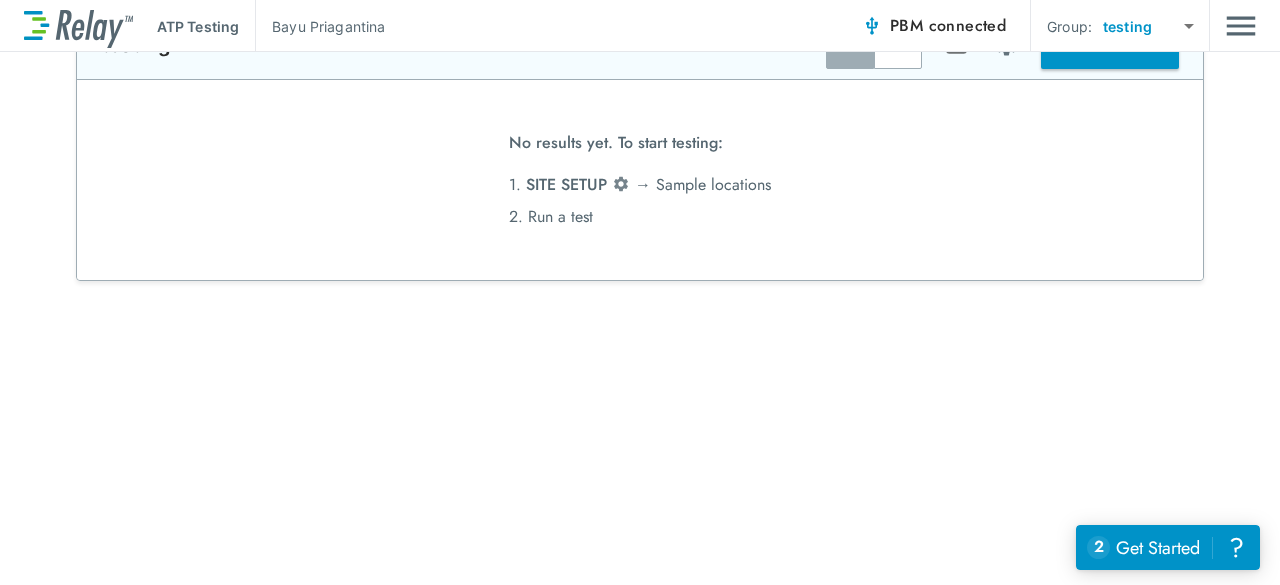 scroll, scrollTop: 0, scrollLeft: 0, axis: both 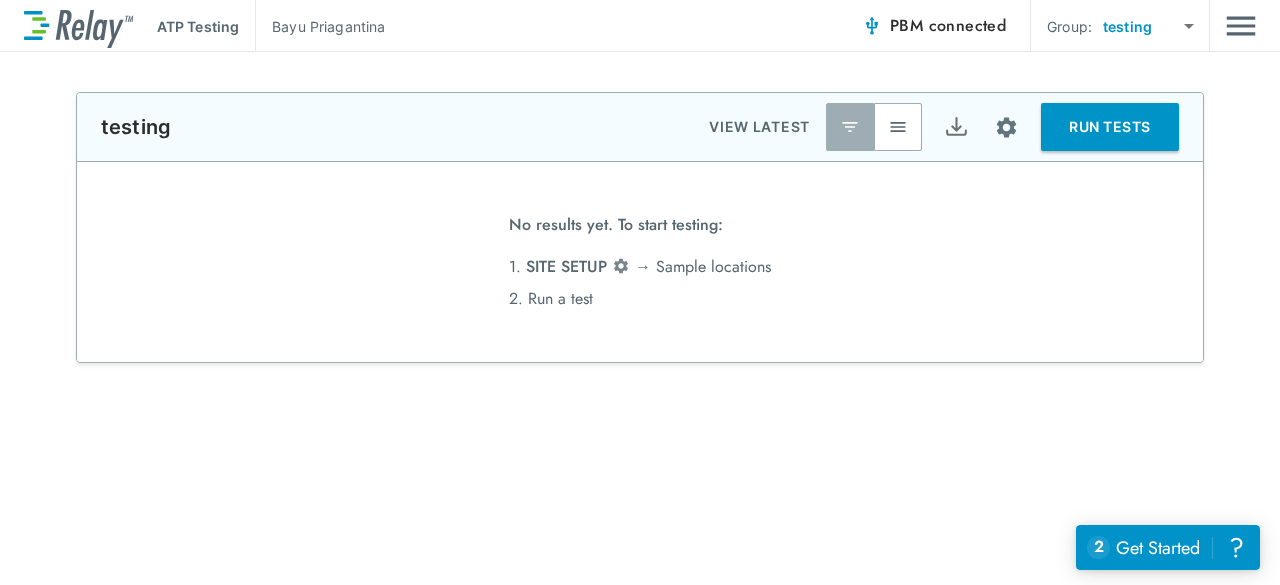 type on "****" 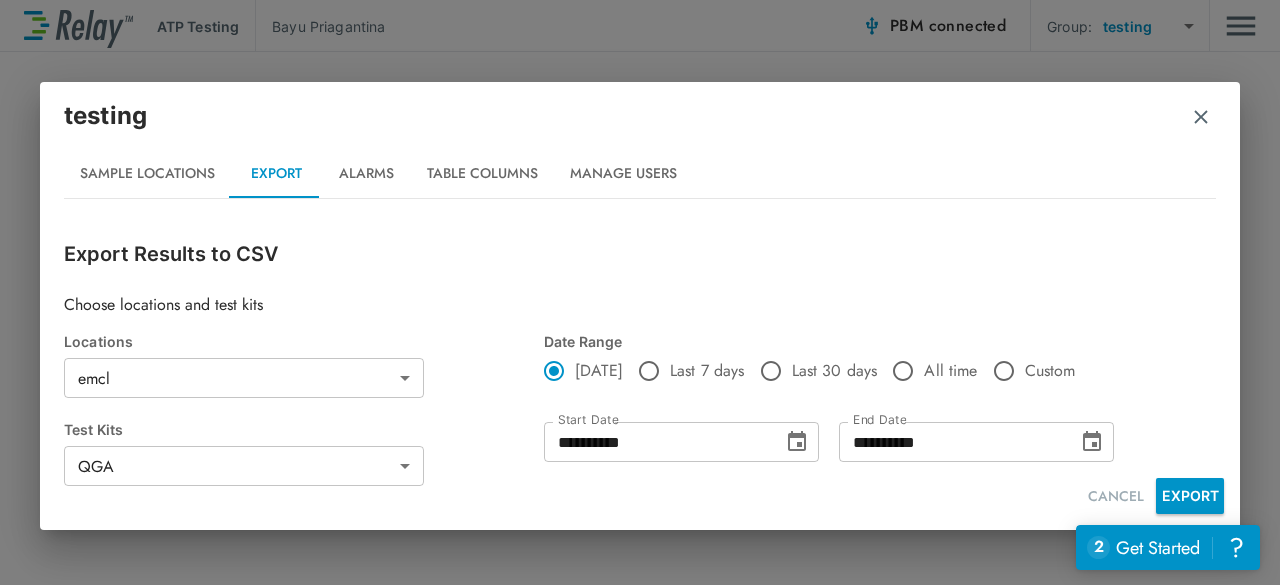 type on "**********" 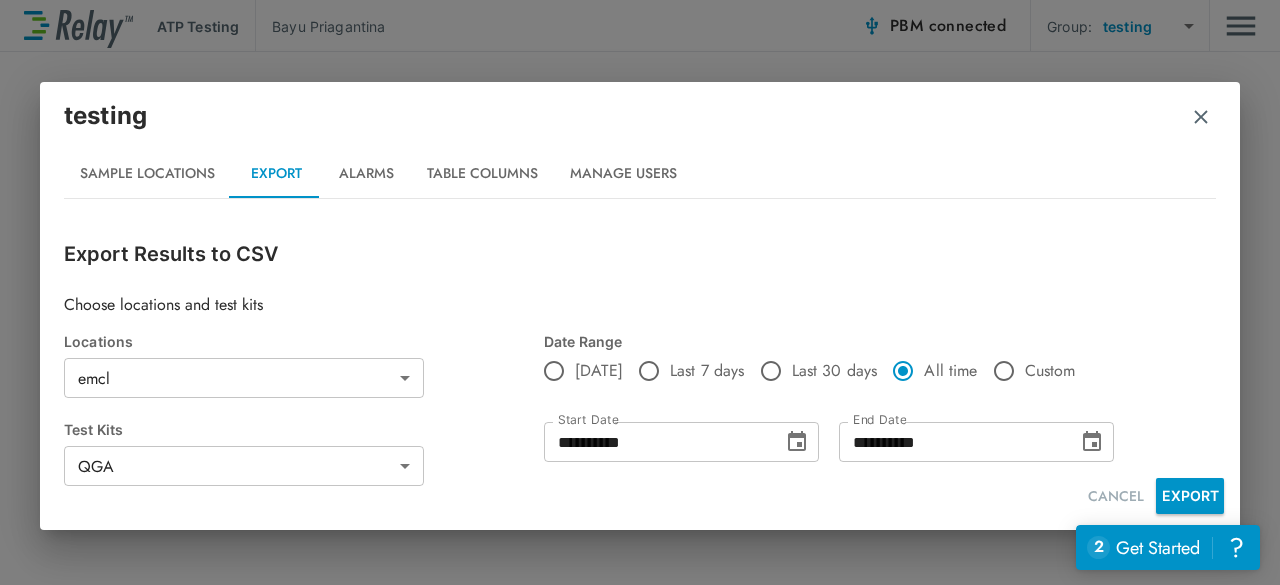 click on "EXPORT" at bounding box center [1190, 496] 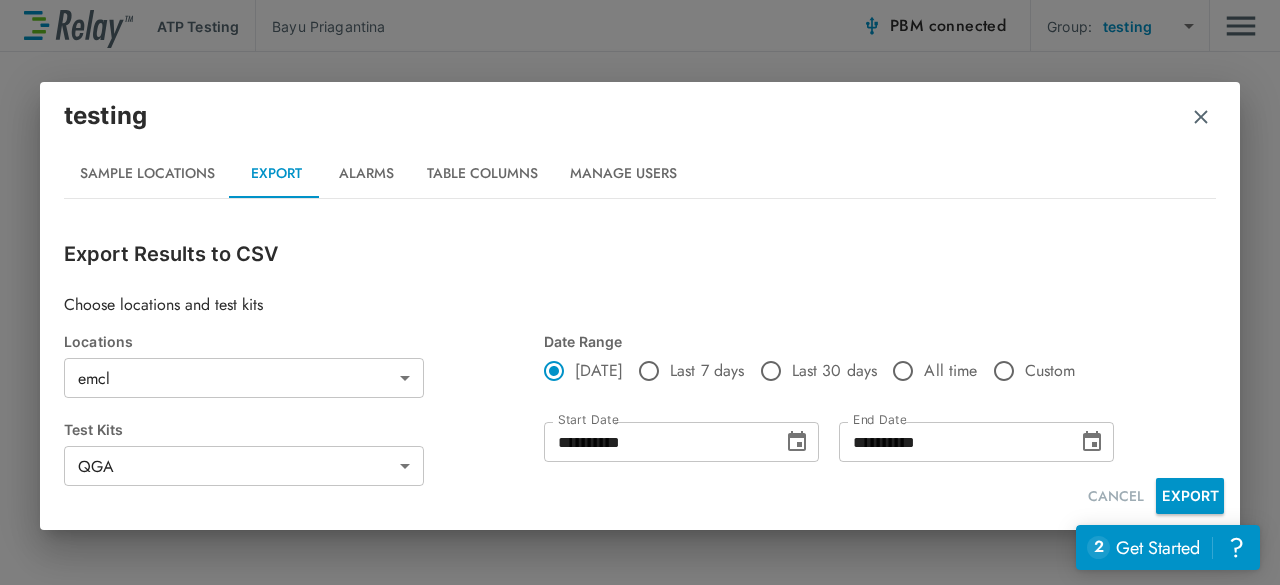 click on "CANCEL" at bounding box center (1116, 496) 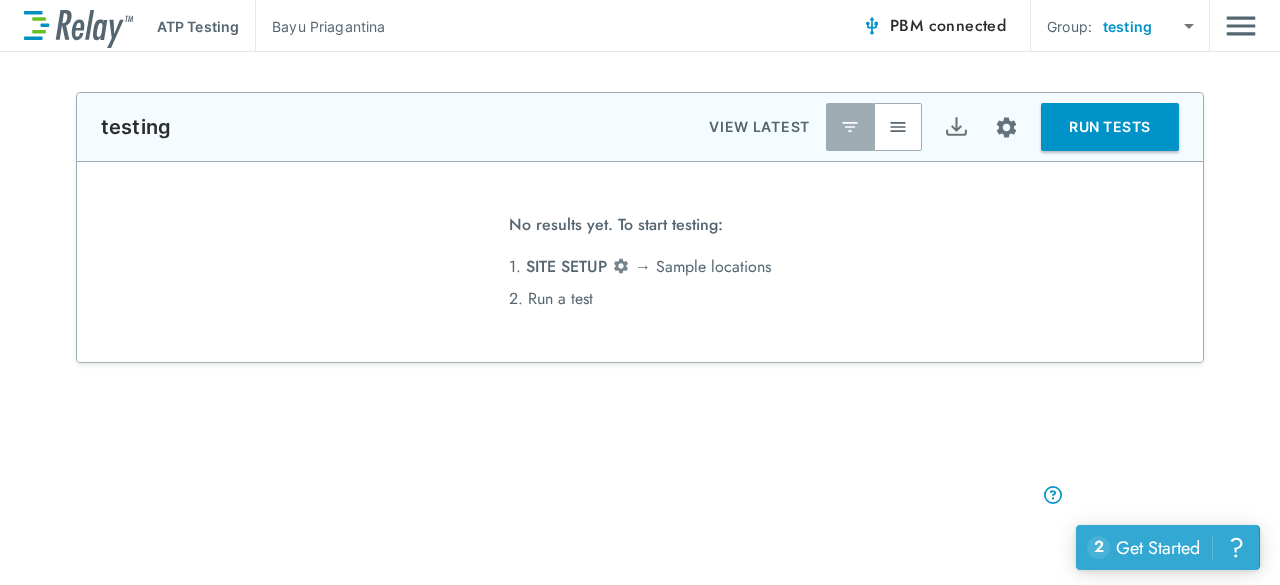click on "Get Started" at bounding box center (1158, 548) 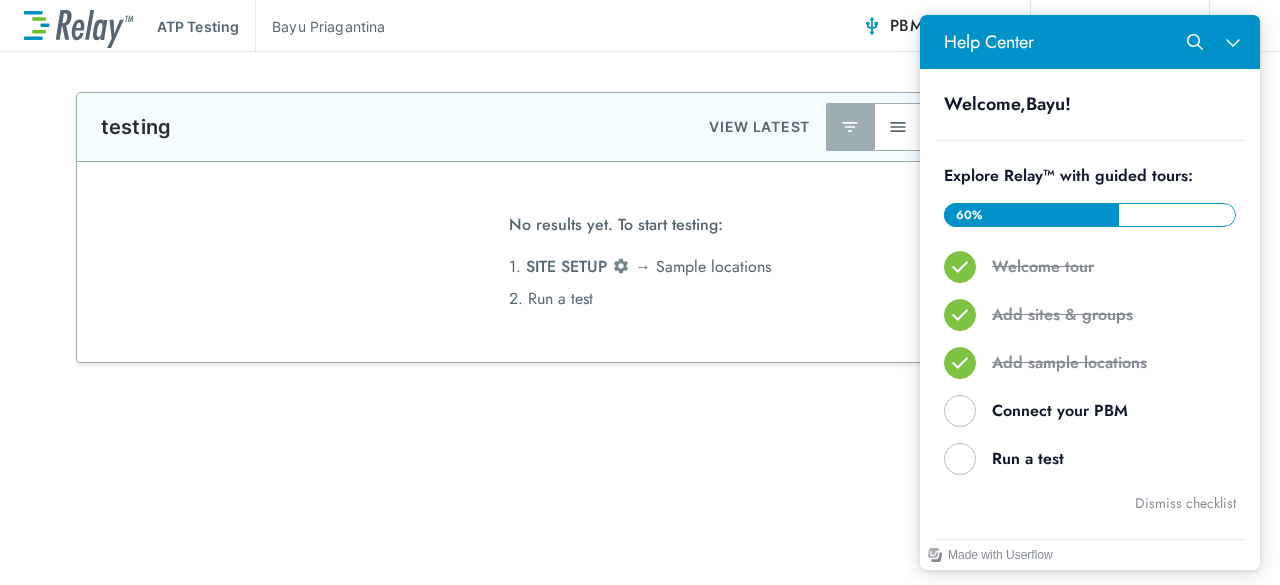 scroll, scrollTop: 341, scrollLeft: 0, axis: vertical 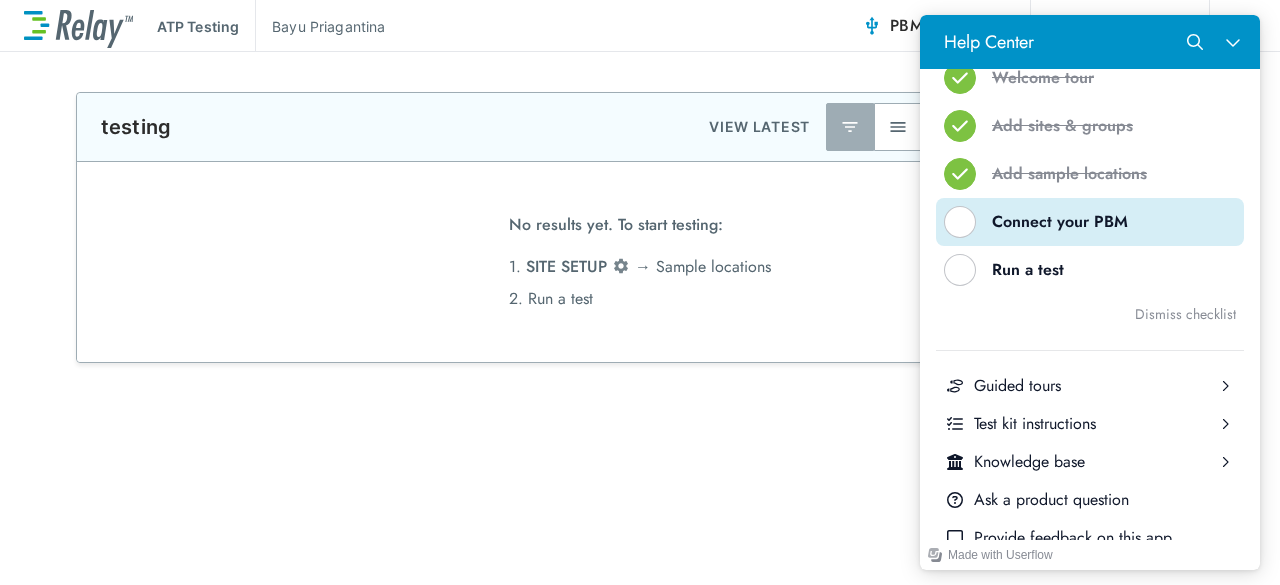 click on "Connect your PBM" at bounding box center (1098, 222) 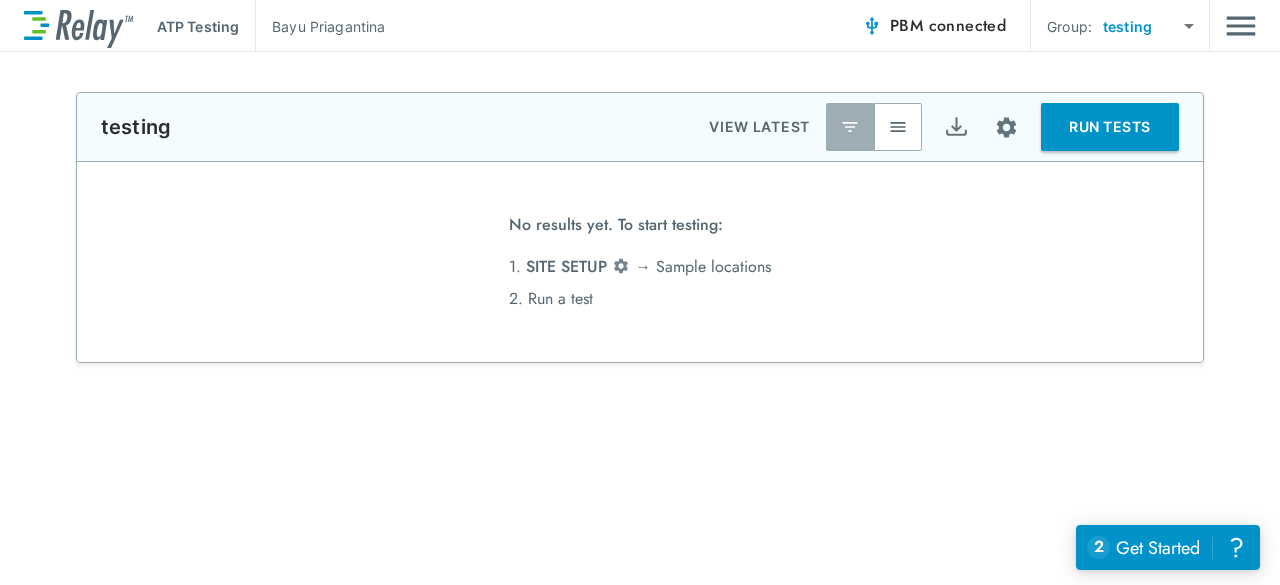 scroll, scrollTop: 0, scrollLeft: 0, axis: both 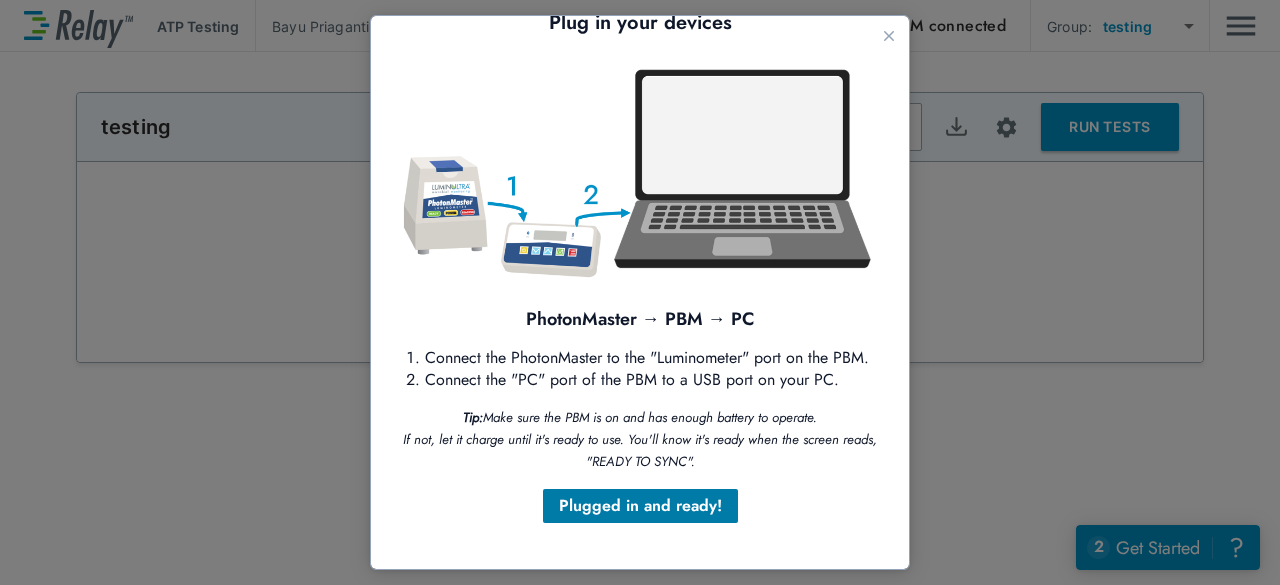 click on "Plugged in and ready!" at bounding box center [640, 506] 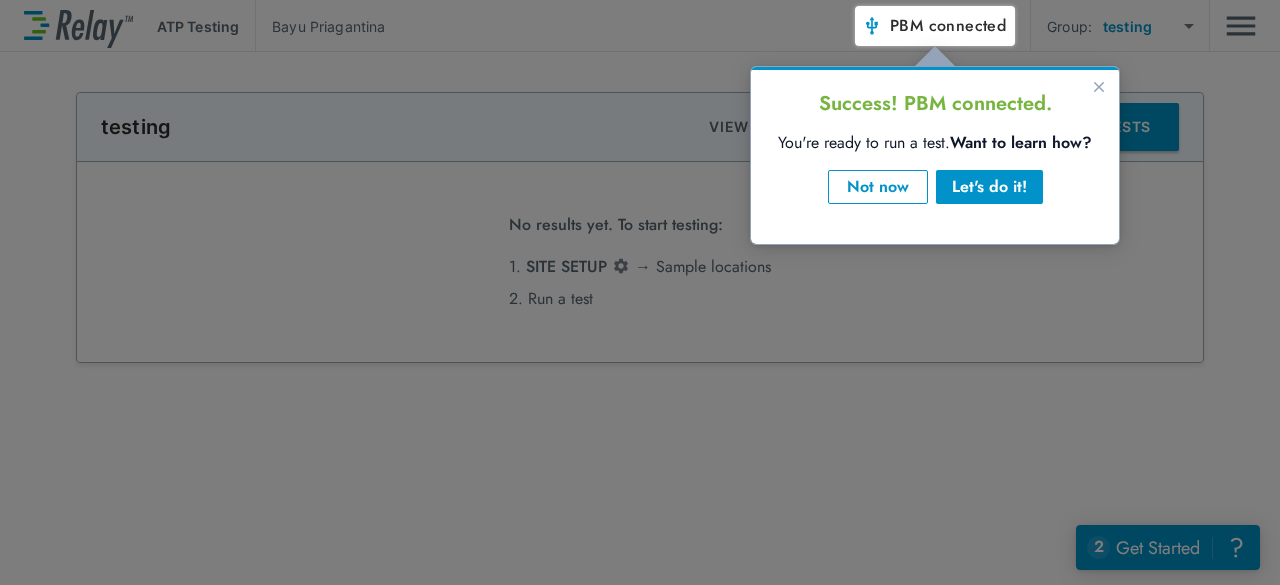 scroll, scrollTop: 0, scrollLeft: 0, axis: both 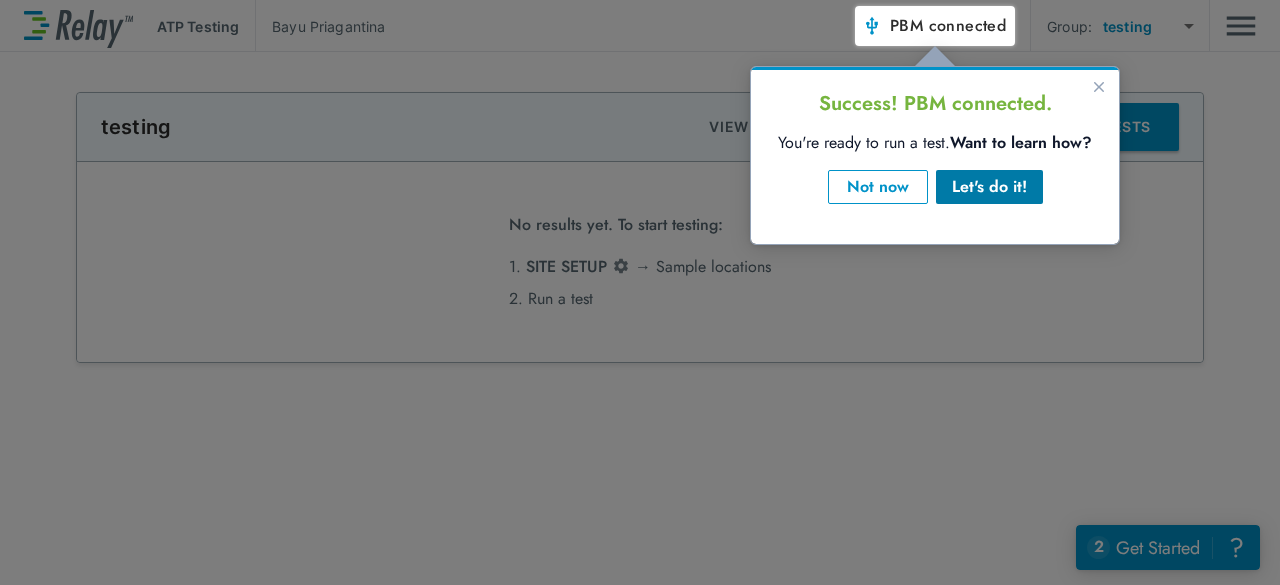 click on "Let's do it!" at bounding box center (989, 187) 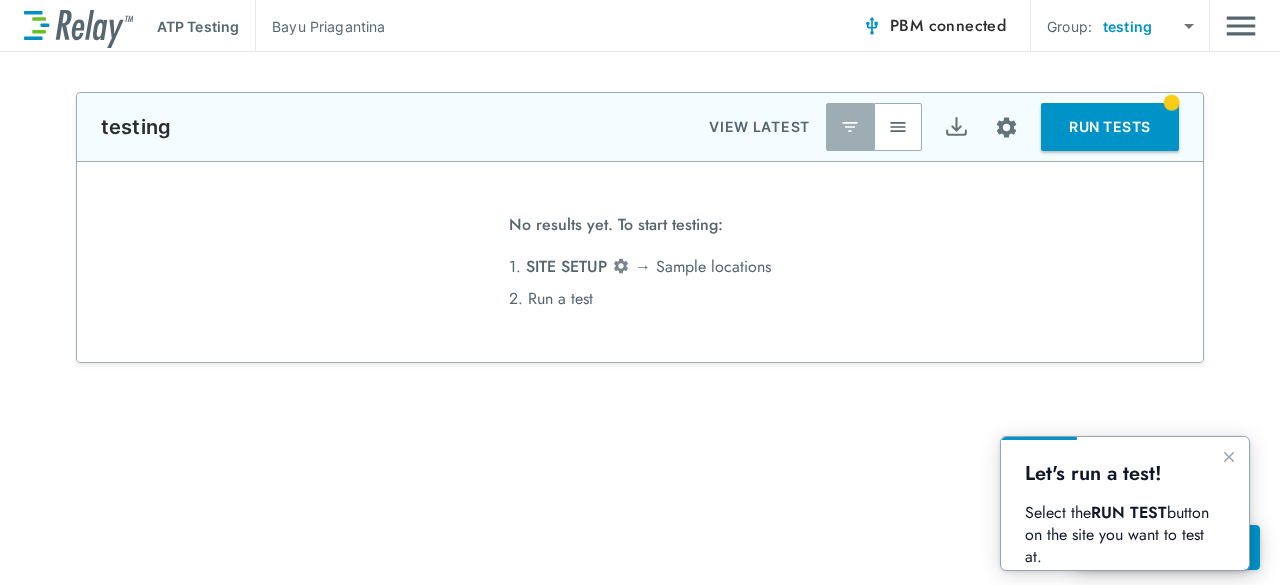 scroll, scrollTop: 0, scrollLeft: 0, axis: both 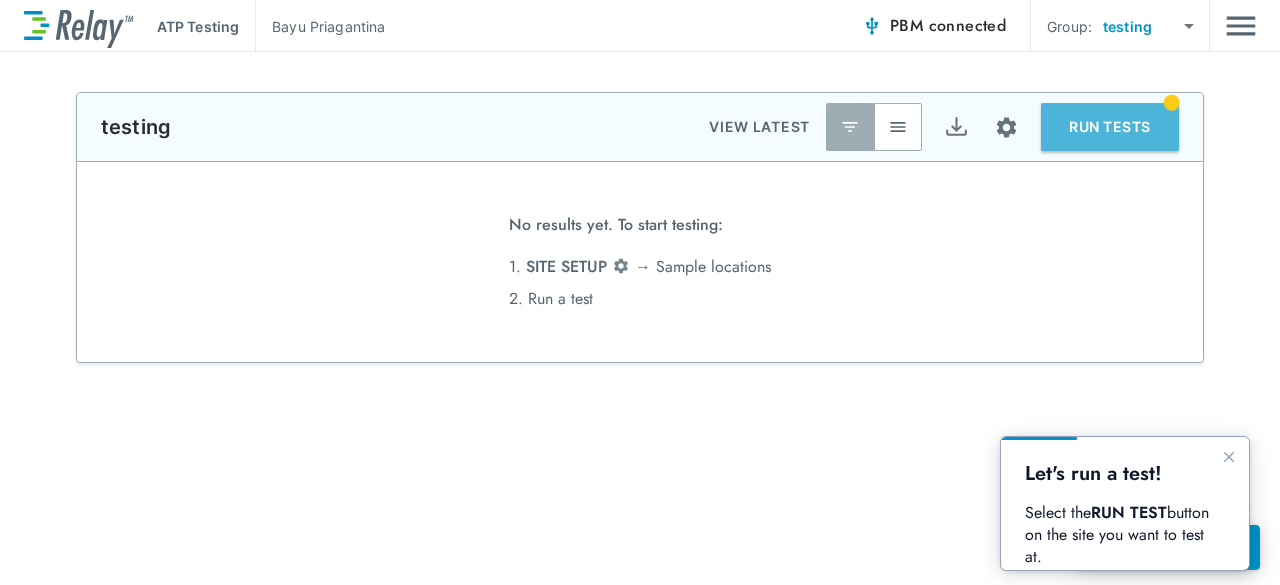 click on "RUN TESTS" at bounding box center (1110, 127) 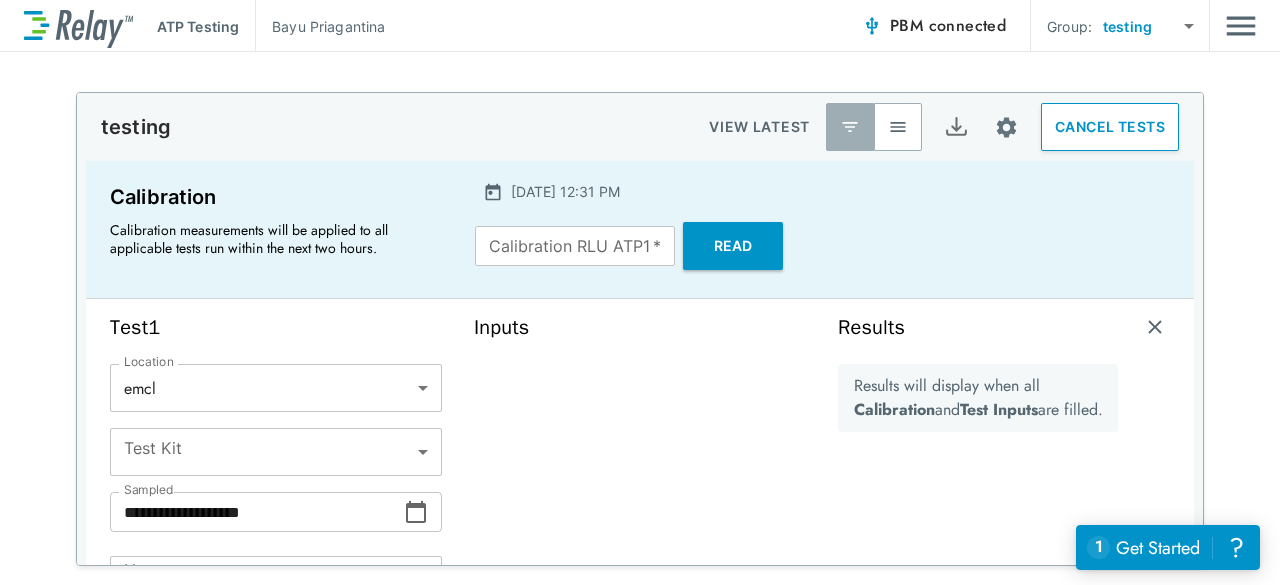 type on "***" 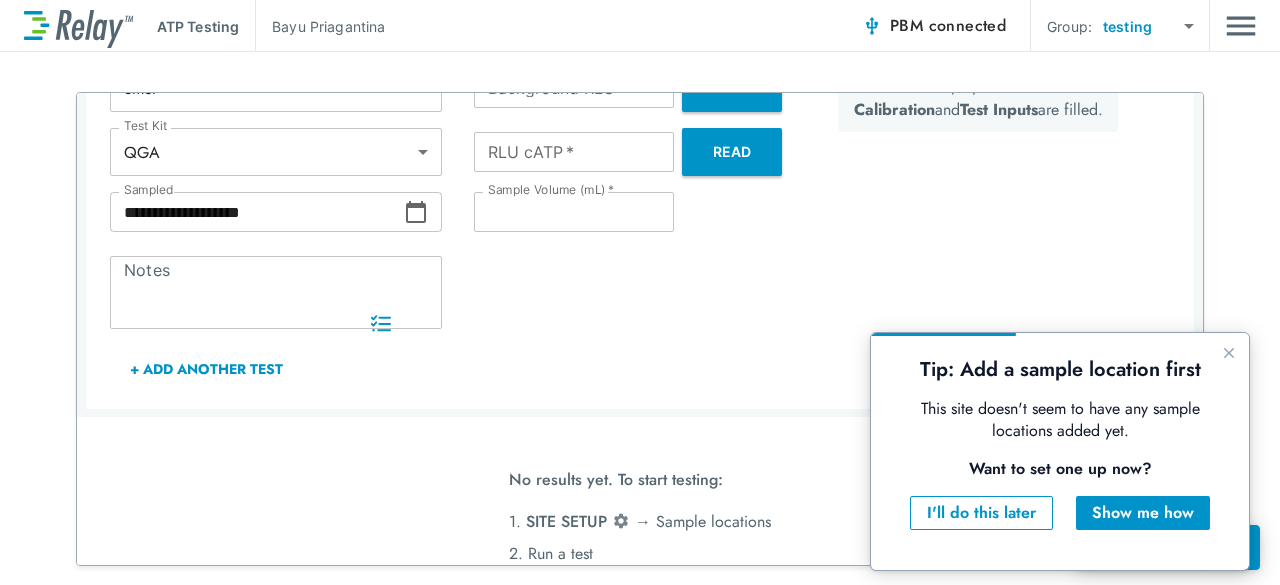 scroll, scrollTop: 100, scrollLeft: 0, axis: vertical 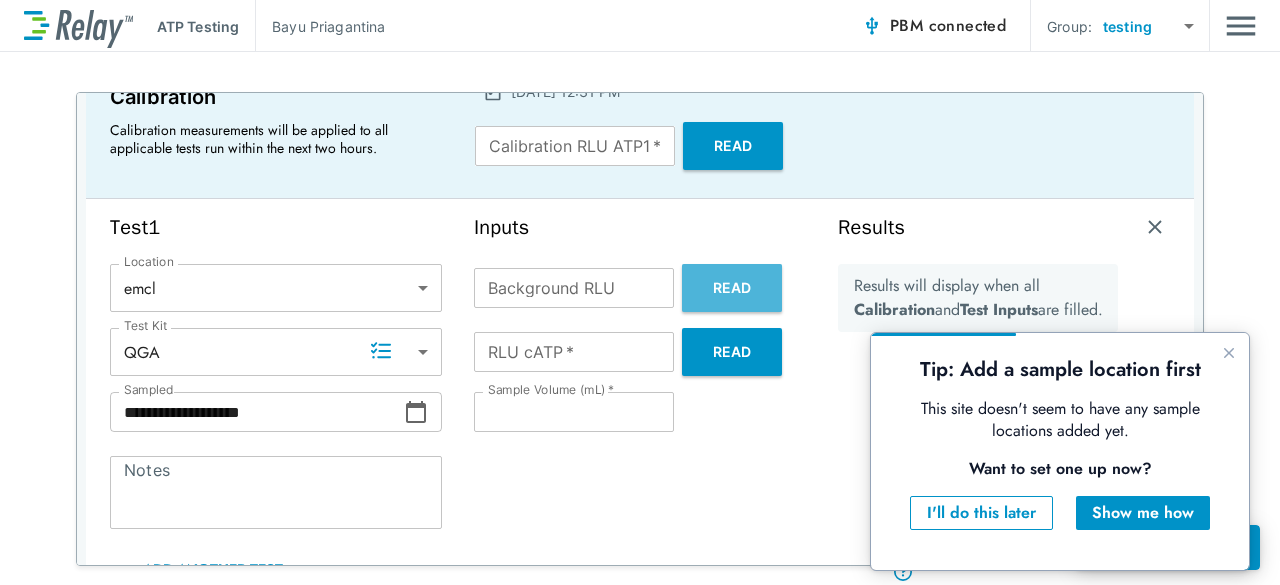 click on "Read" at bounding box center (732, 288) 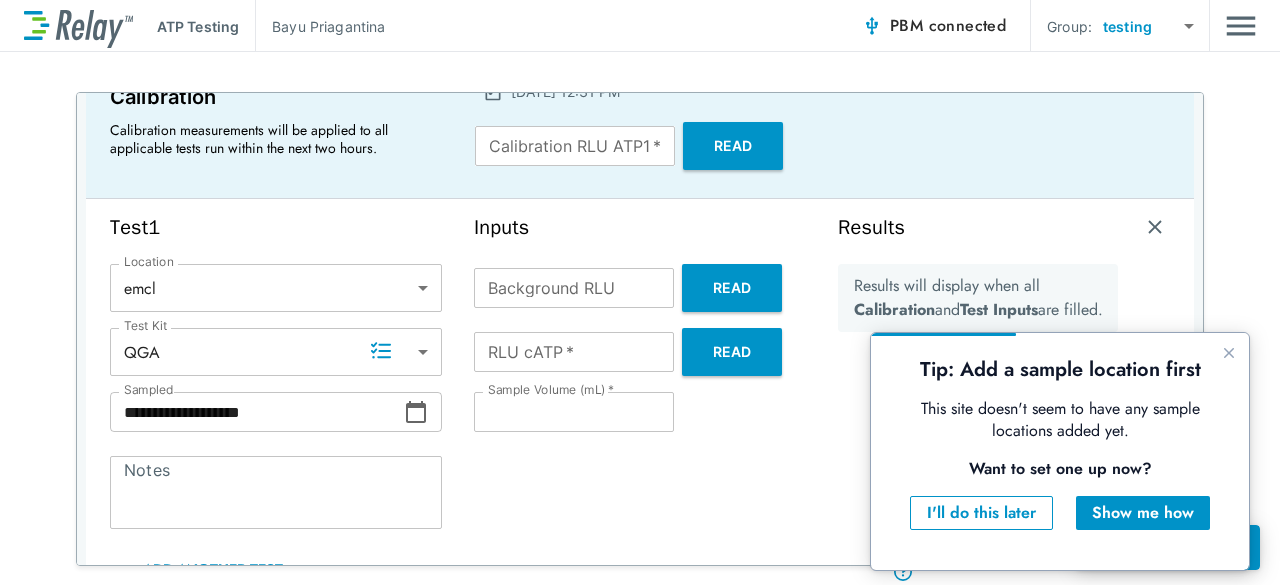 drag, startPoint x: 1228, startPoint y: 357, endPoint x: 1229, endPoint y: 339, distance: 18.027756 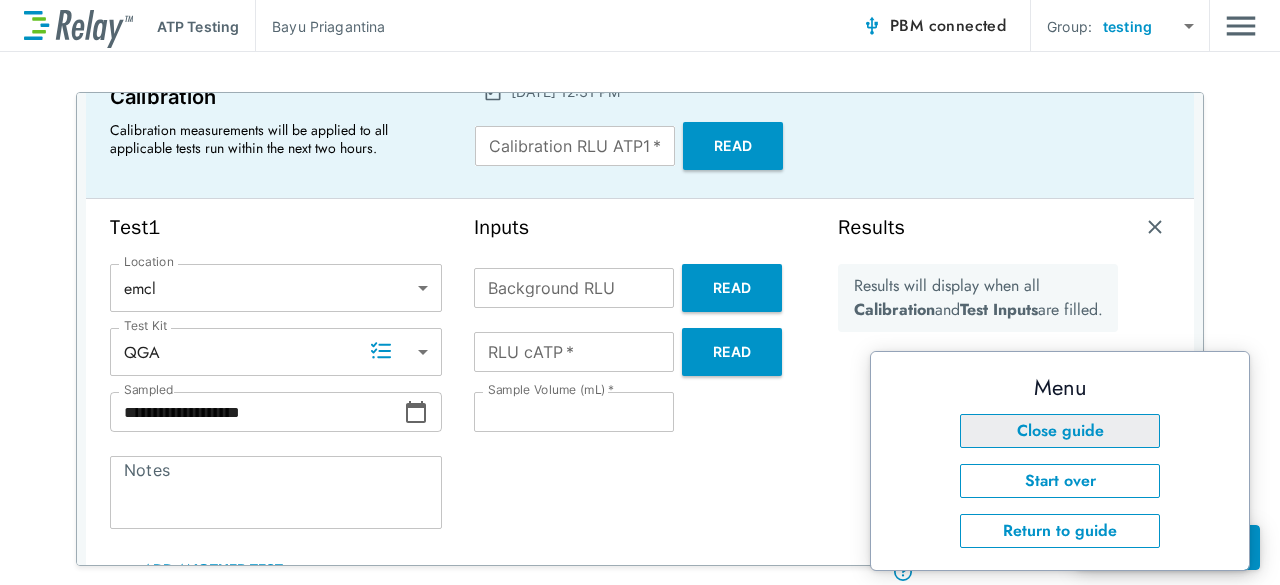 click on "Close guide" at bounding box center [1060, 431] 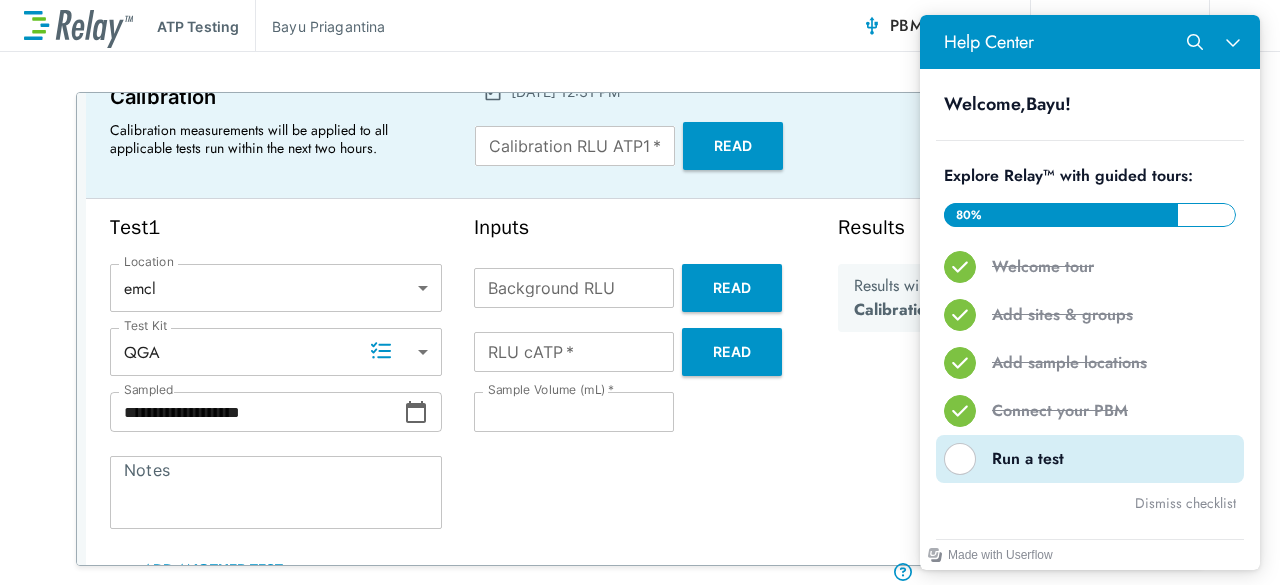 click at bounding box center [960, 459] 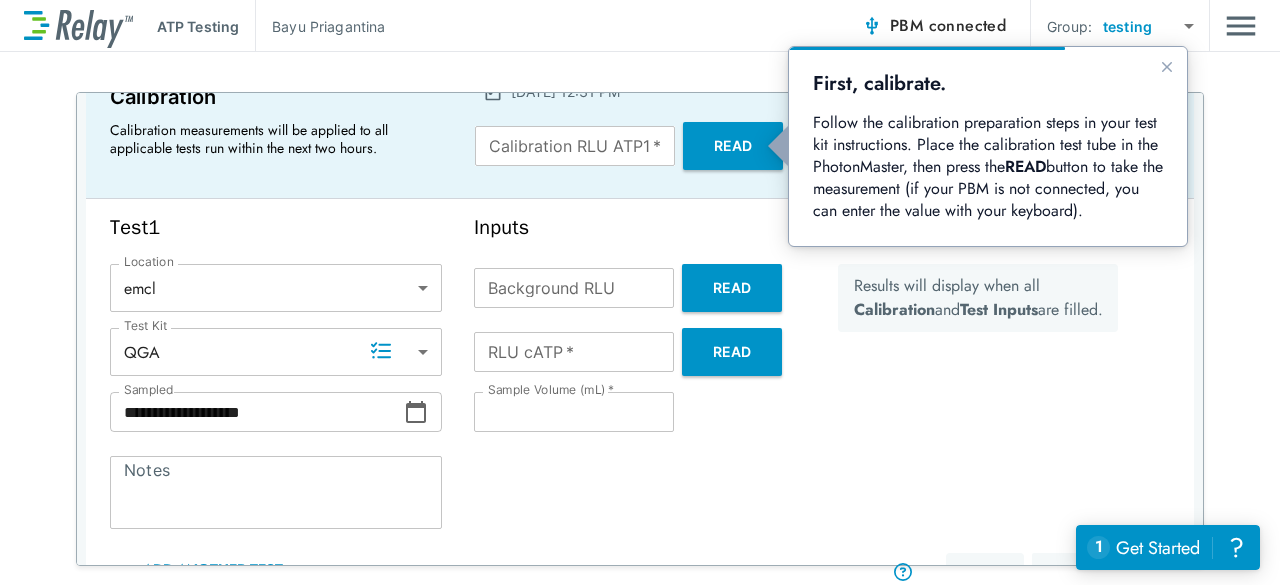 scroll, scrollTop: 0, scrollLeft: 0, axis: both 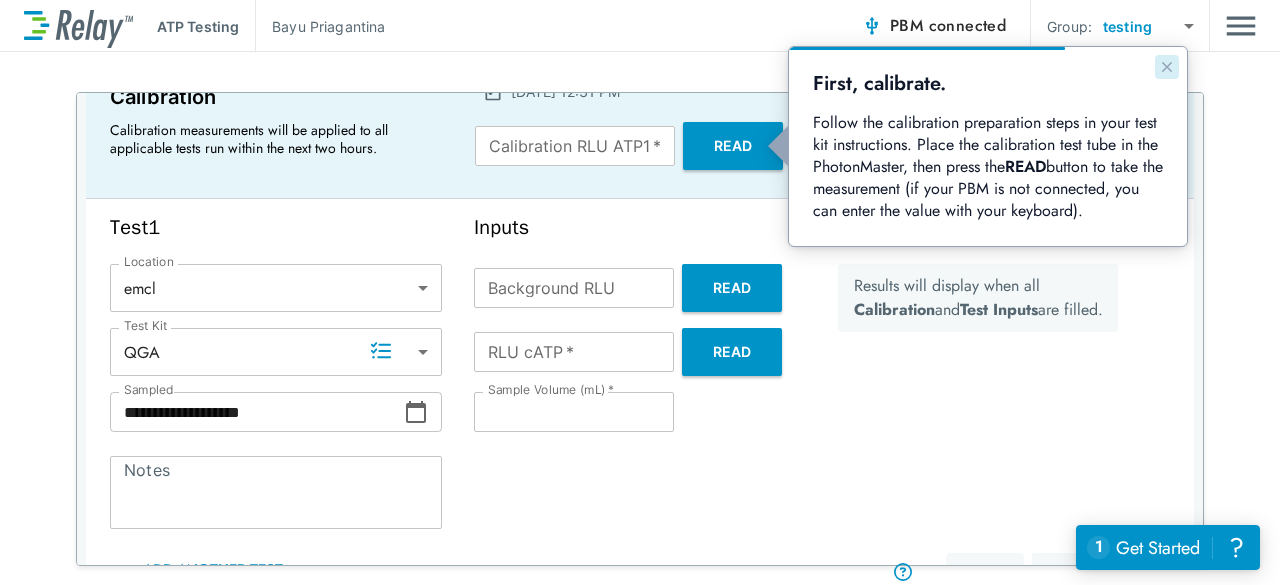 click 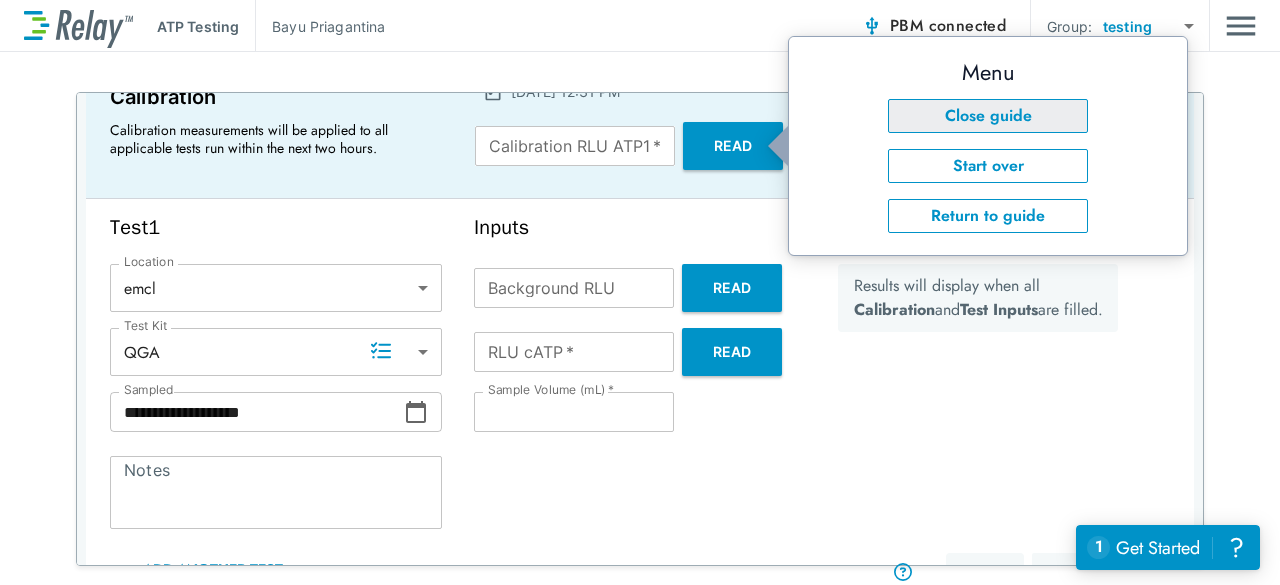 click on "Close guide" at bounding box center [988, 116] 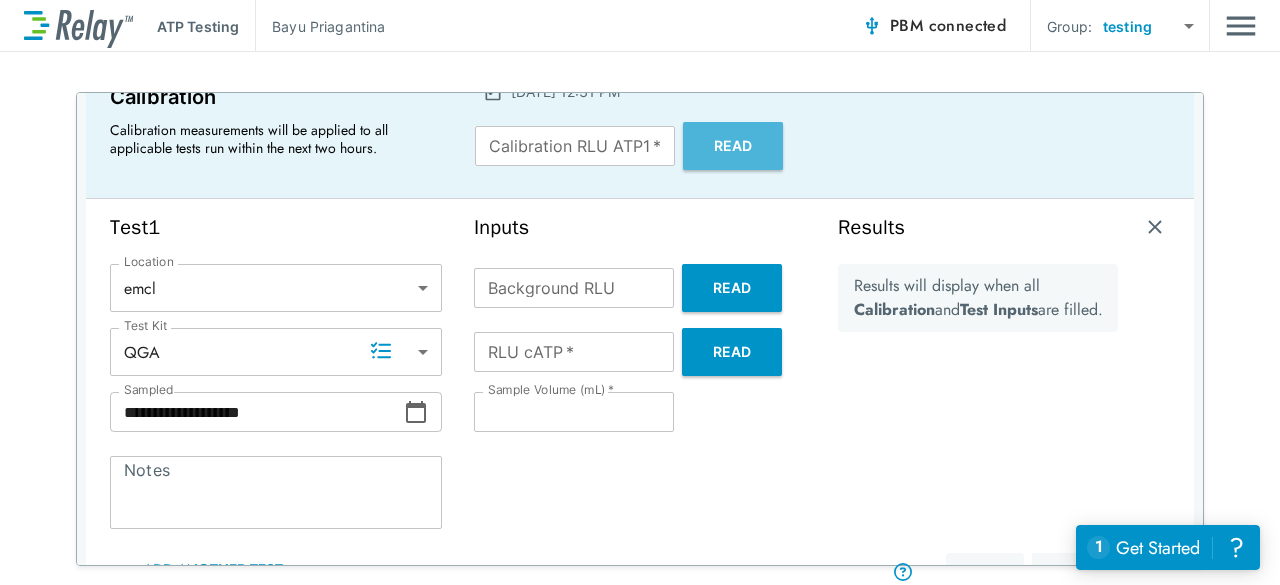 click on "Read" at bounding box center (733, 146) 